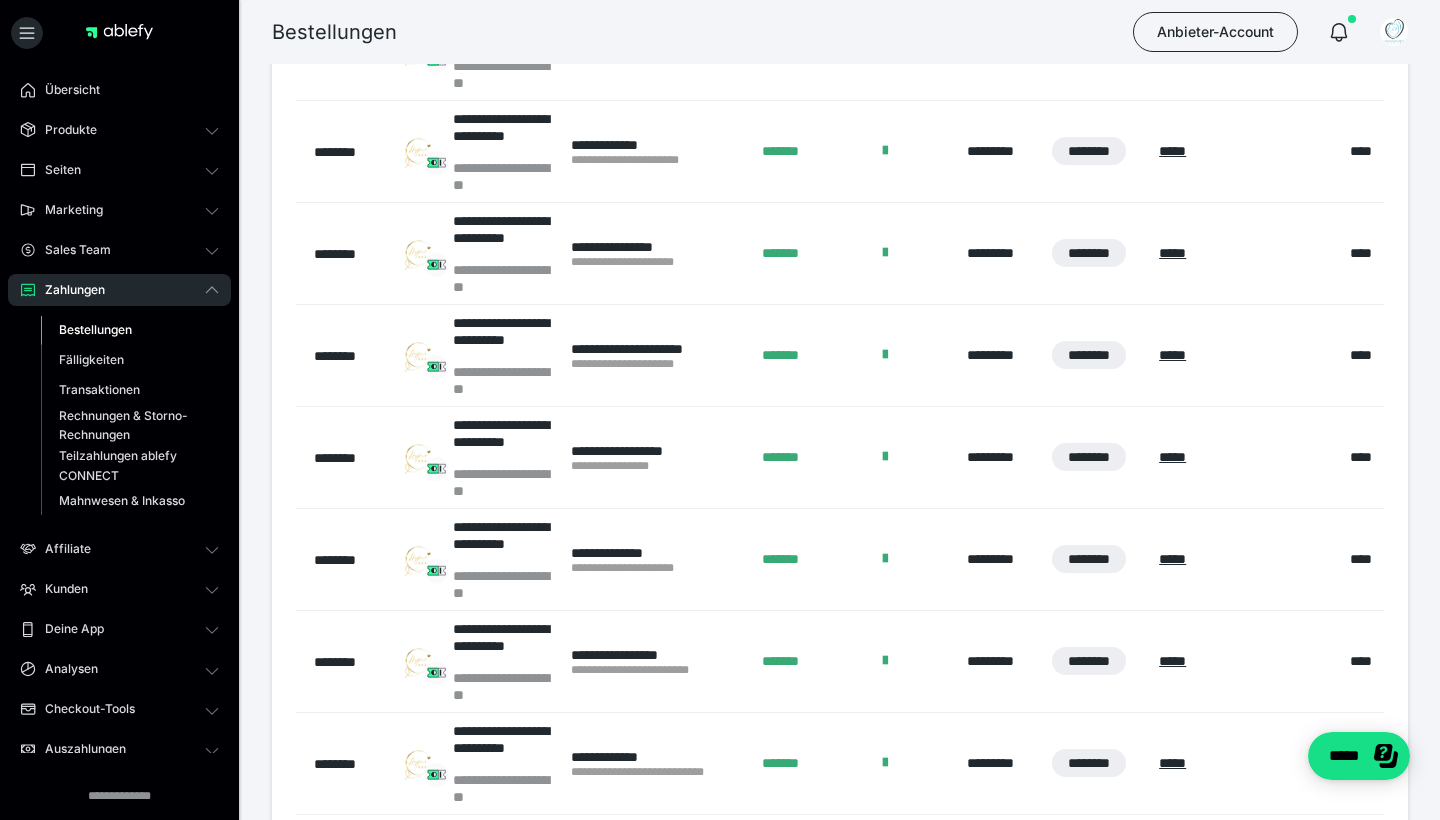scroll, scrollTop: 0, scrollLeft: 0, axis: both 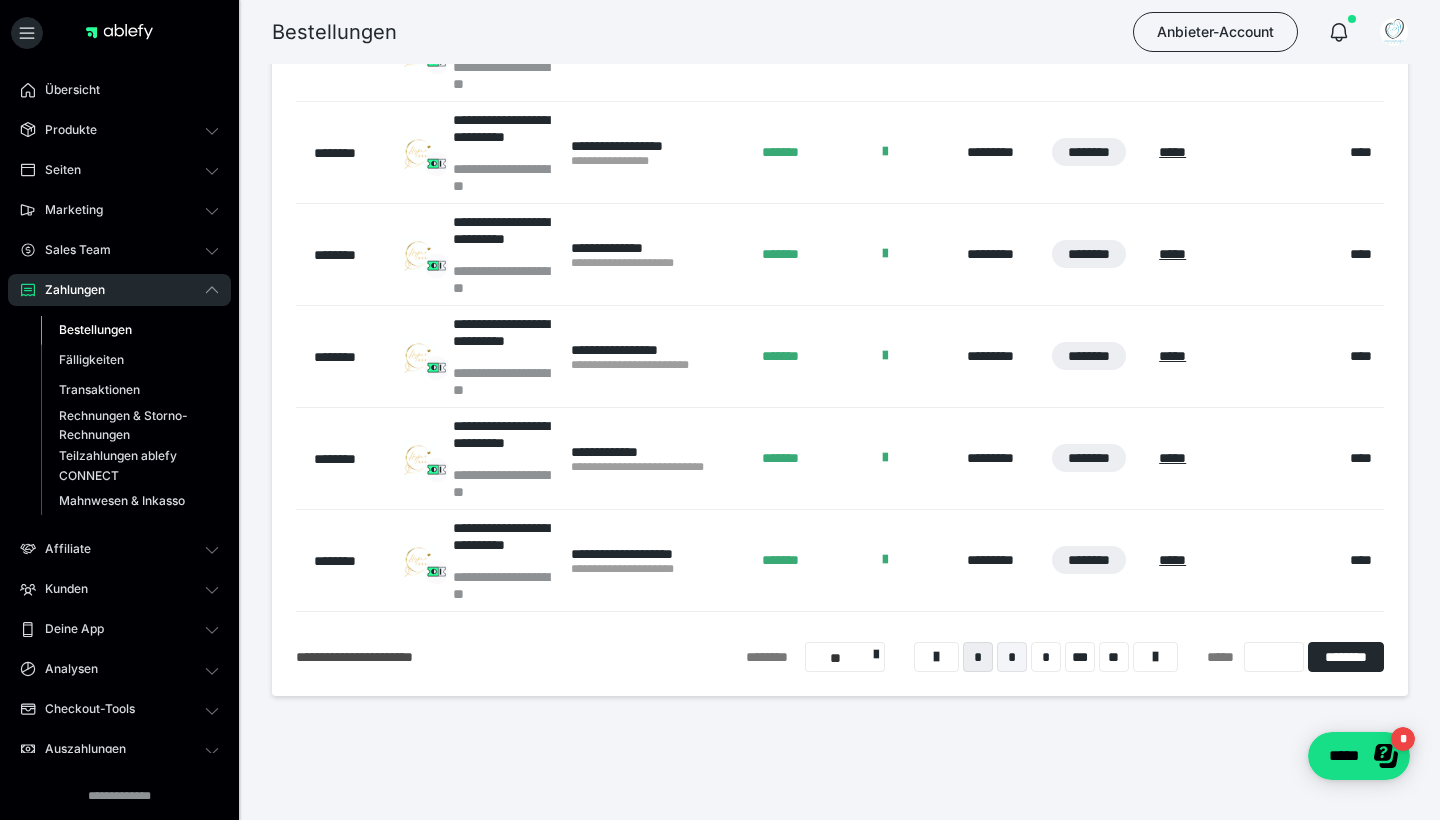click on "*" at bounding box center (1012, 657) 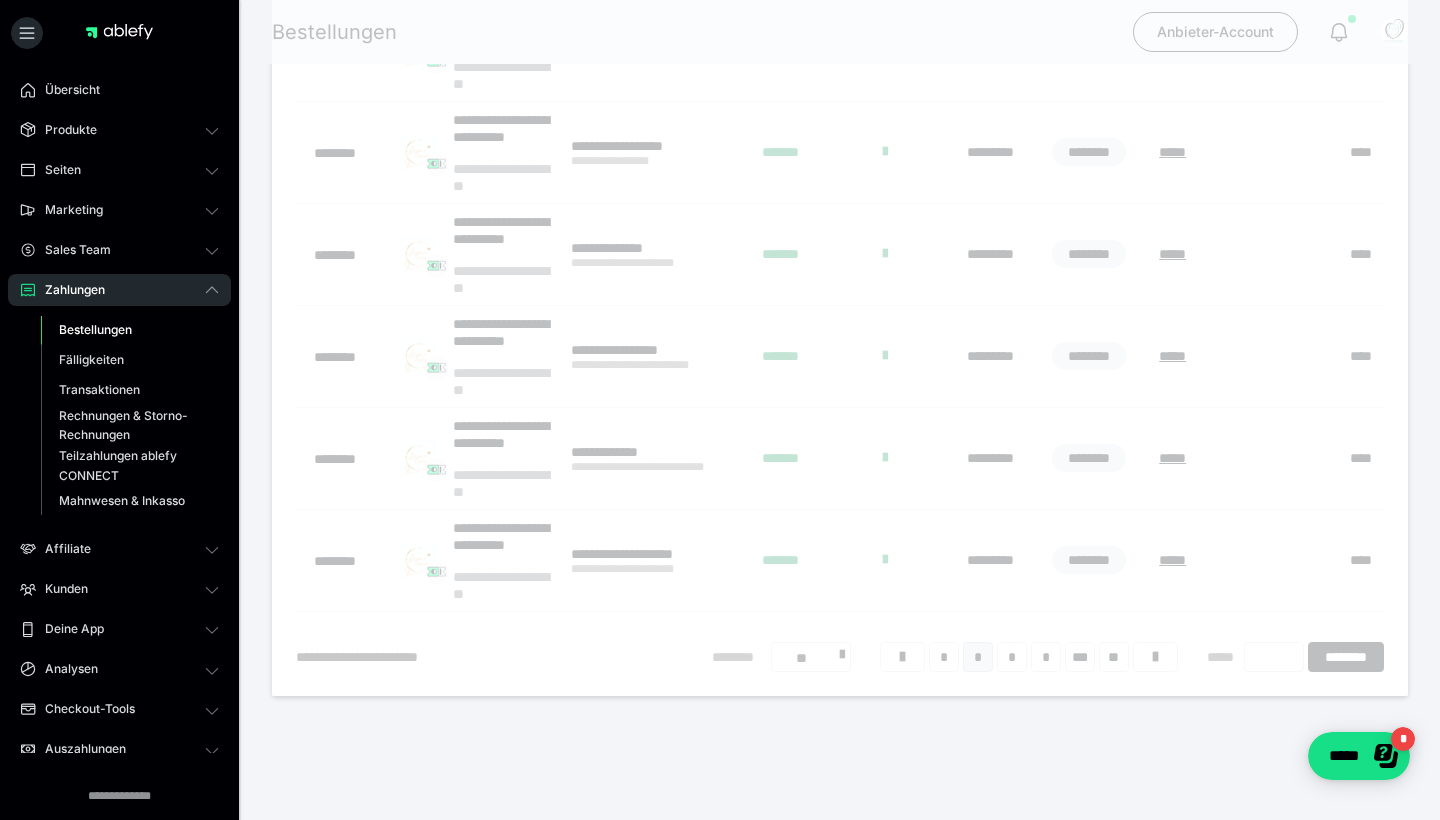 scroll, scrollTop: 432, scrollLeft: 0, axis: vertical 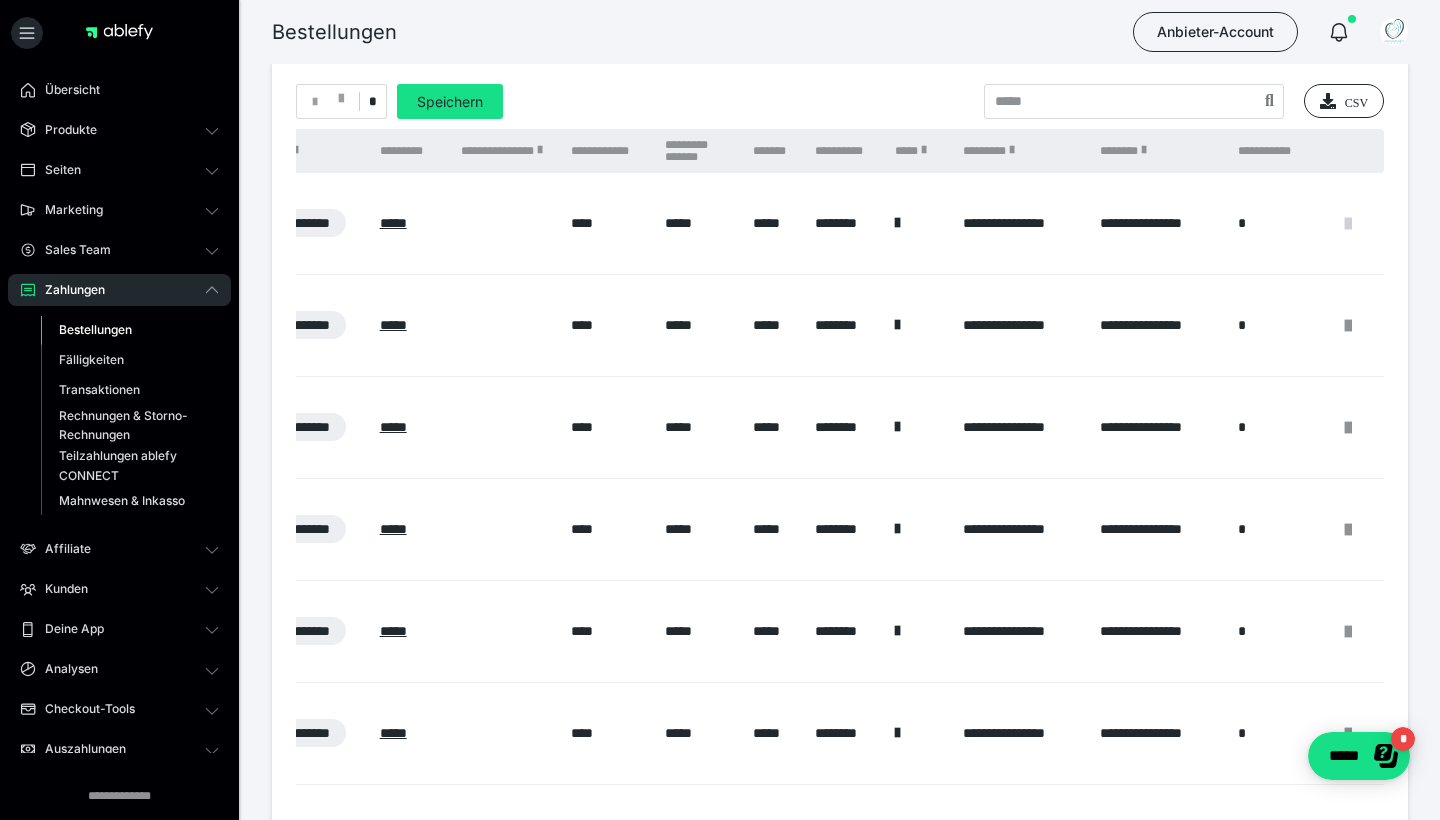 click at bounding box center (1348, 224) 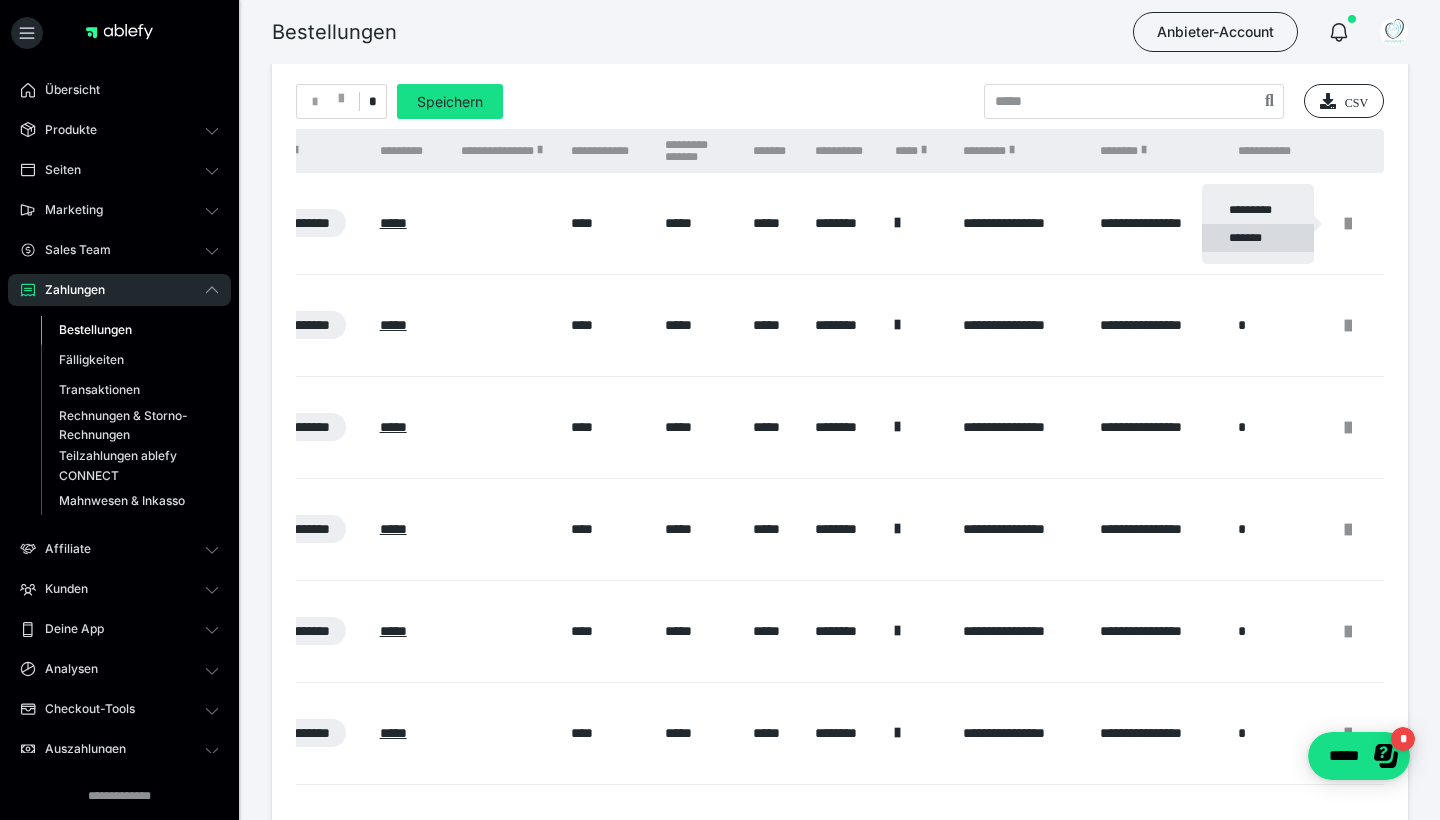 click on "*******" at bounding box center [1258, 238] 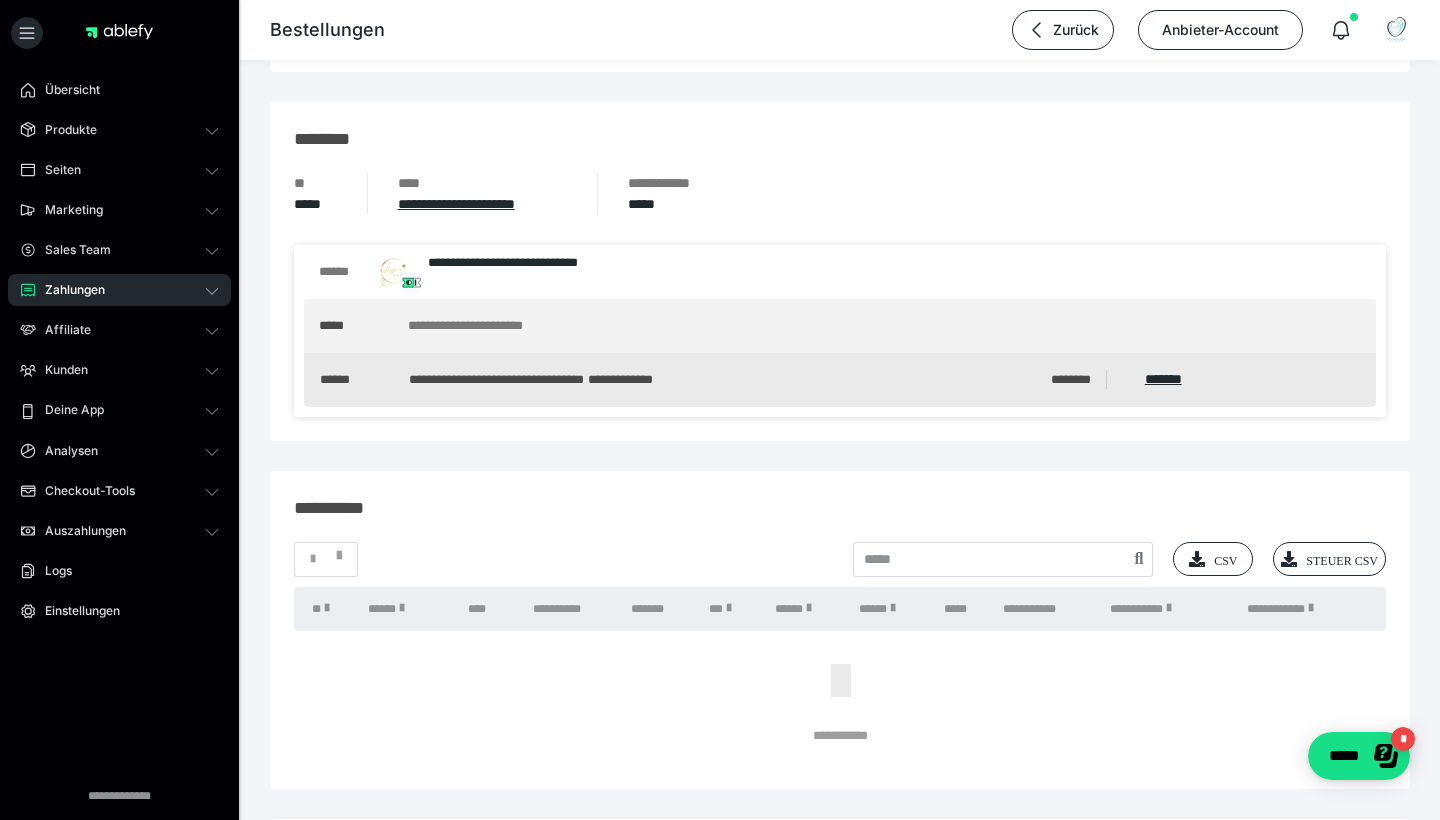 scroll, scrollTop: 1526, scrollLeft: 0, axis: vertical 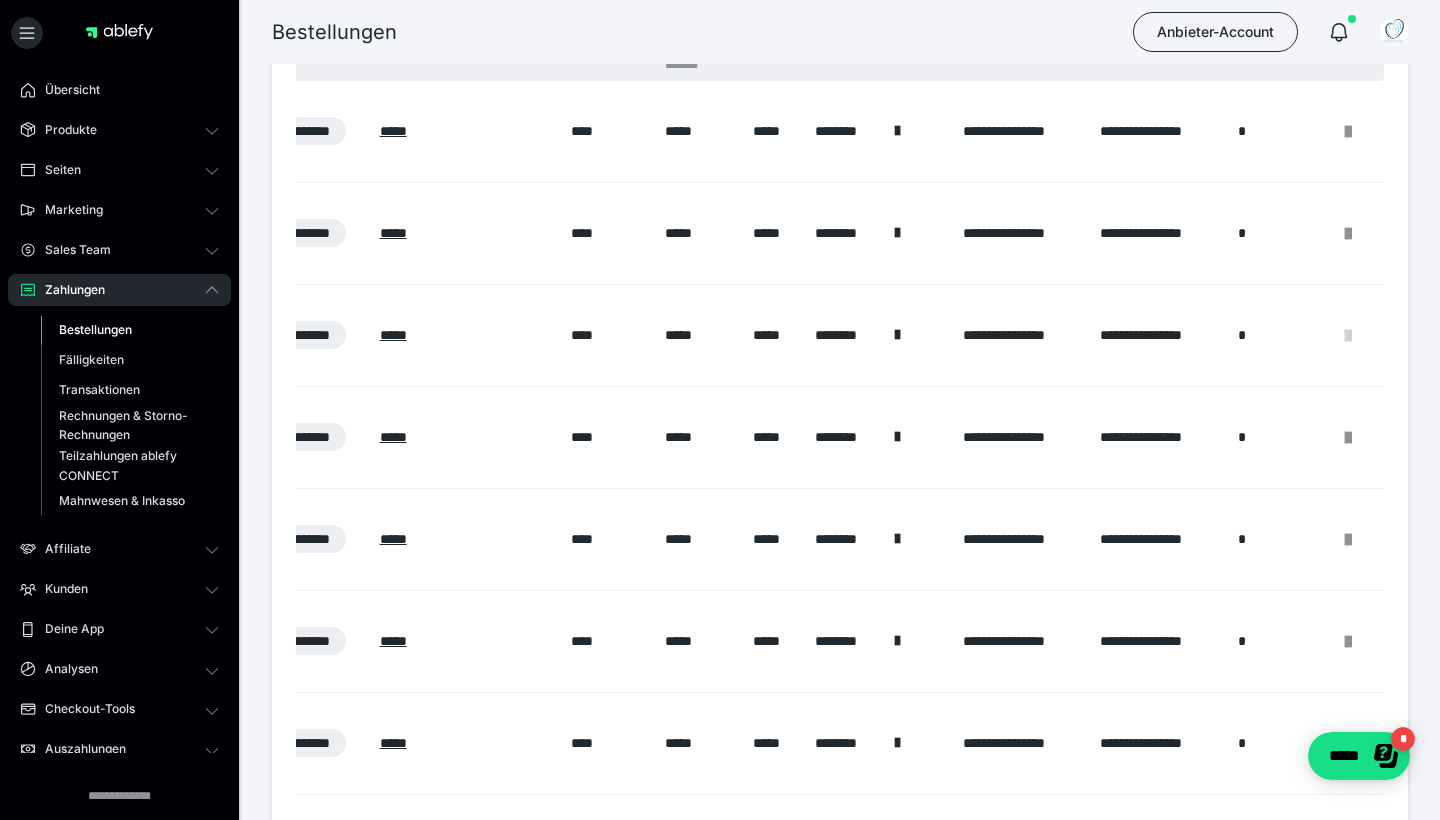 click at bounding box center [1348, 336] 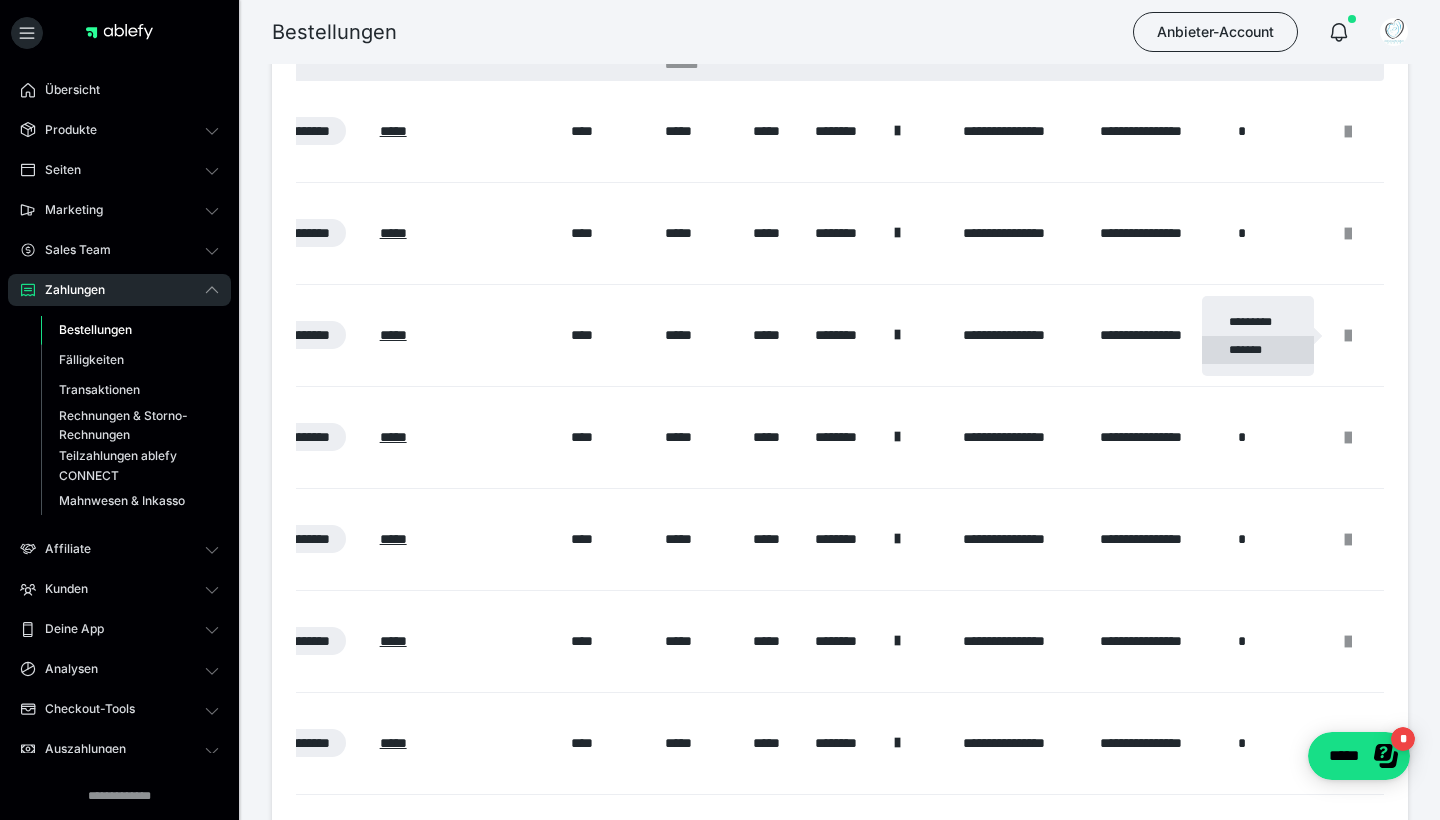 click on "*******" at bounding box center [1258, 350] 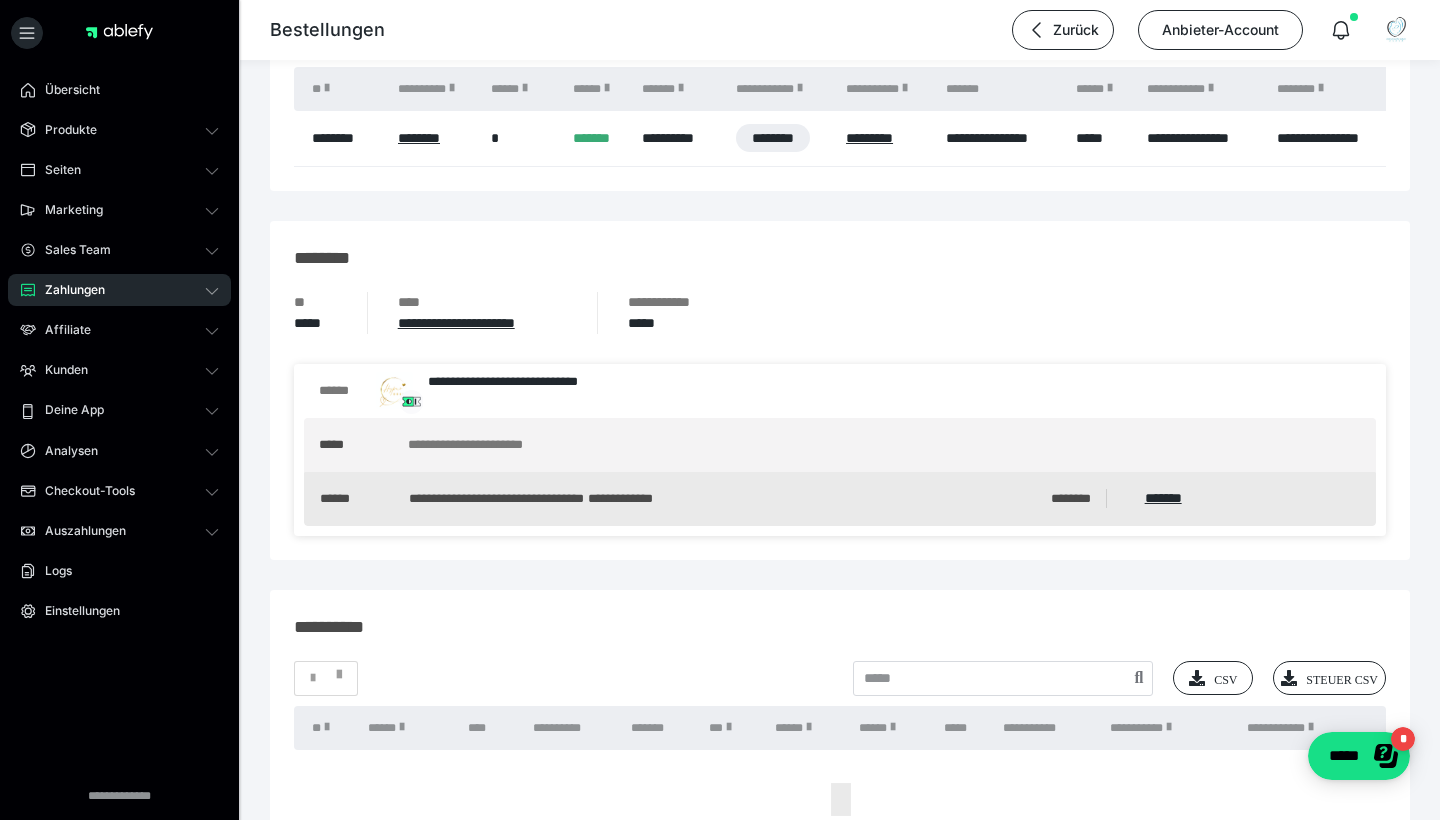 scroll, scrollTop: 1406, scrollLeft: 0, axis: vertical 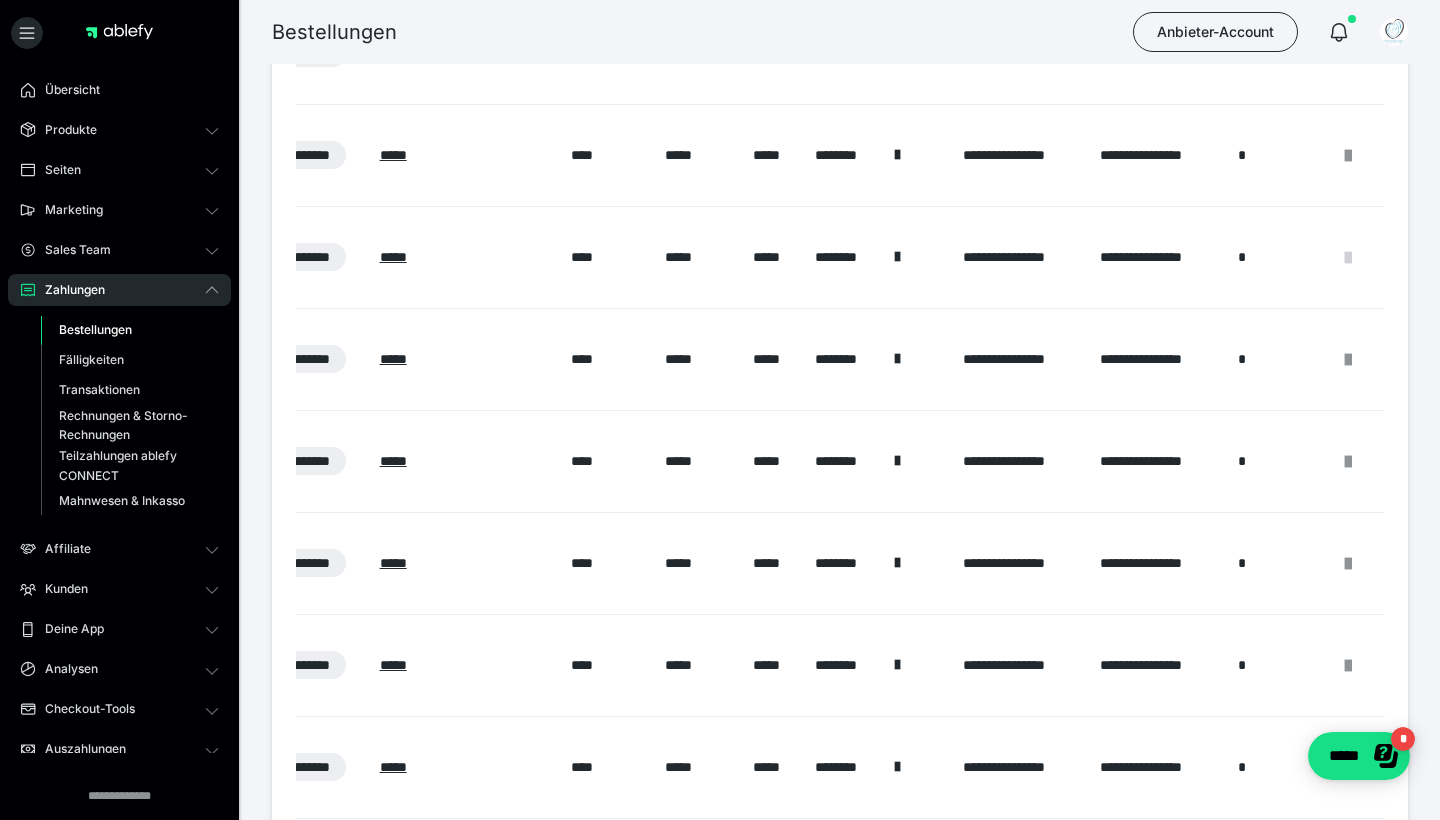 click at bounding box center [1348, 258] 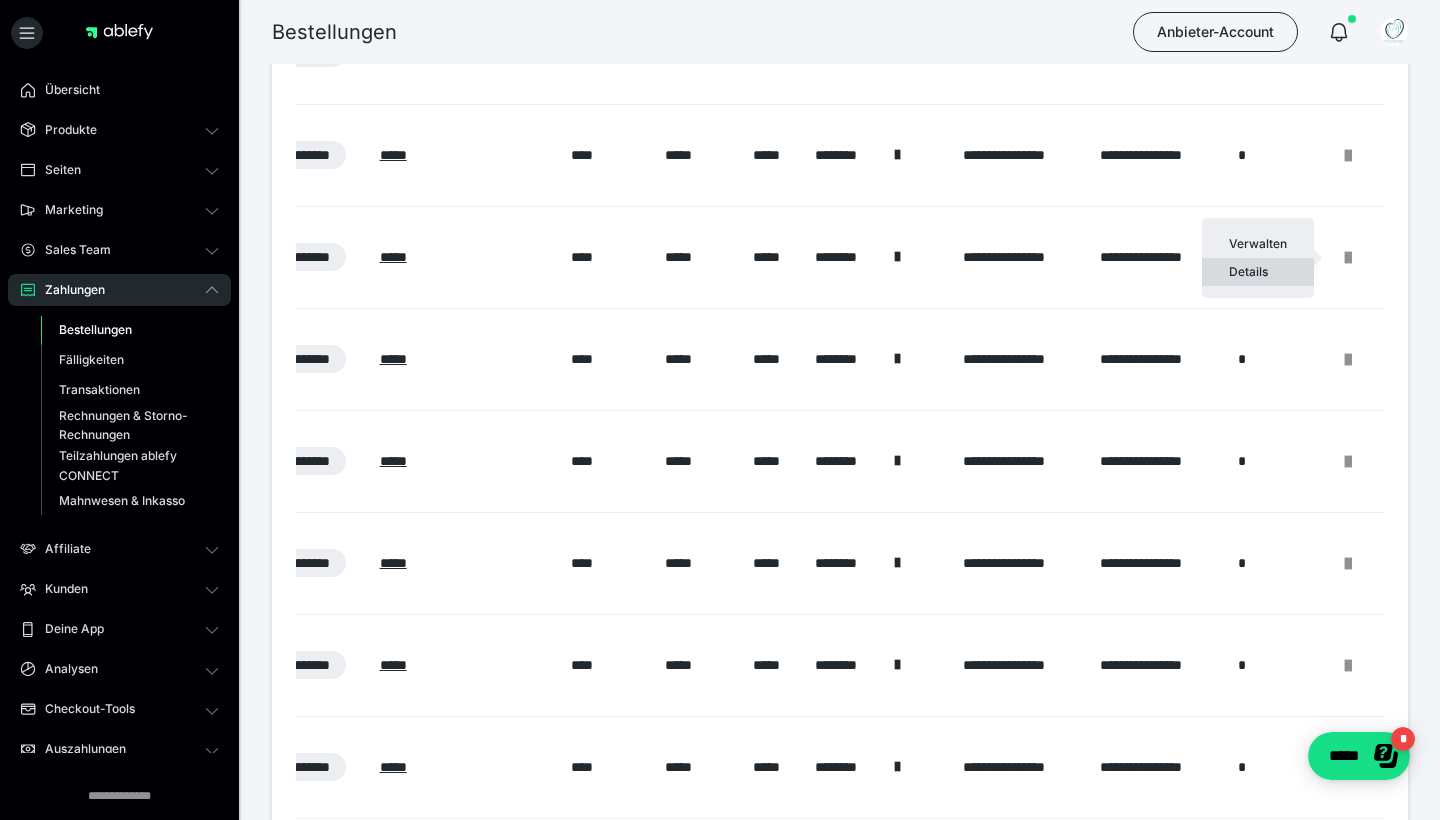click on "Details" at bounding box center (1258, 272) 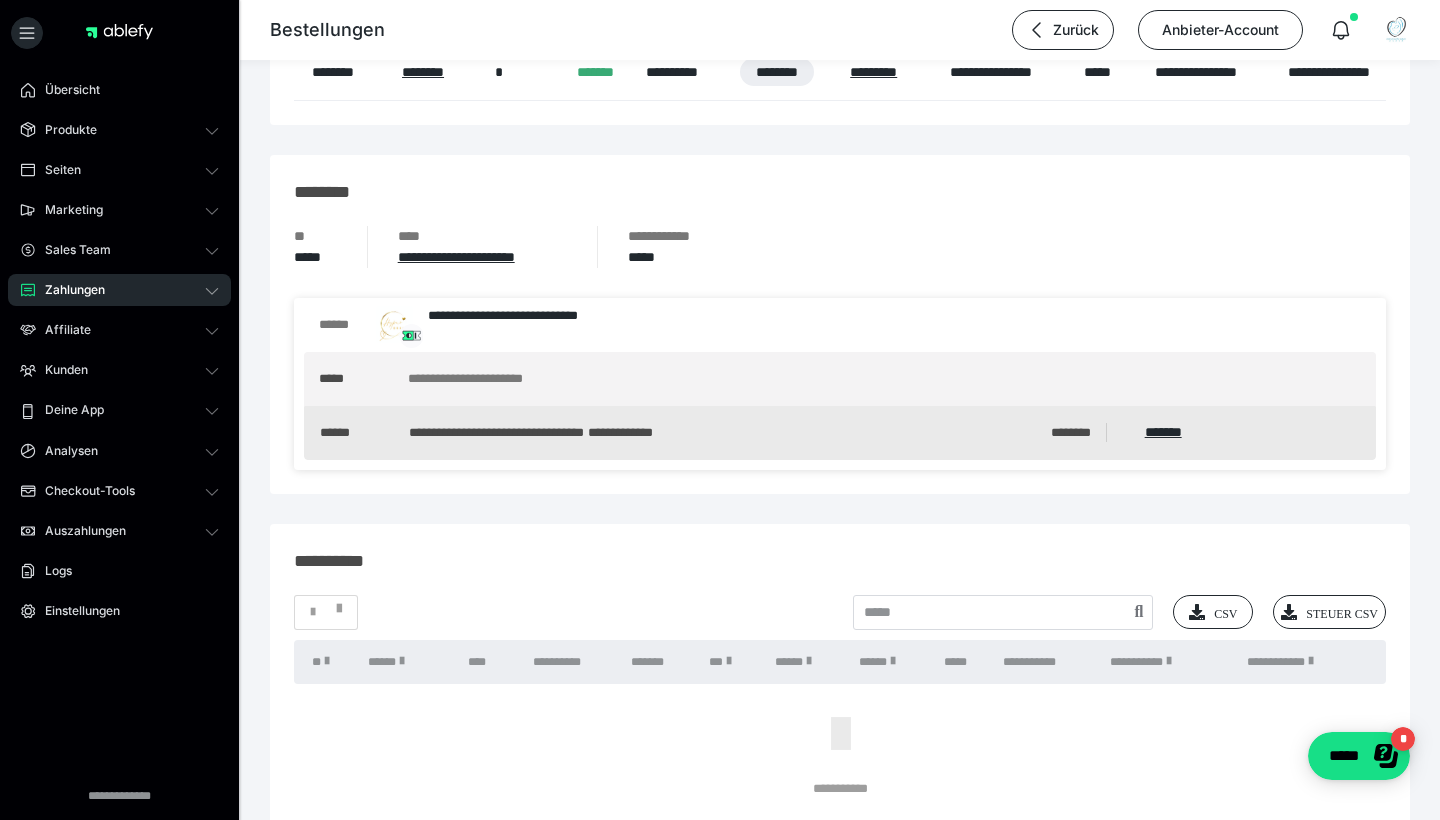scroll, scrollTop: 1472, scrollLeft: 0, axis: vertical 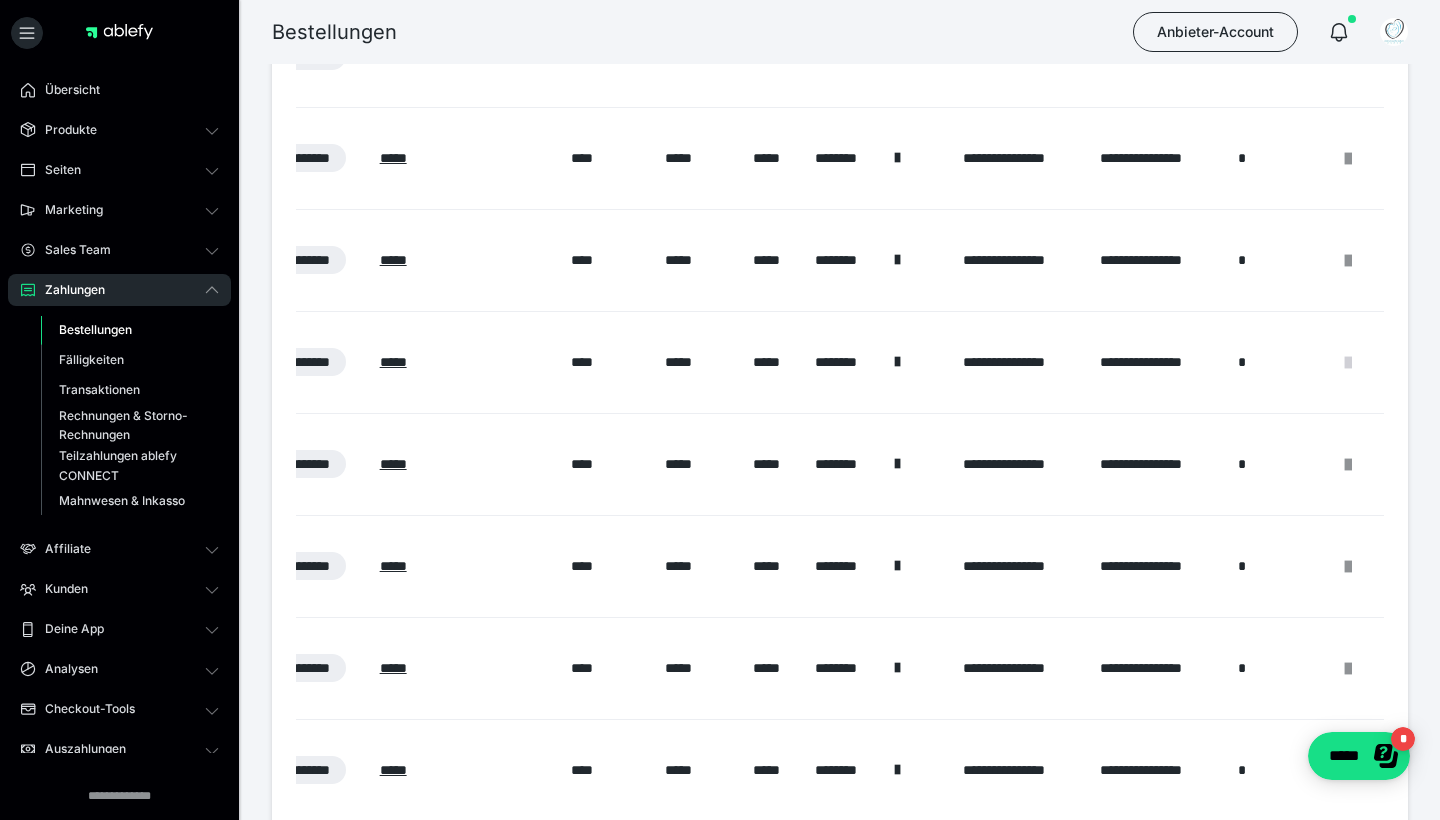 click at bounding box center (1348, 363) 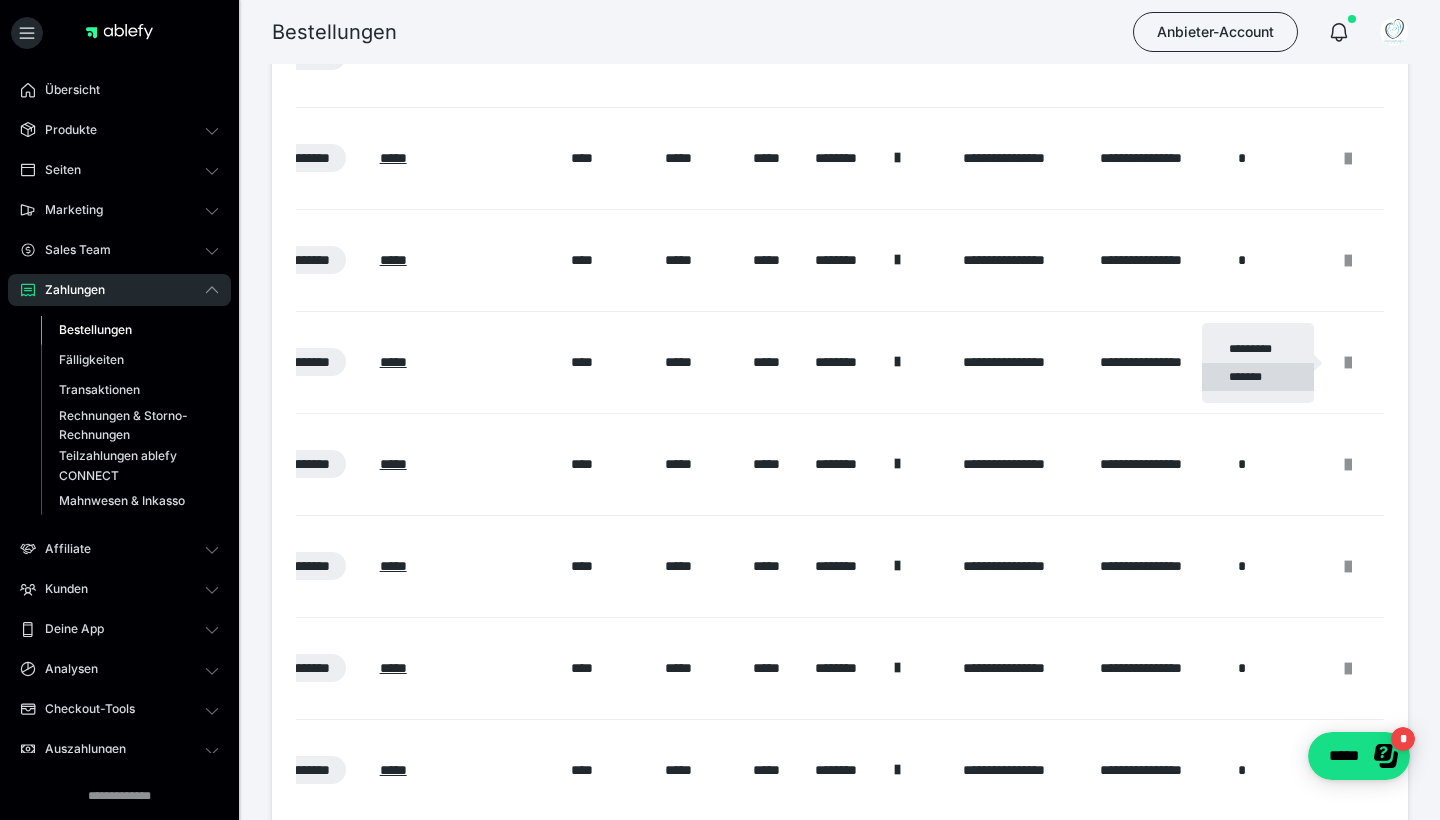 click on "*******" at bounding box center [1258, 377] 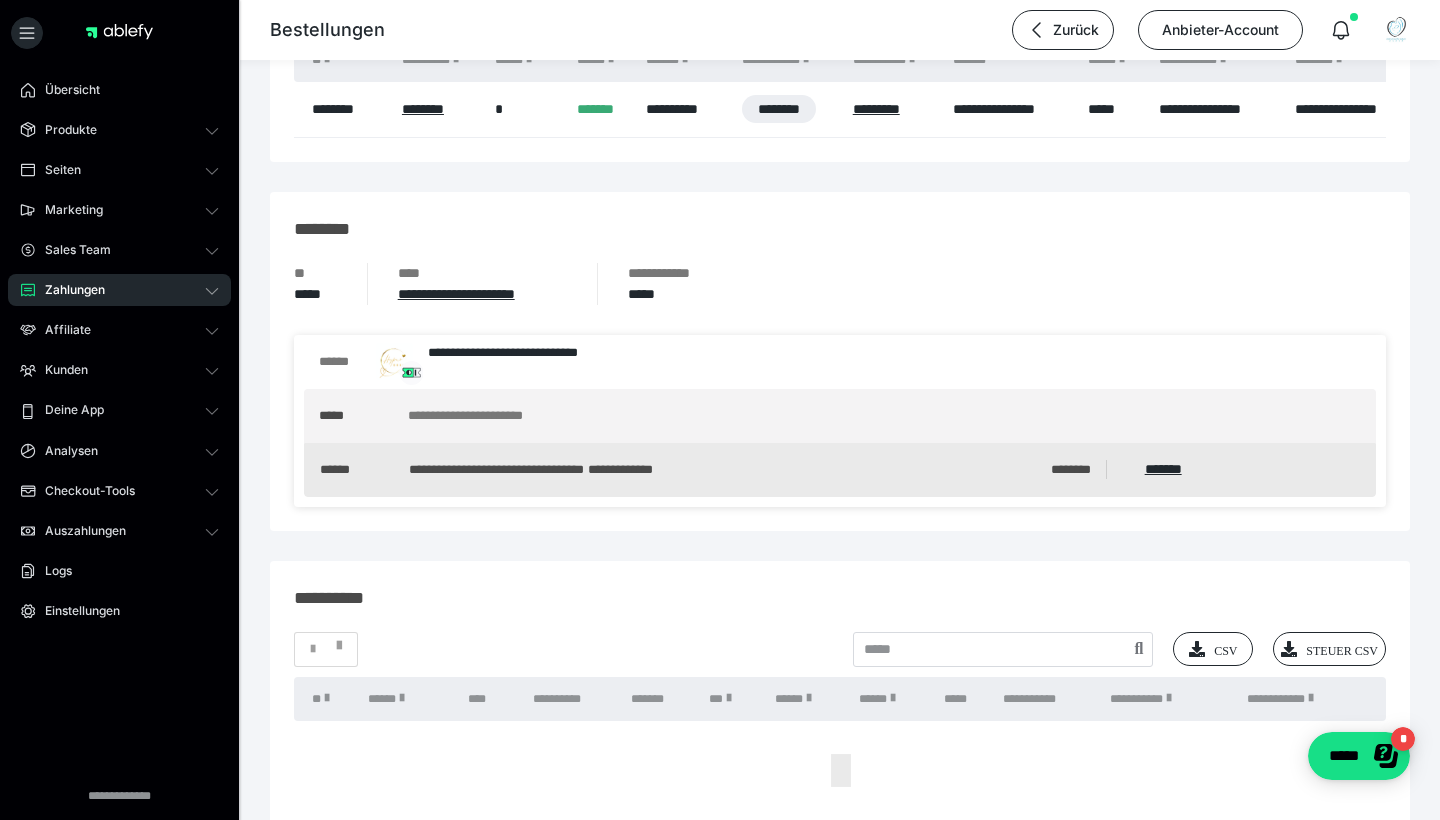 scroll, scrollTop: 1436, scrollLeft: 0, axis: vertical 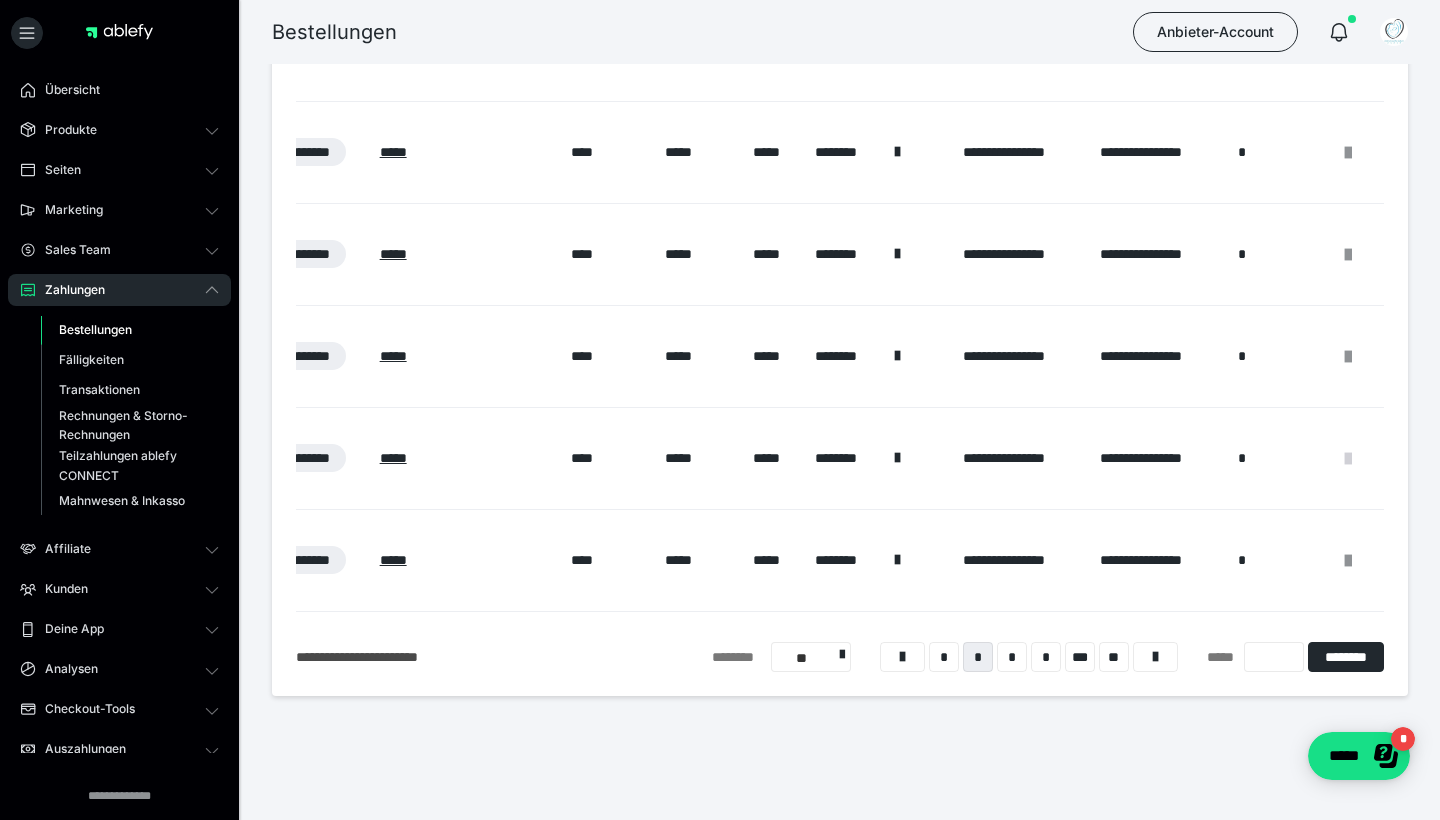 click at bounding box center [1348, 459] 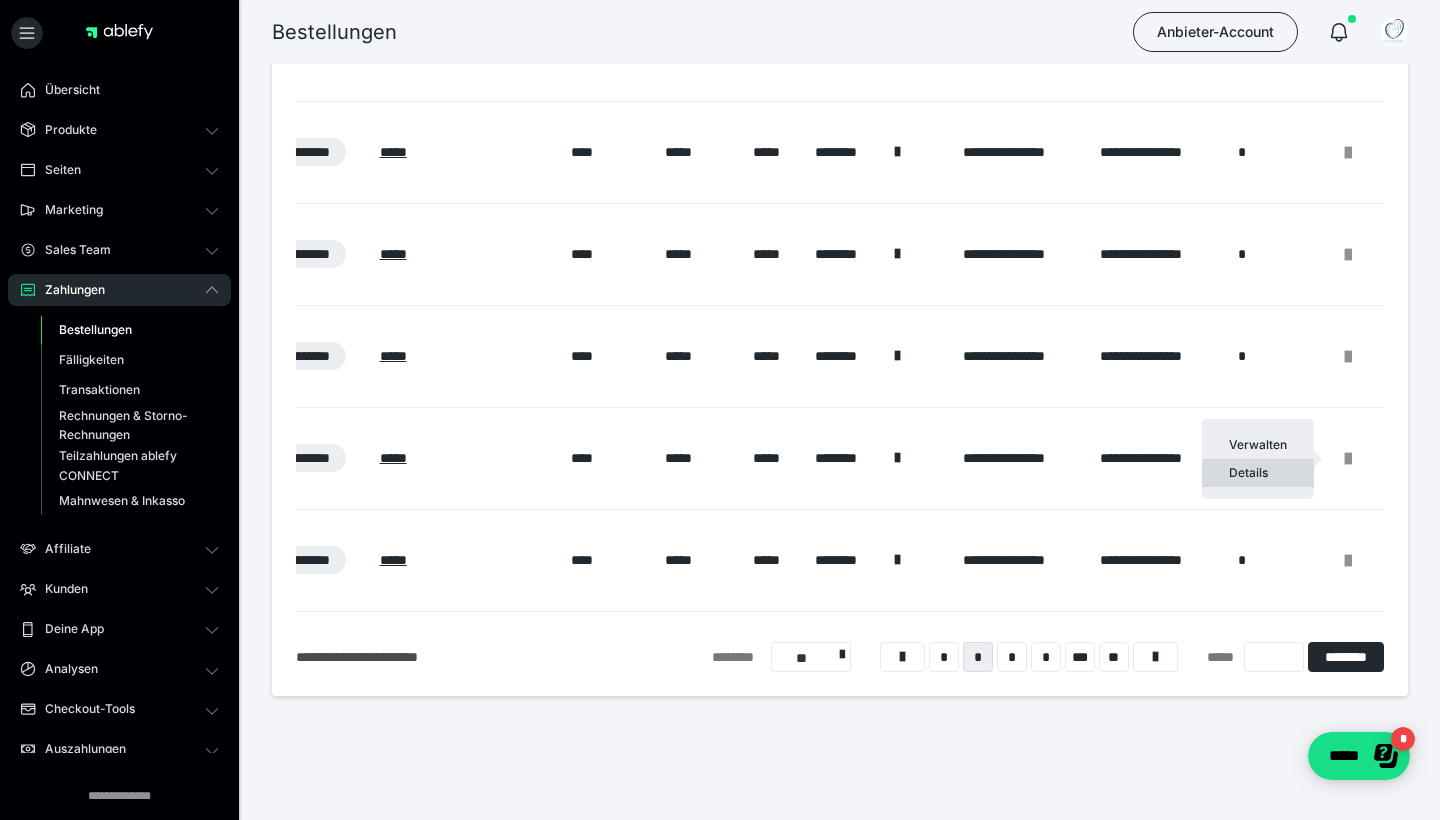 click on "Details" at bounding box center (1258, 473) 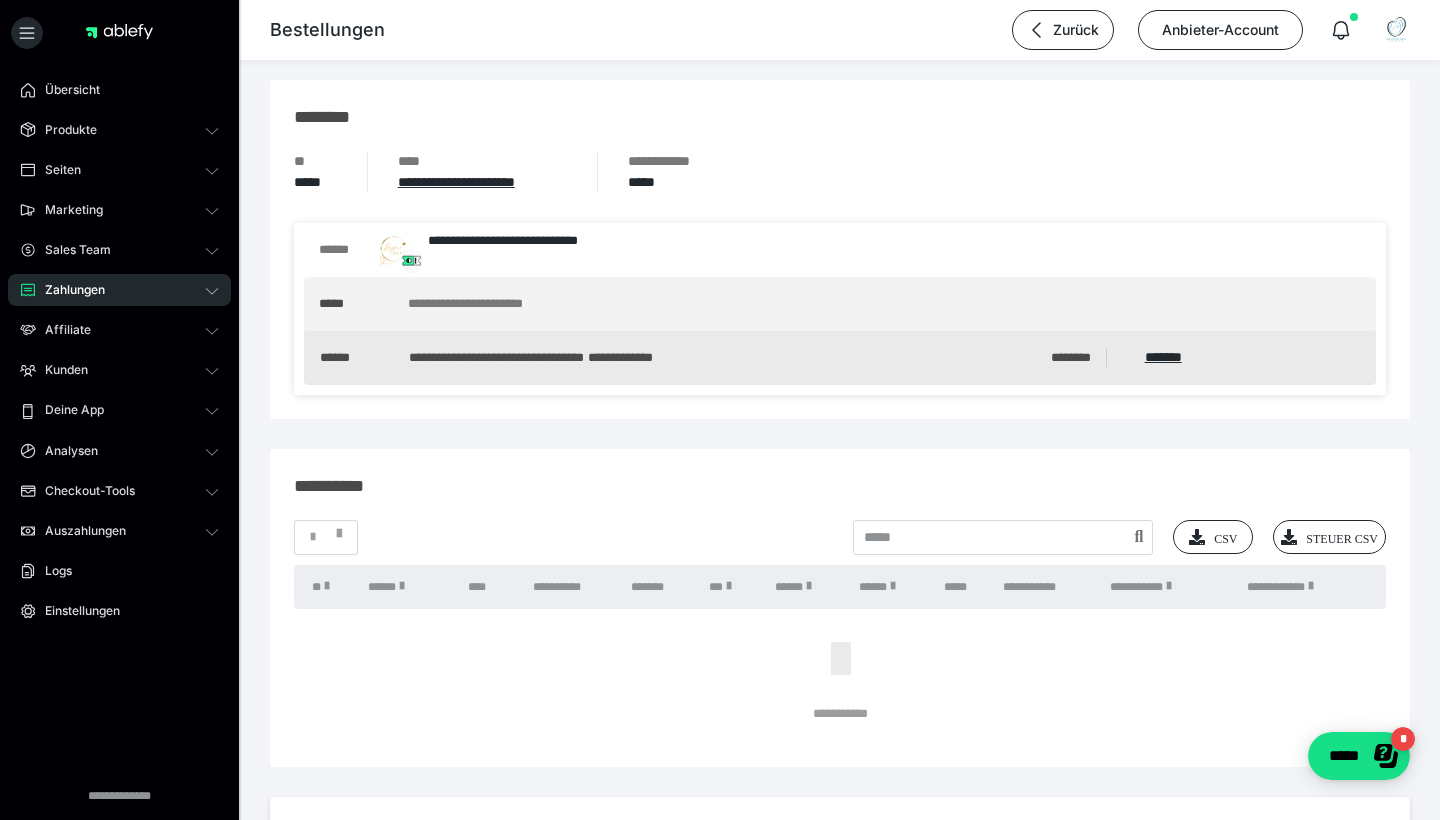 scroll, scrollTop: 1548, scrollLeft: 0, axis: vertical 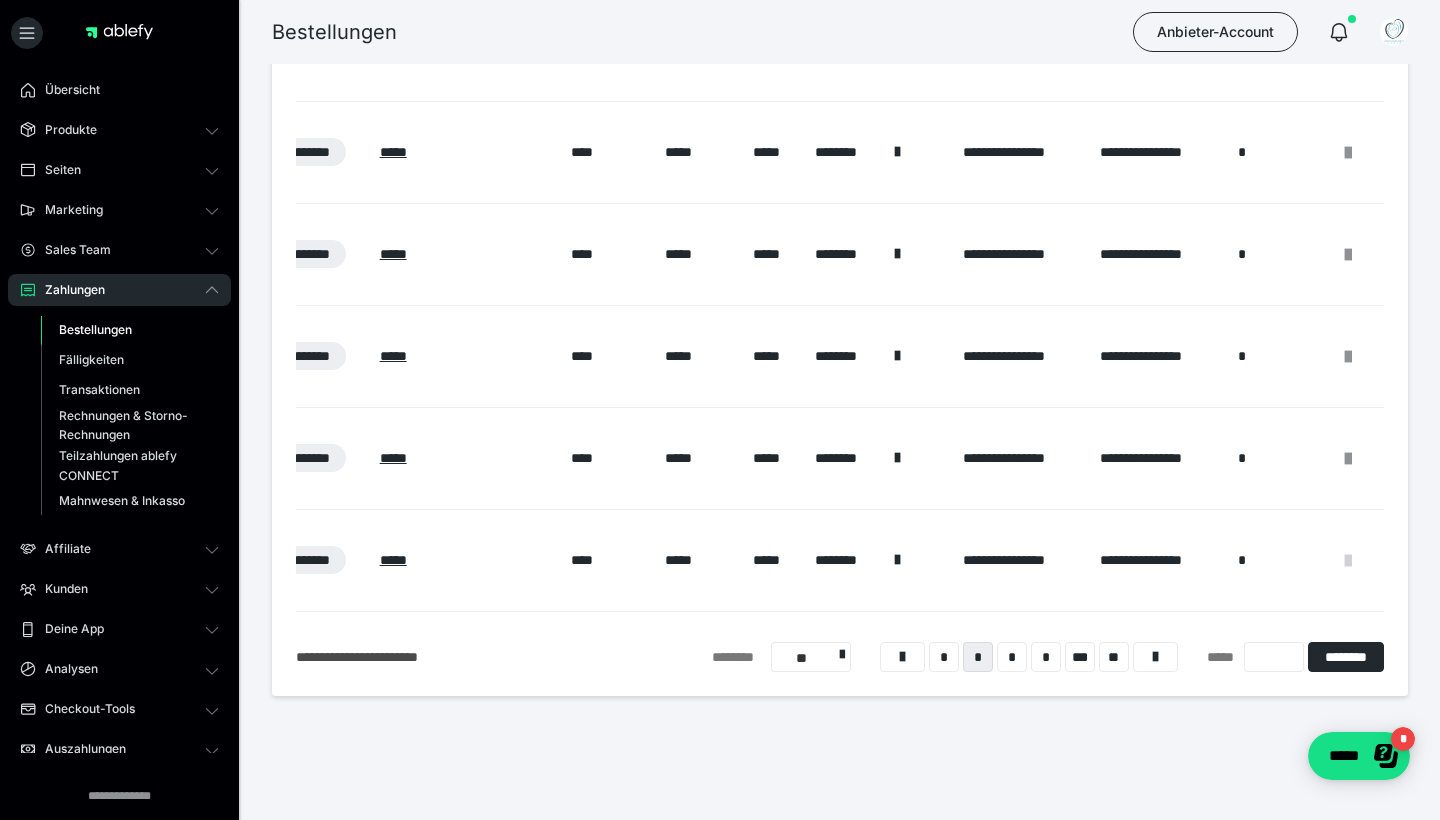 click at bounding box center (1348, 561) 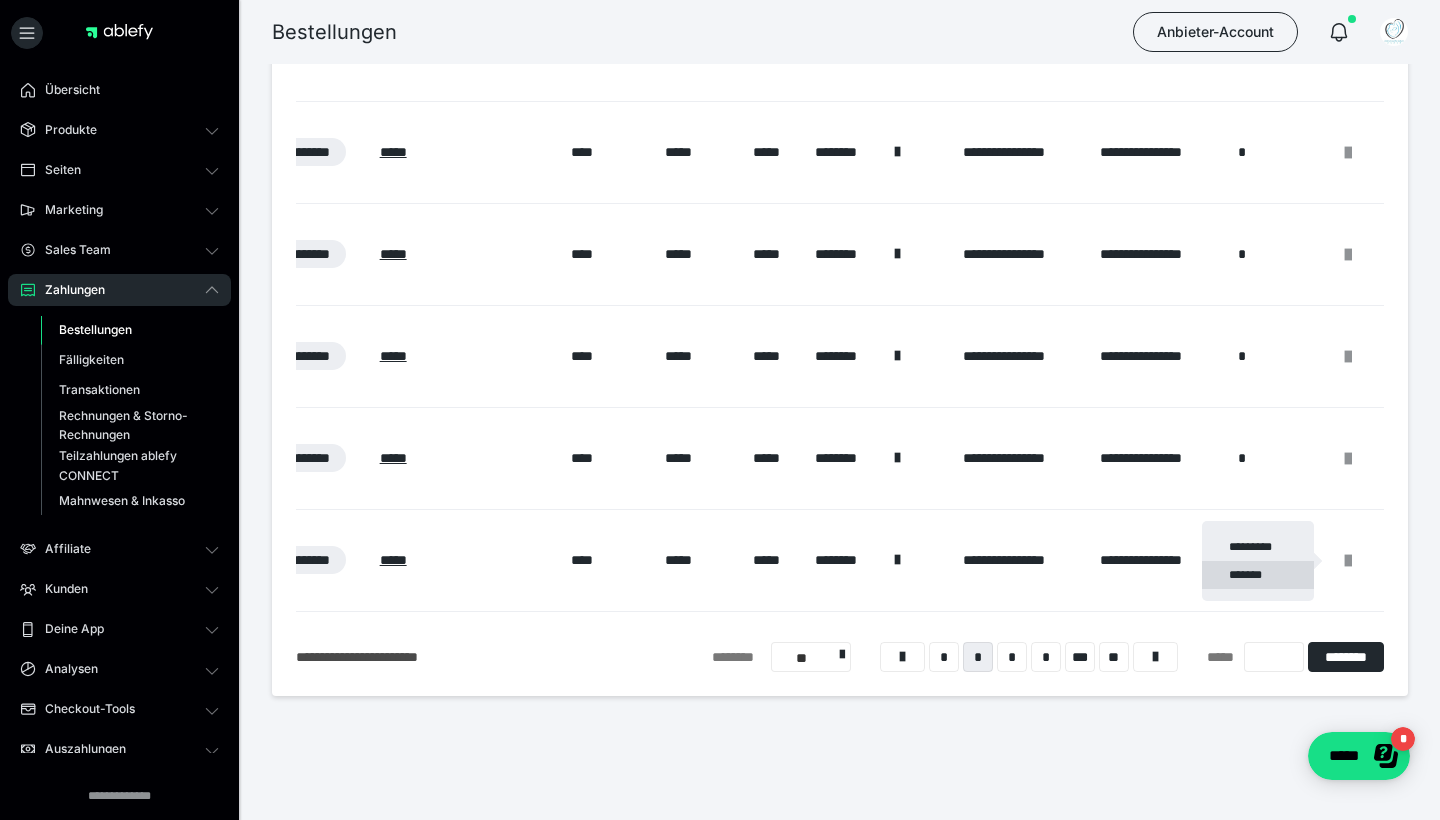 click on "*******" at bounding box center [1258, 575] 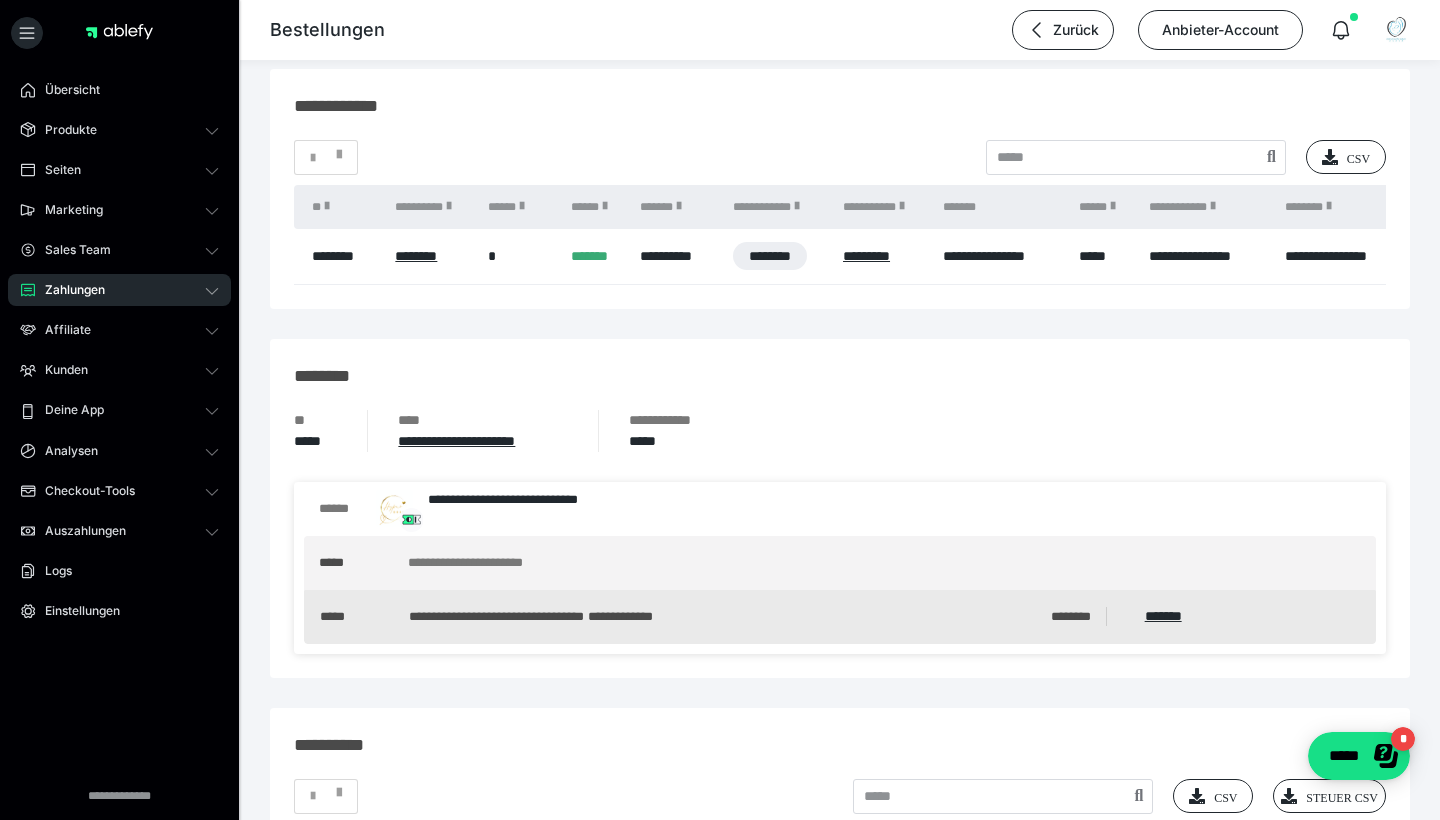 scroll, scrollTop: 1290, scrollLeft: 0, axis: vertical 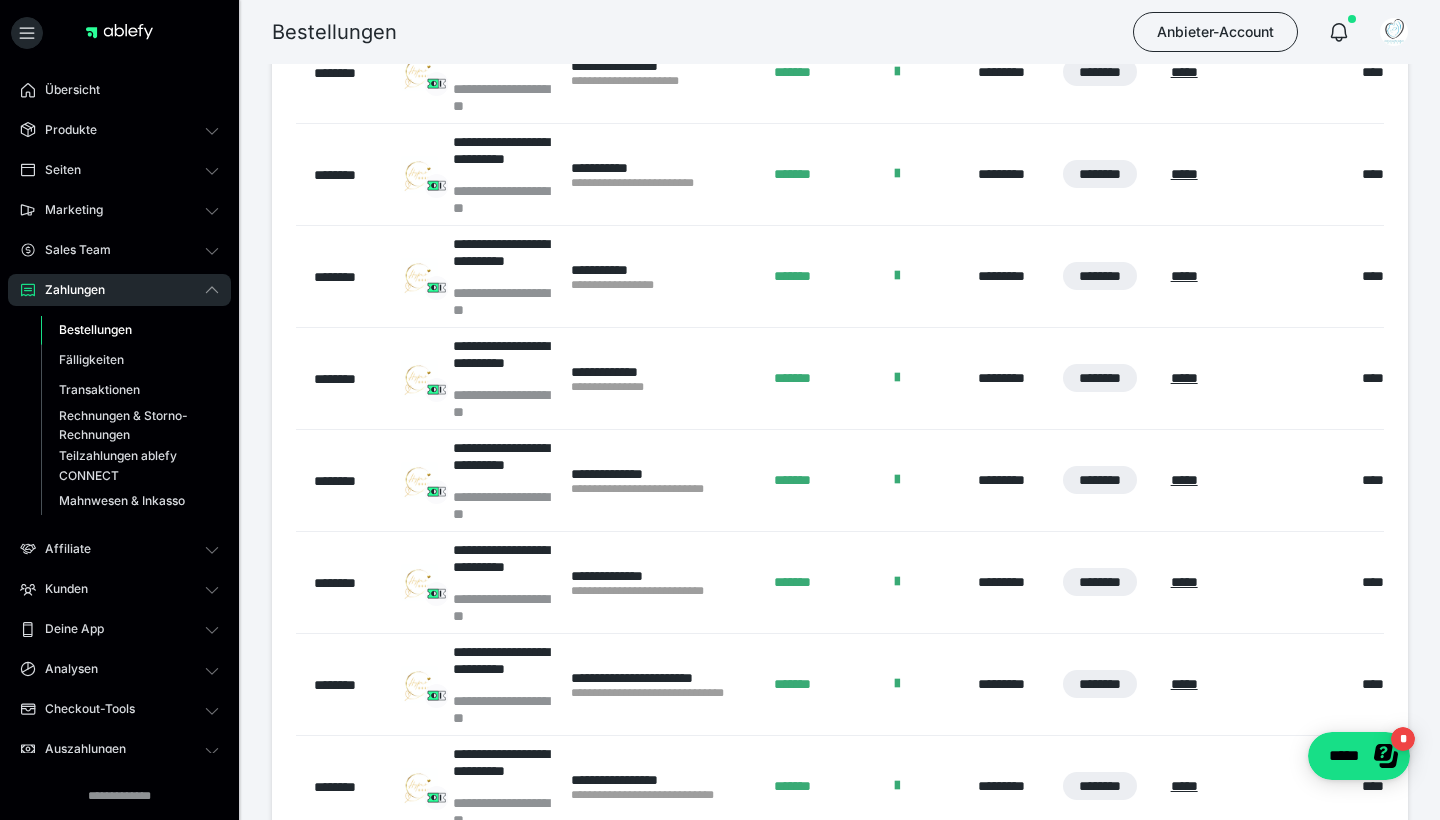 click at bounding box center (927, 787) 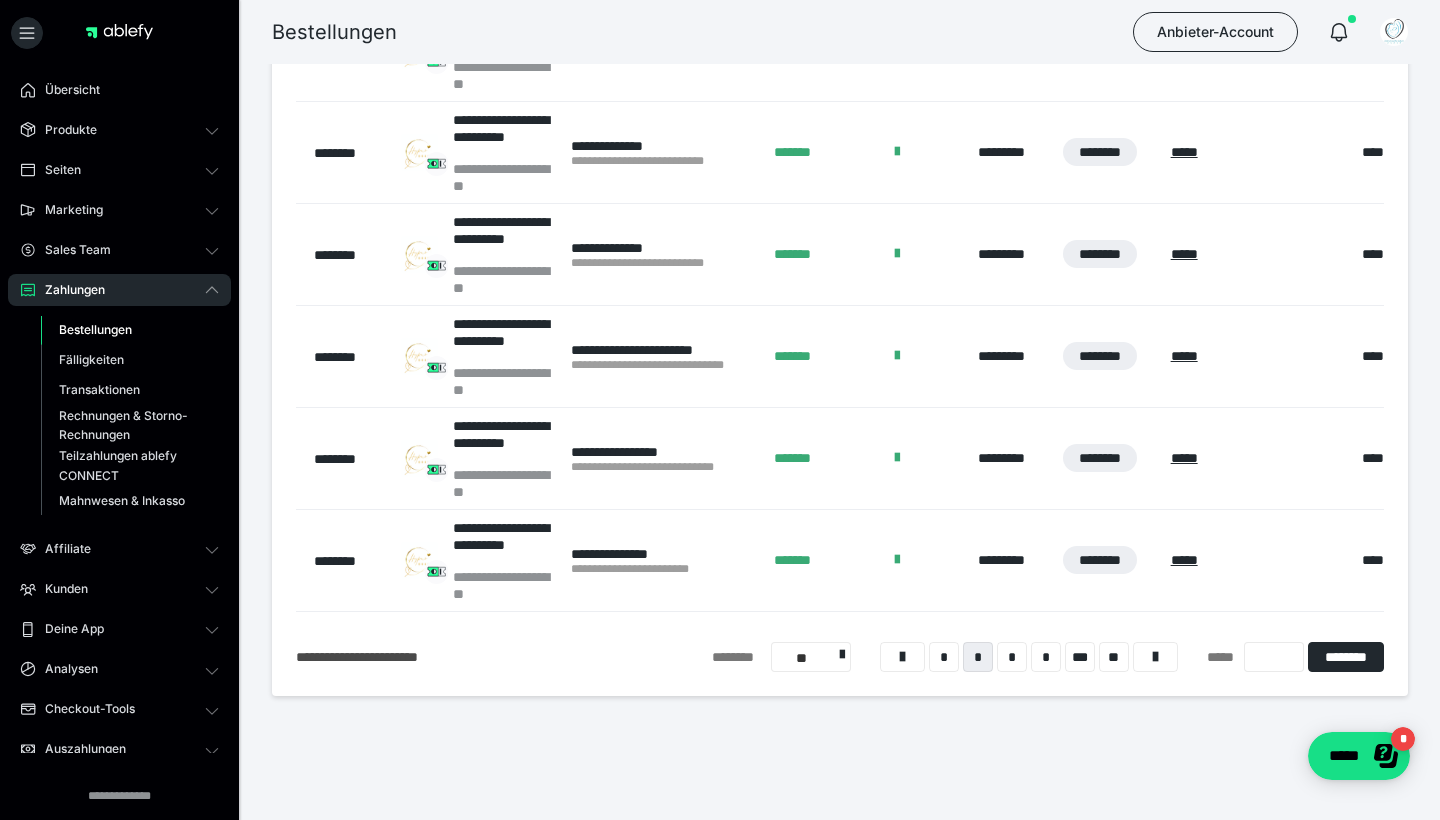 scroll, scrollTop: 1013, scrollLeft: 0, axis: vertical 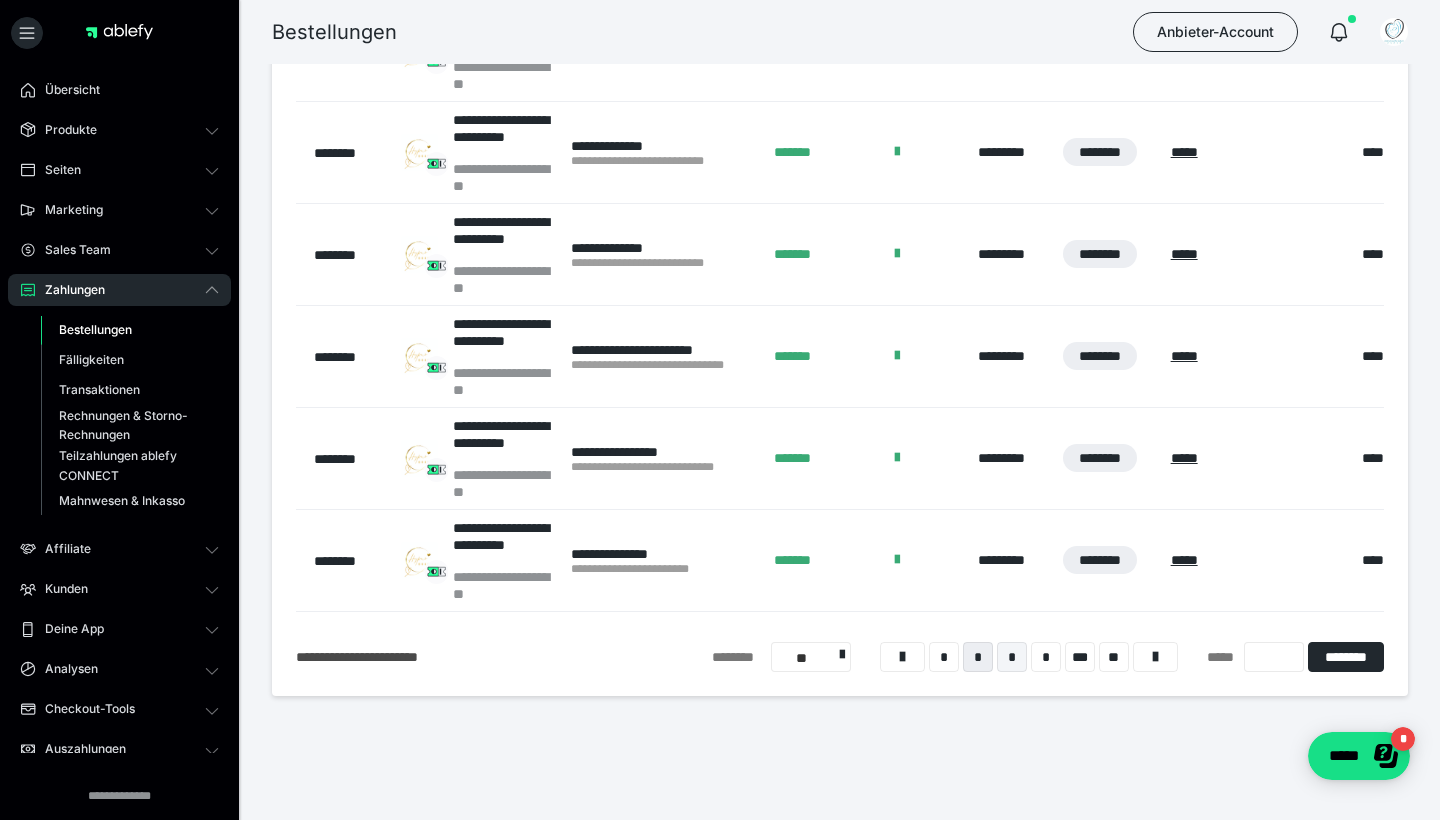 click on "*" at bounding box center (1012, 657) 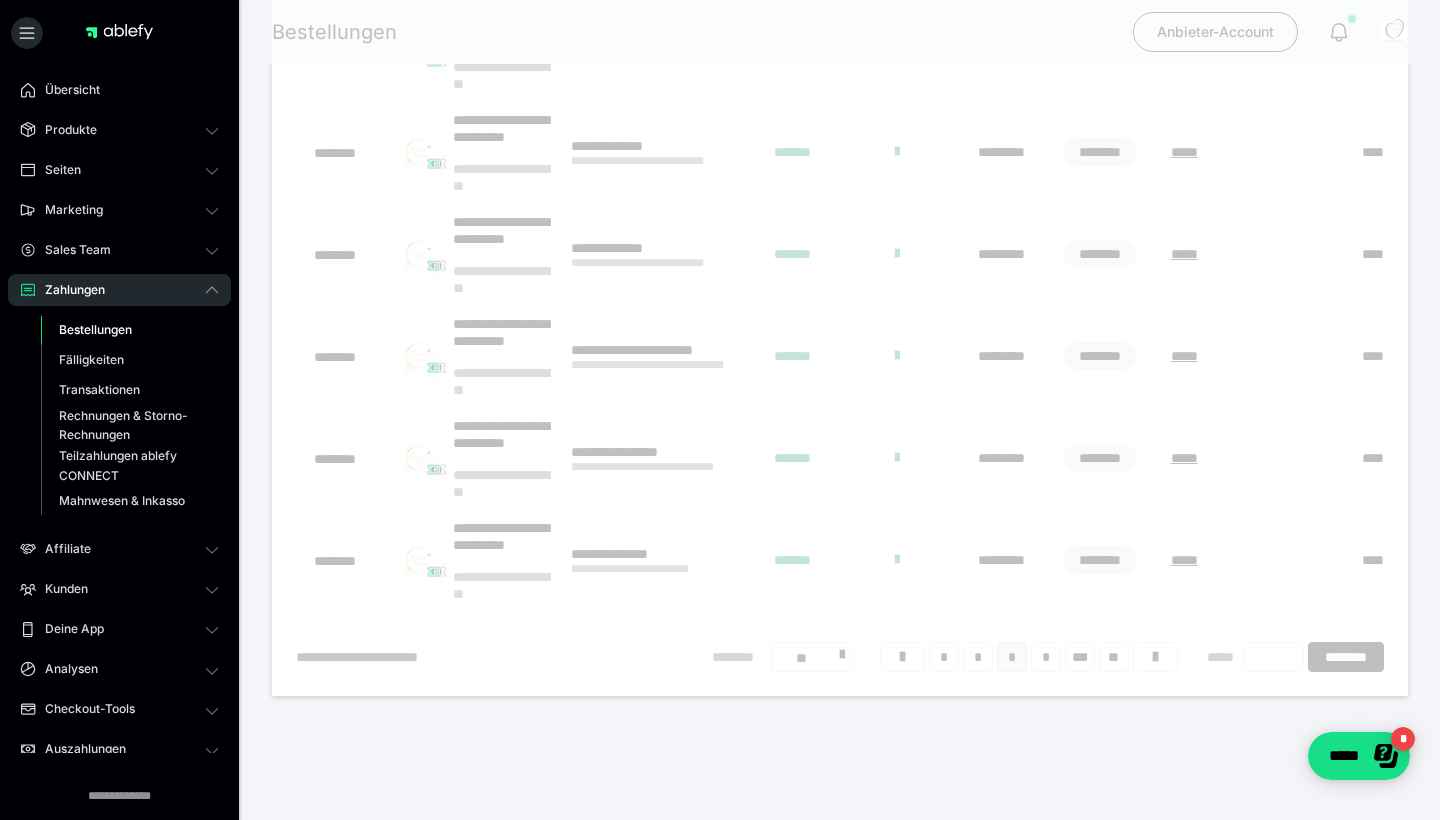 scroll, scrollTop: 432, scrollLeft: 0, axis: vertical 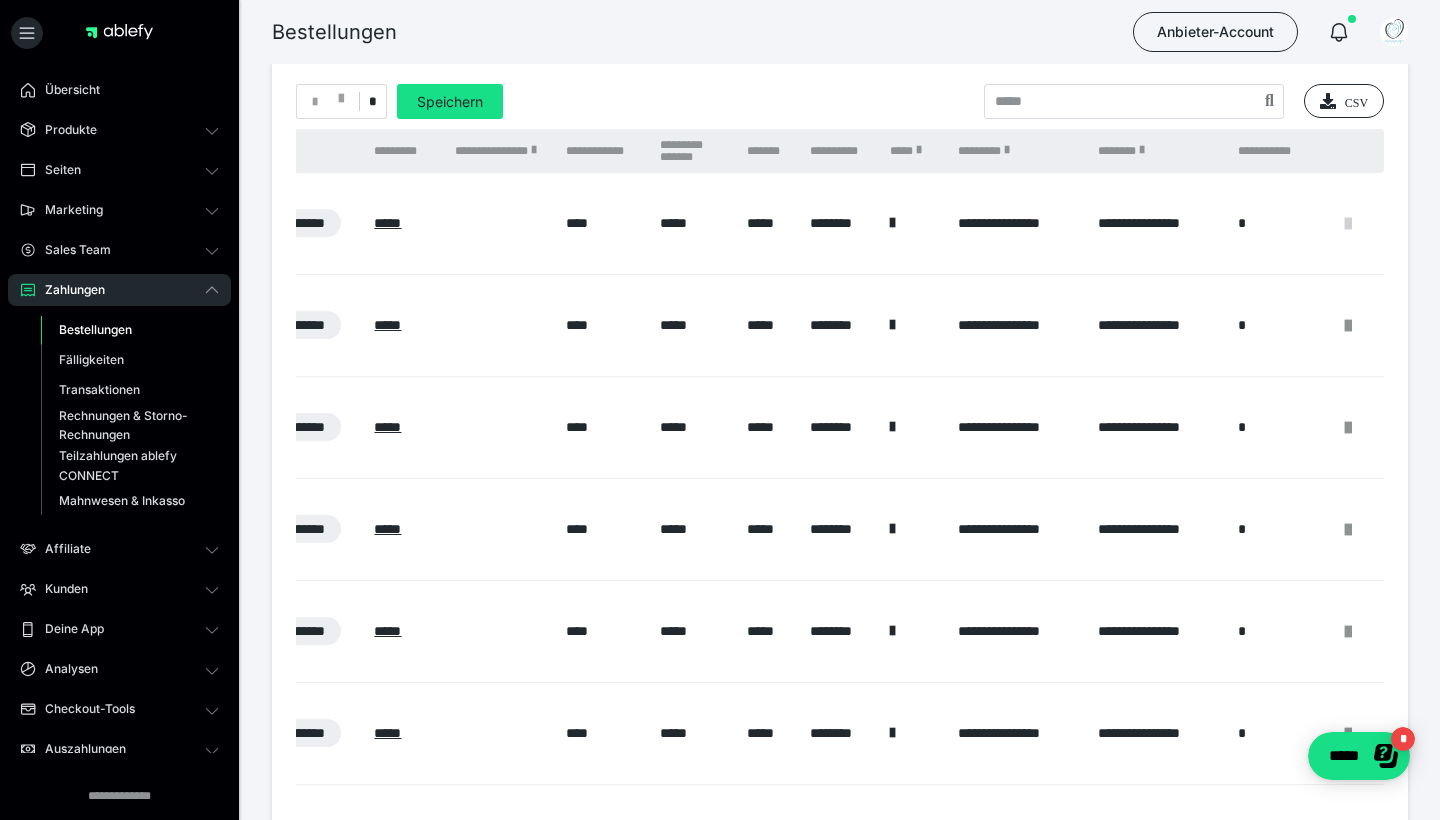 click at bounding box center (1348, 224) 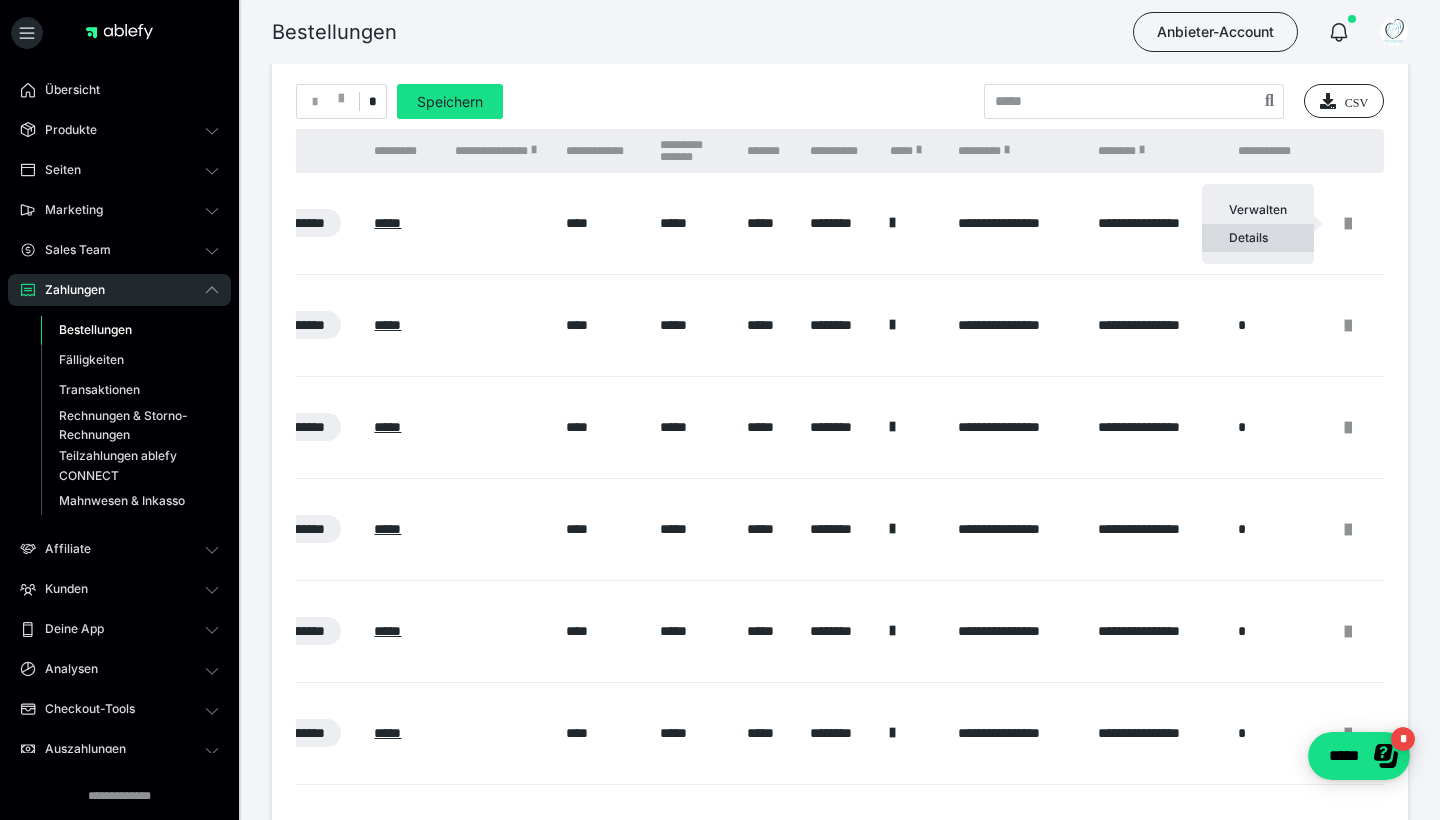 click on "Details" at bounding box center (1258, 238) 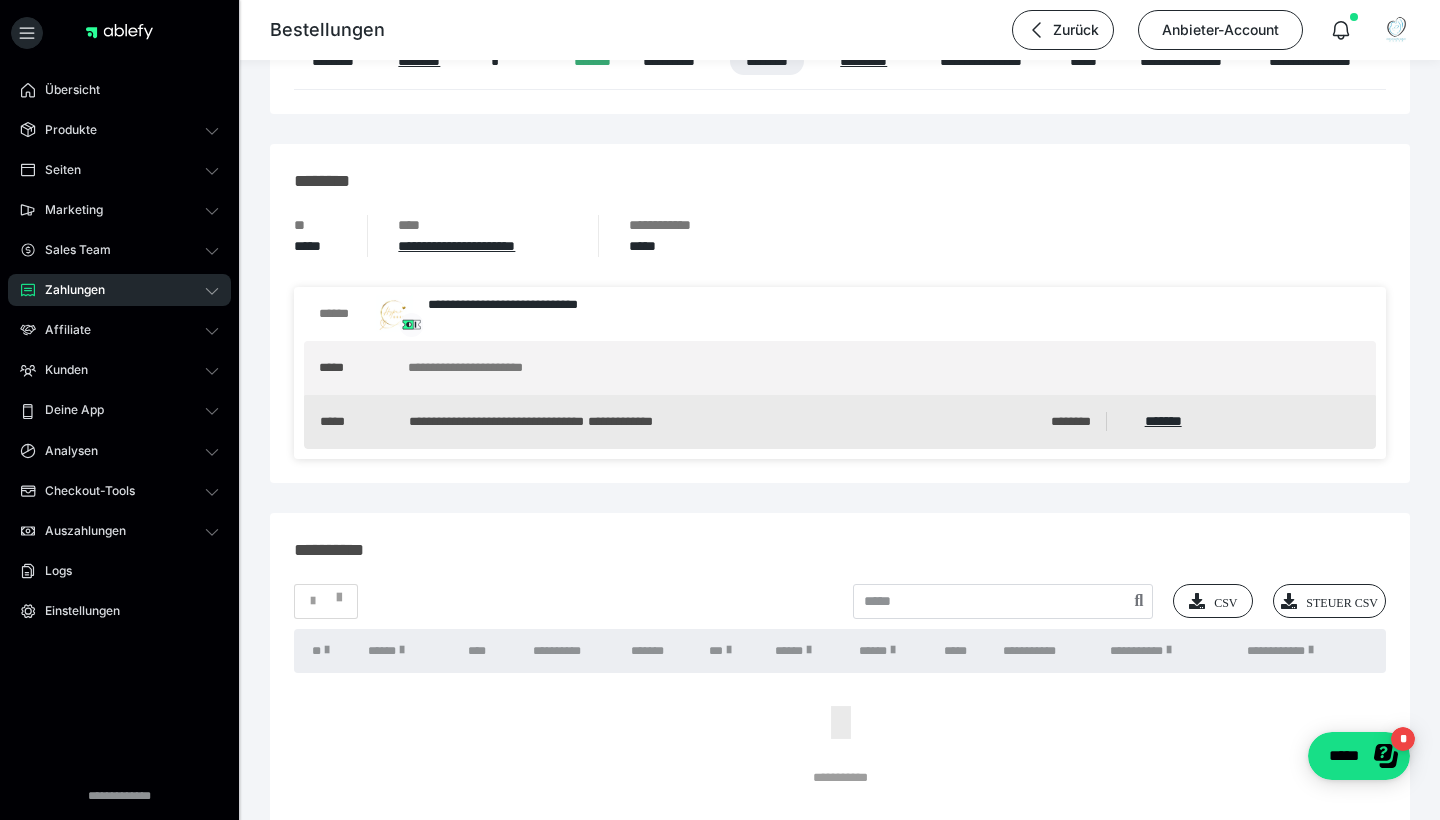 scroll, scrollTop: 1484, scrollLeft: 0, axis: vertical 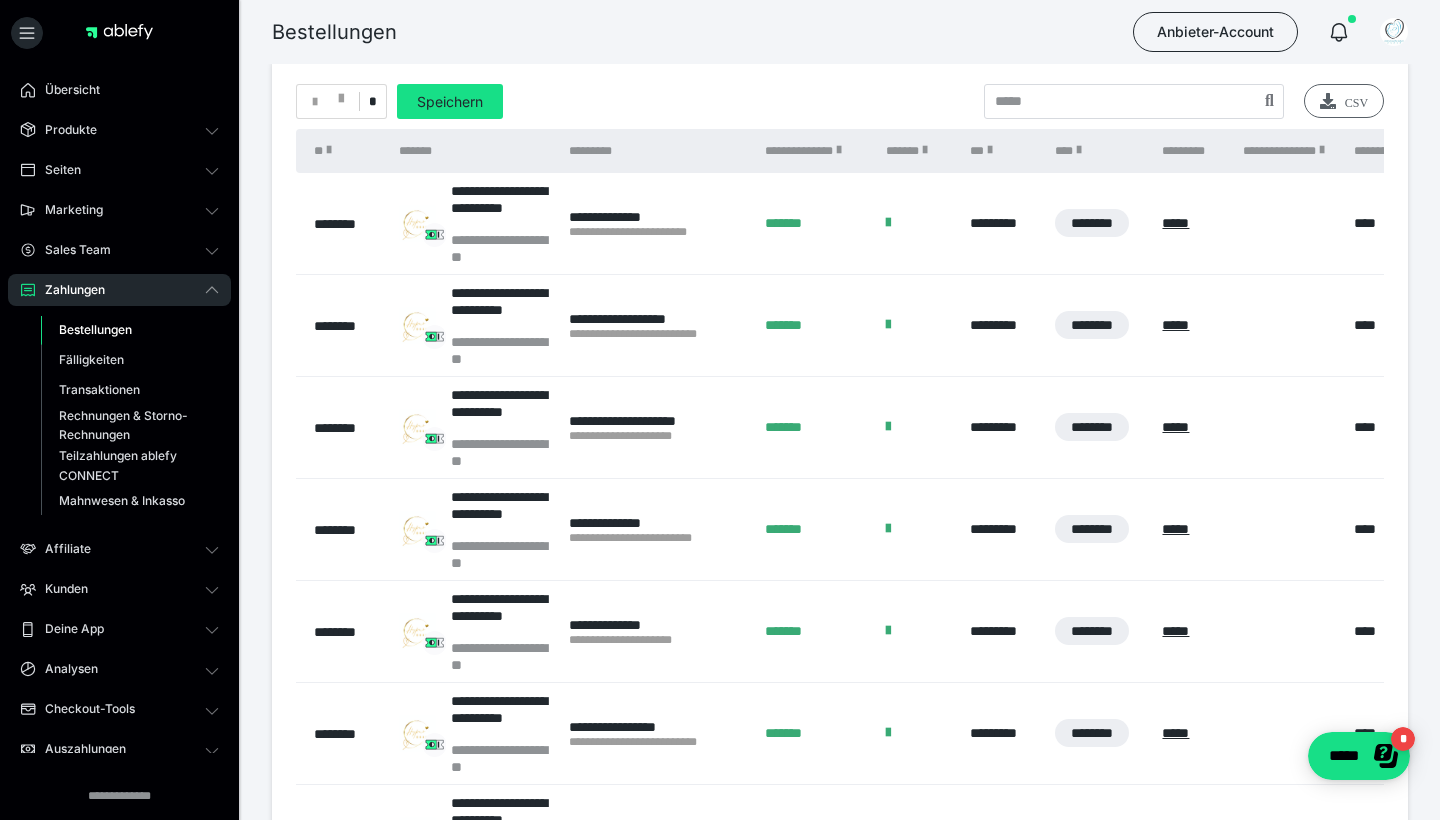click on "CSV" at bounding box center (1344, 101) 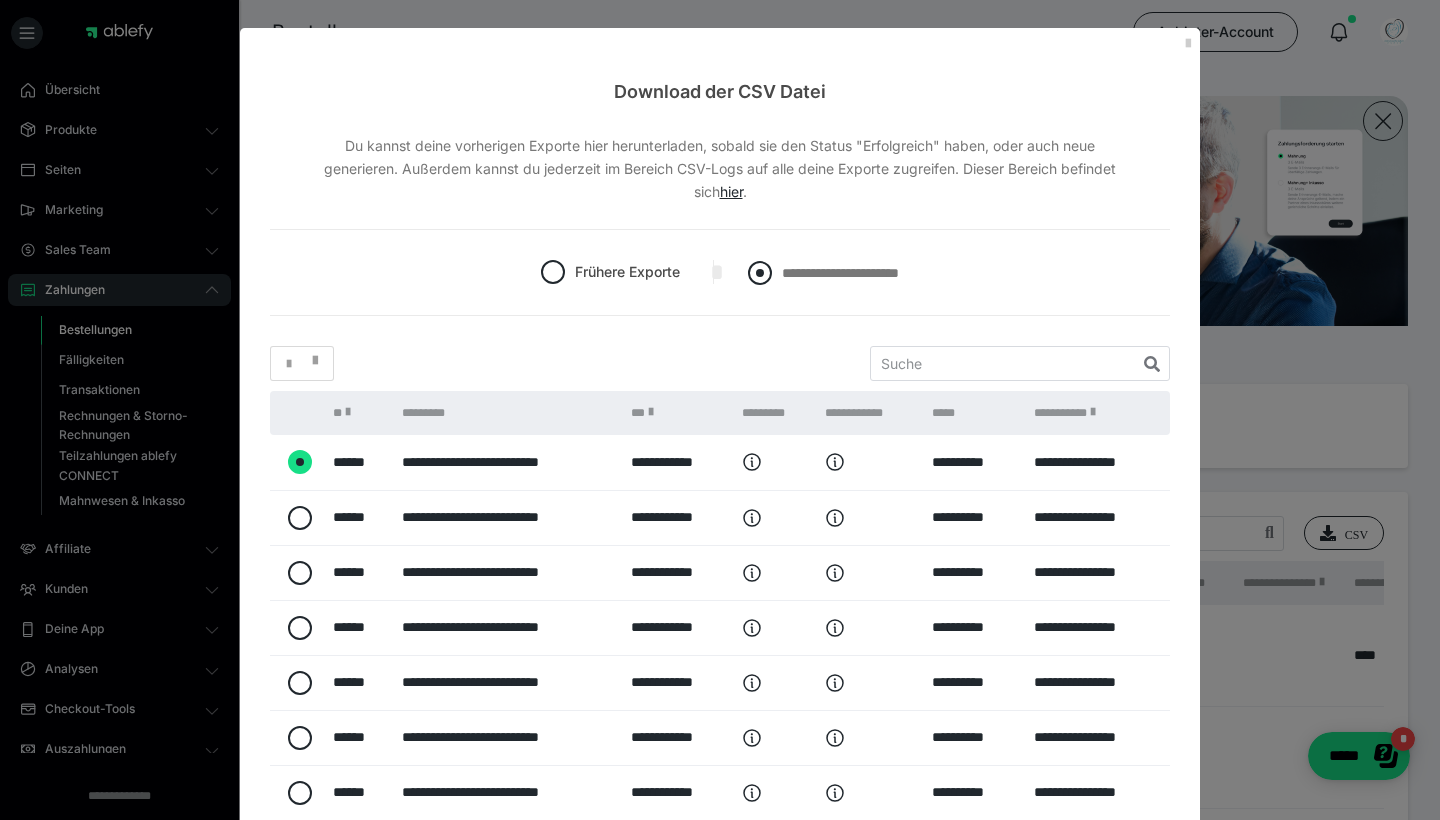 click at bounding box center (760, 273) 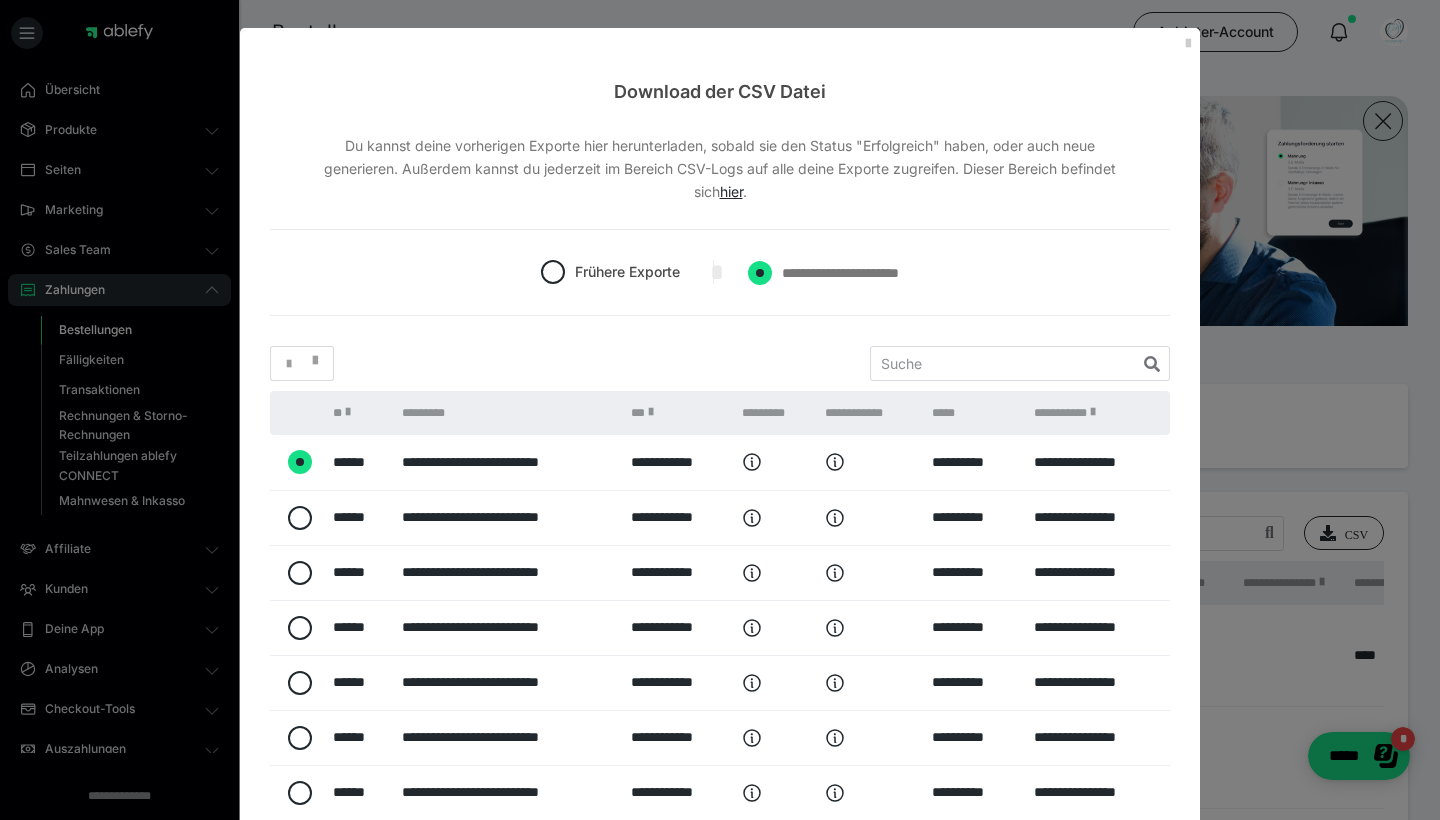 radio on "****" 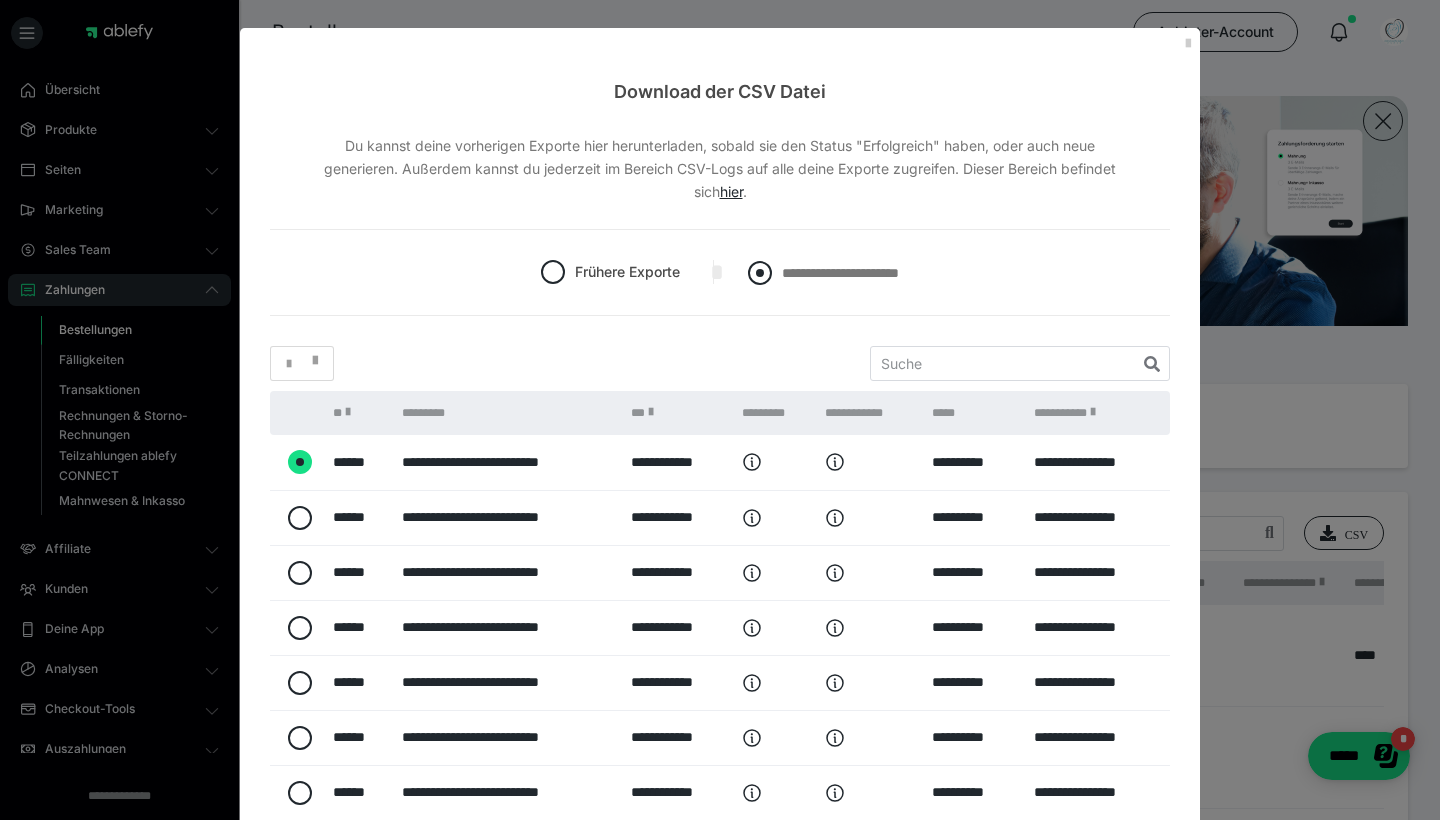 radio on "*****" 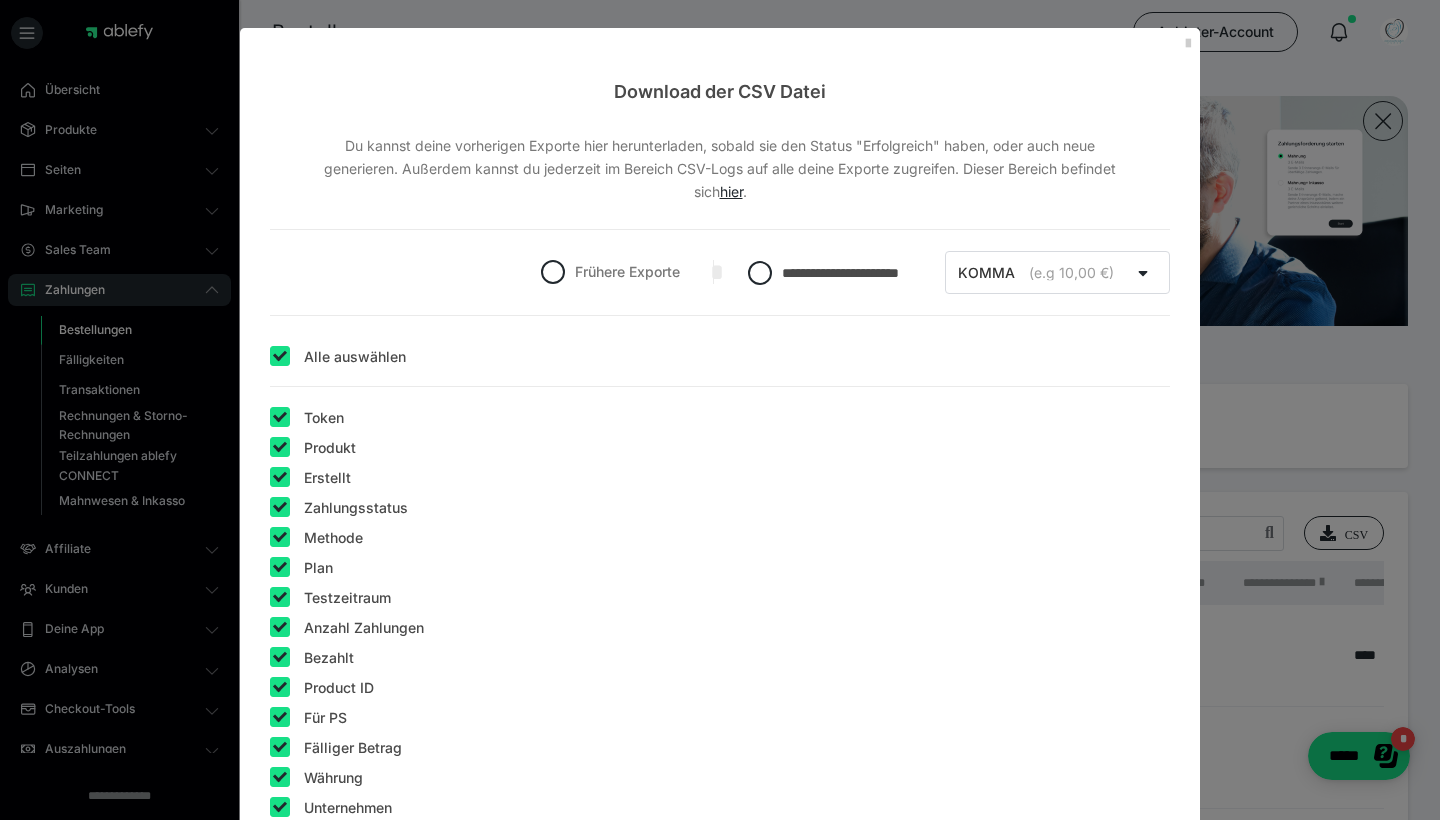 click at bounding box center [280, 356] 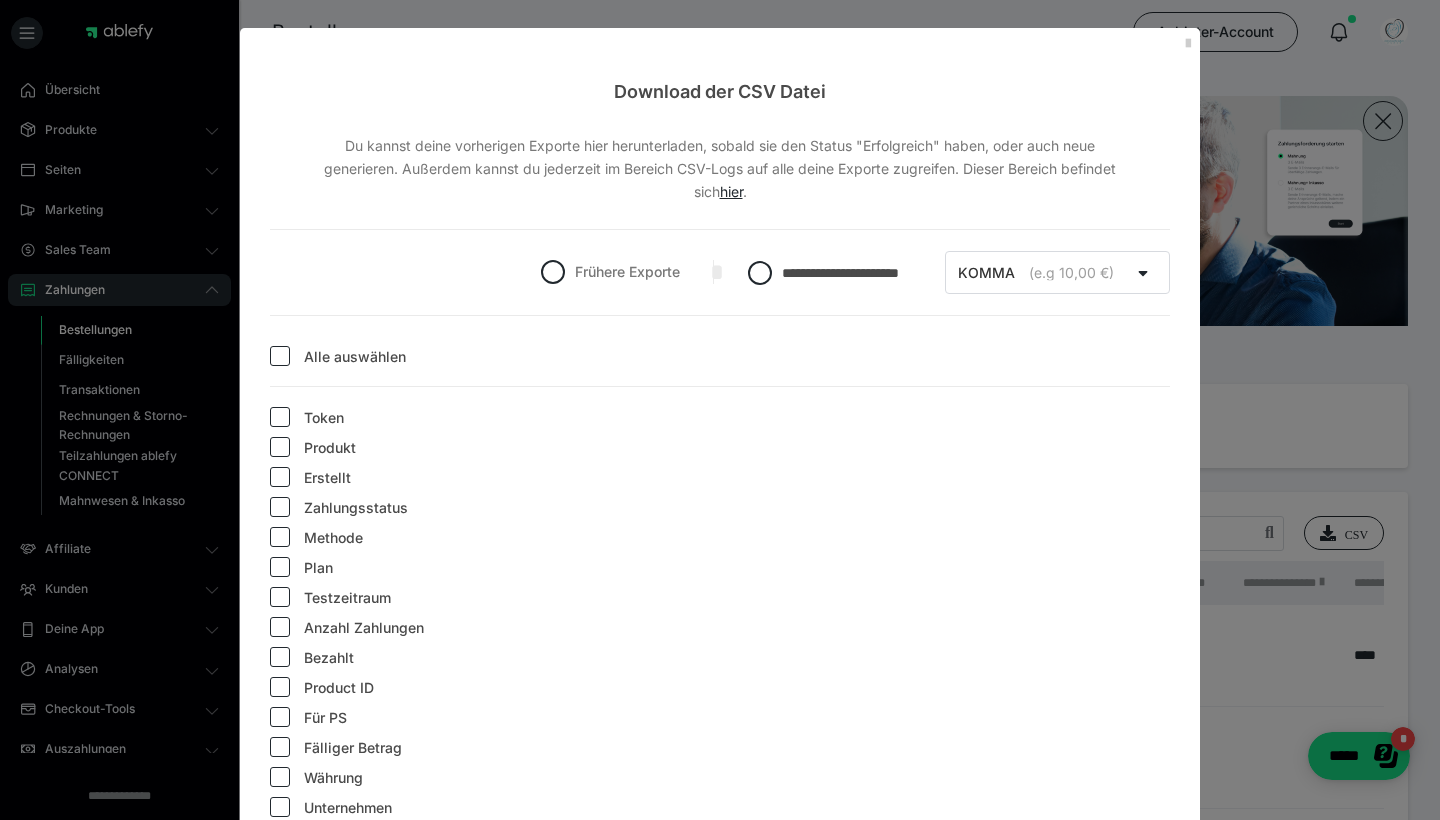 checkbox on "false" 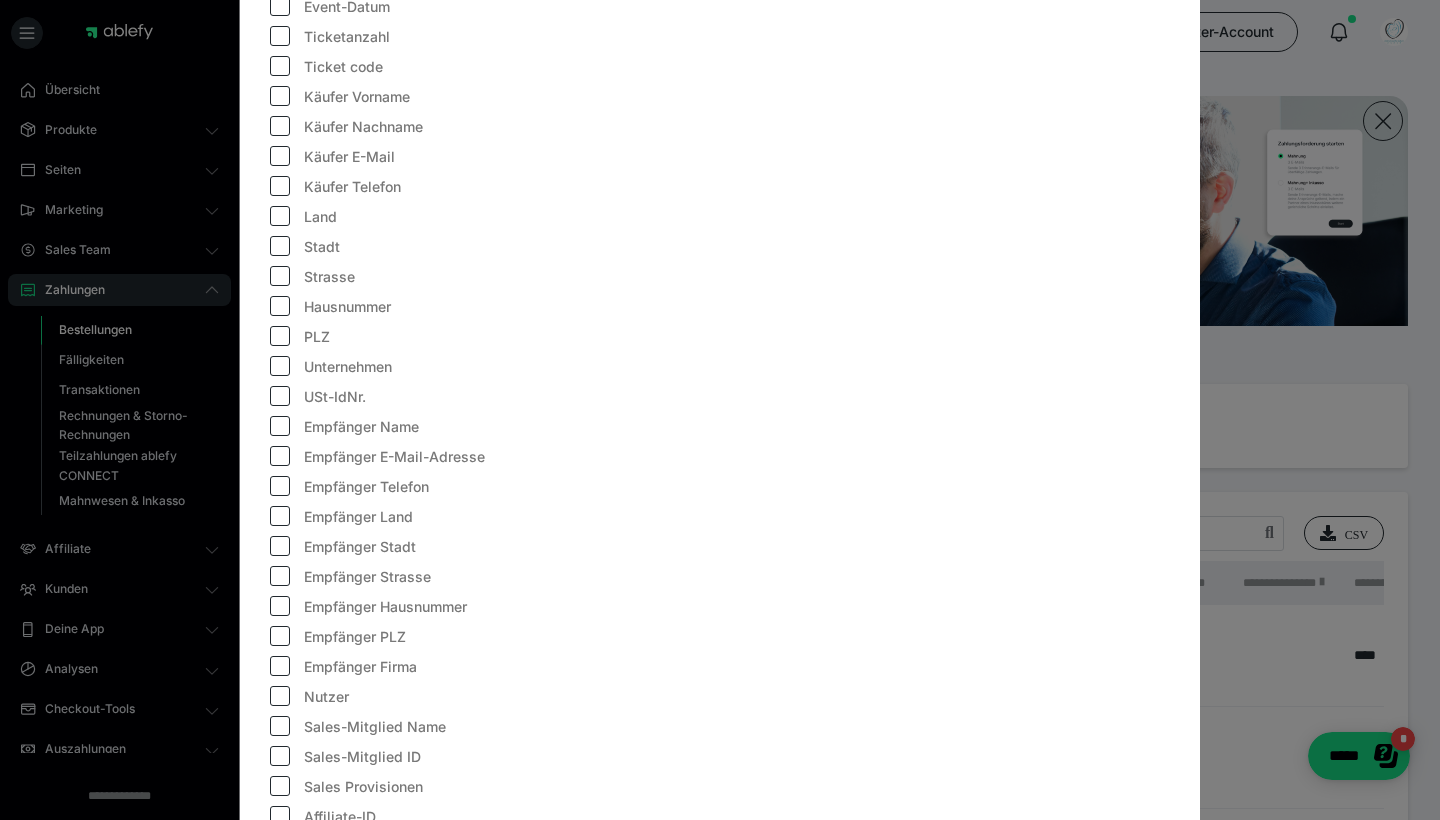 scroll, scrollTop: 1158, scrollLeft: 0, axis: vertical 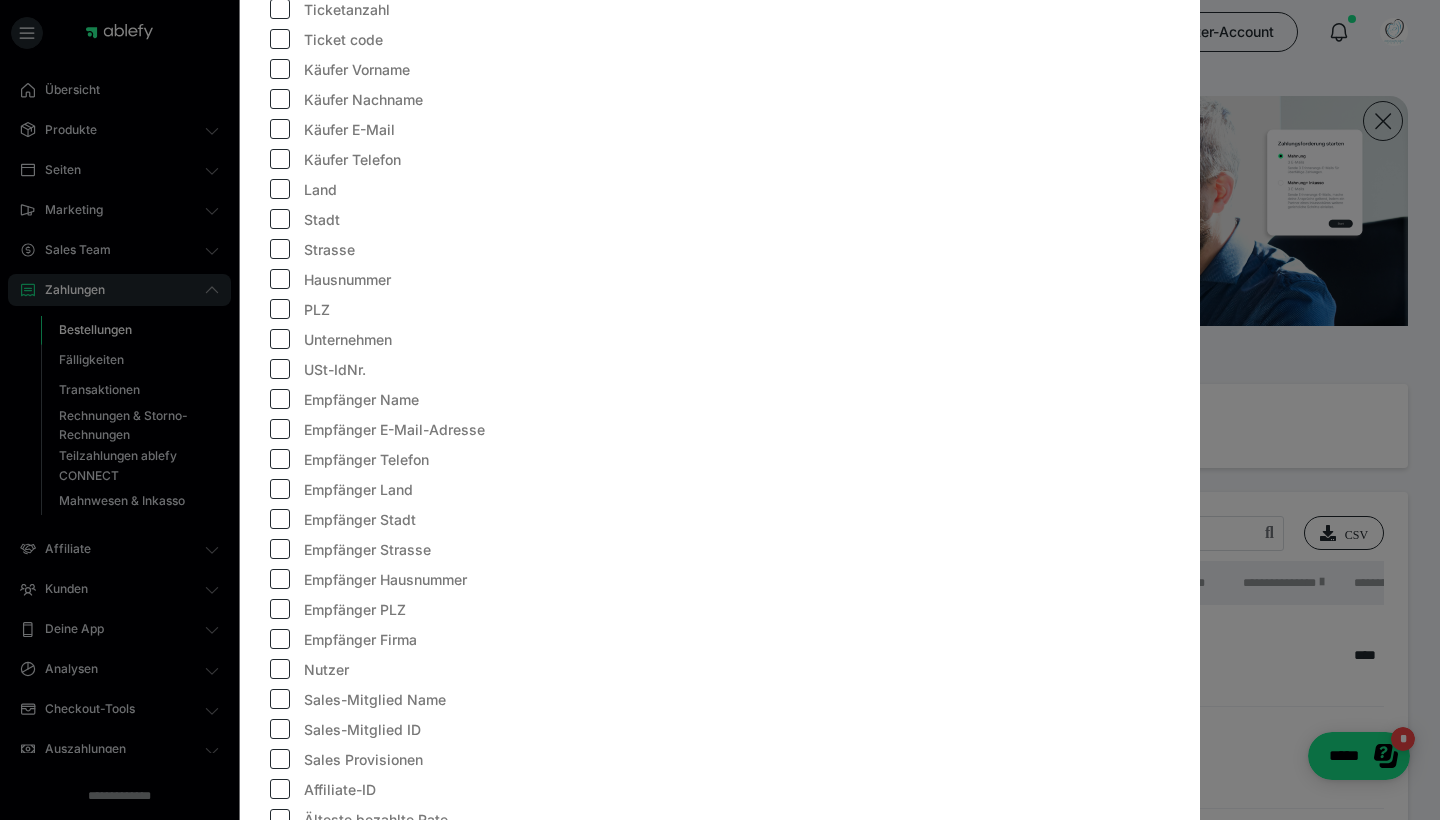 click at bounding box center [280, 399] 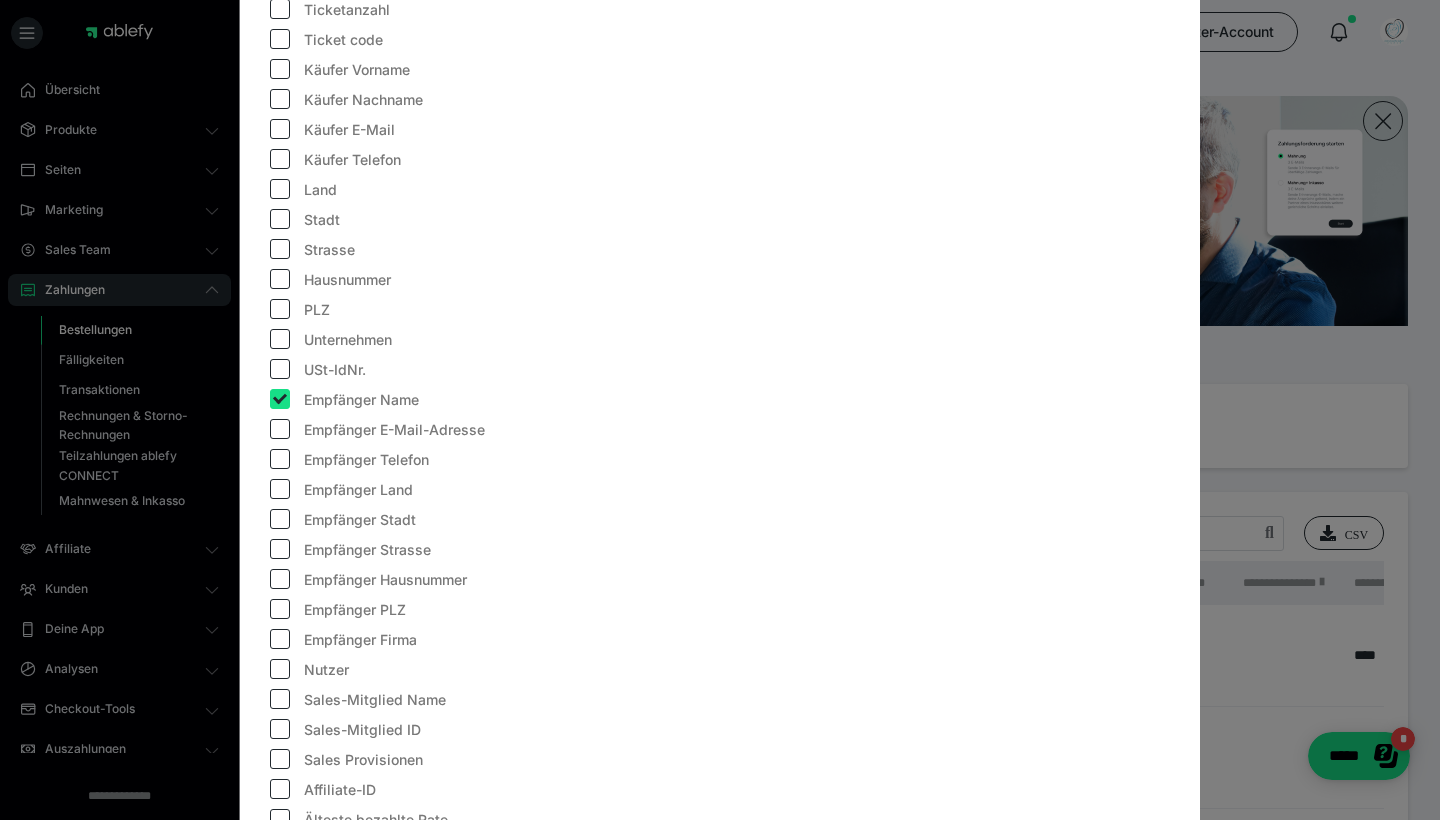 checkbox on "true" 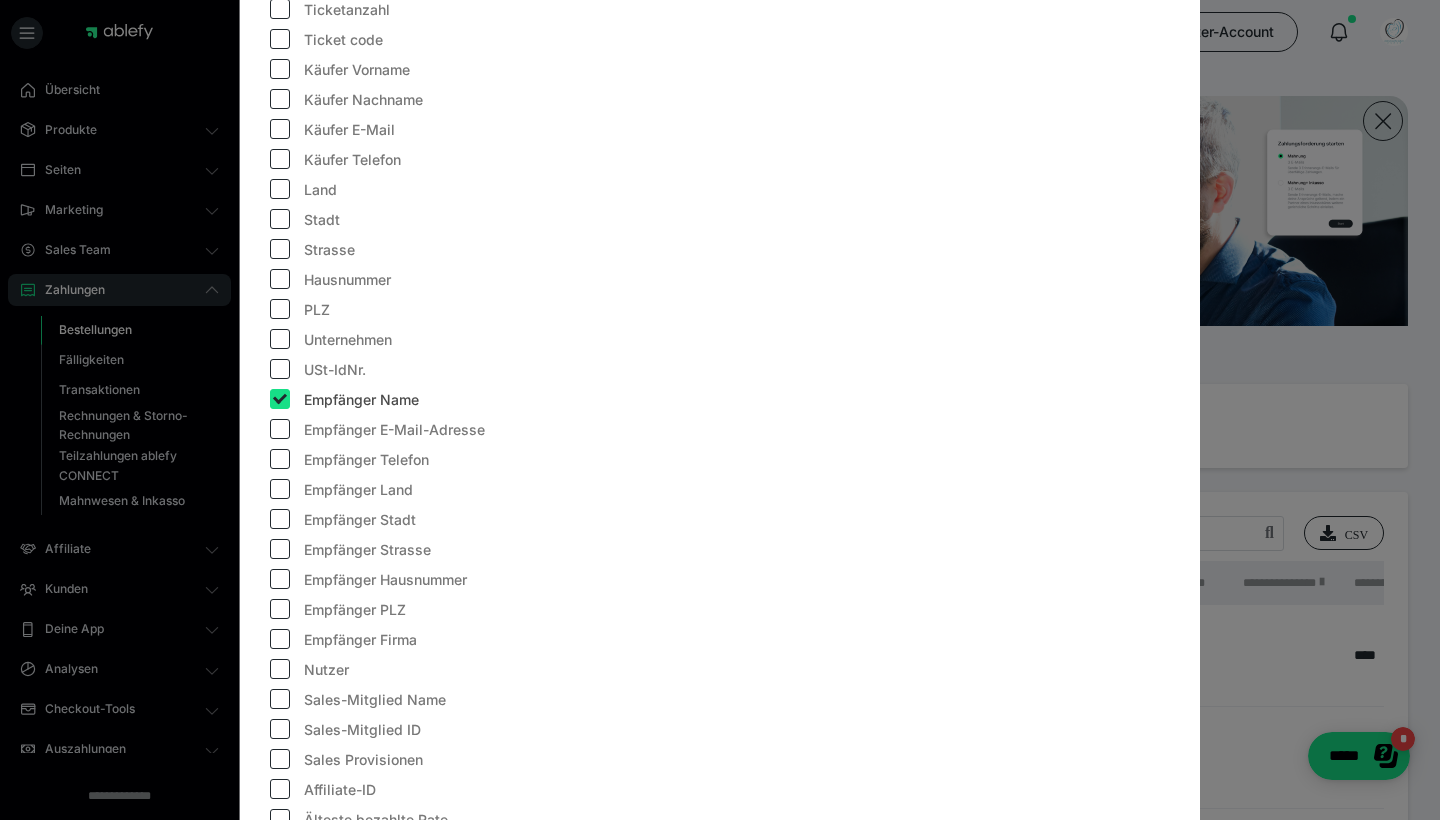 click at bounding box center (280, 429) 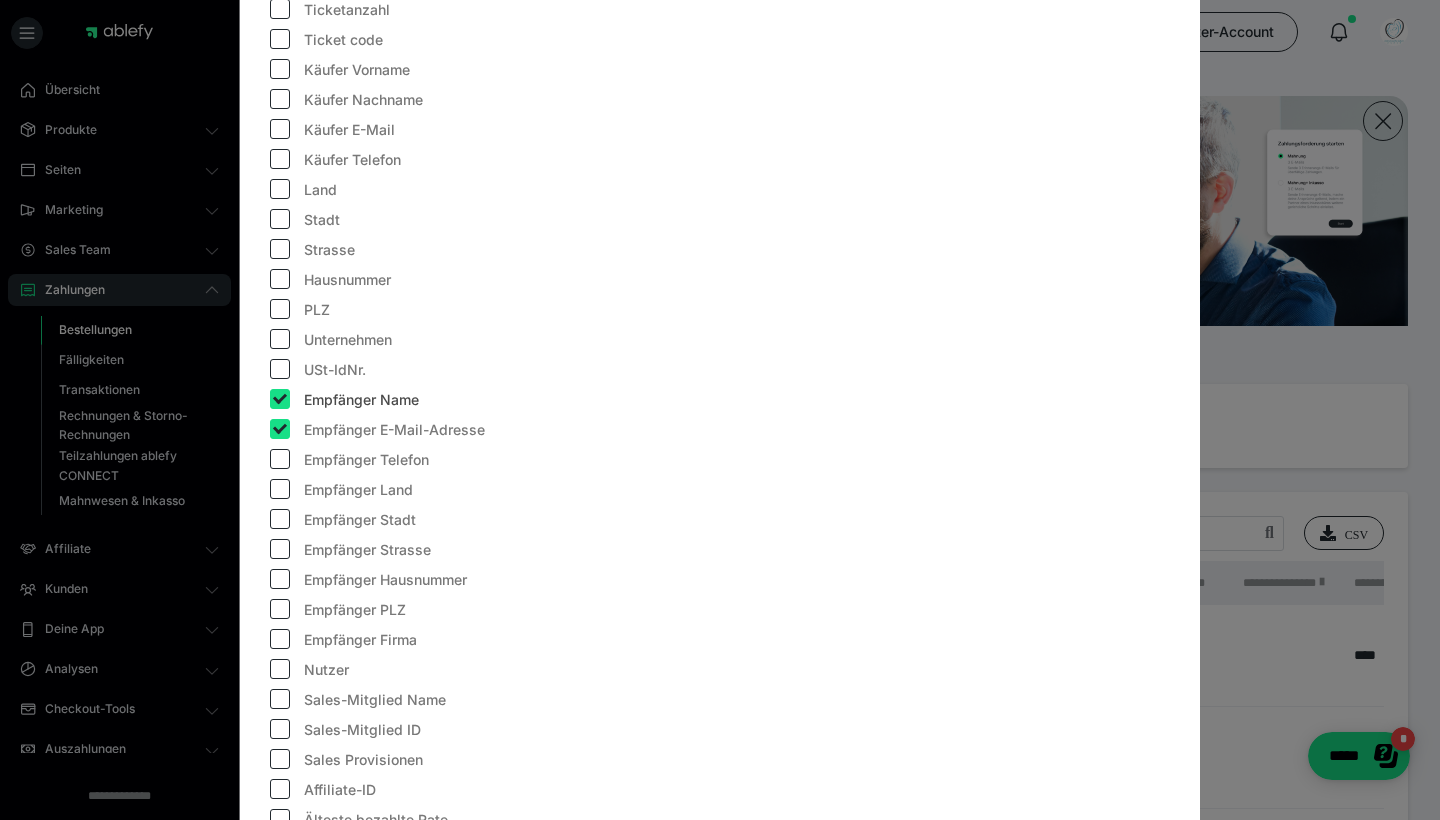 checkbox on "true" 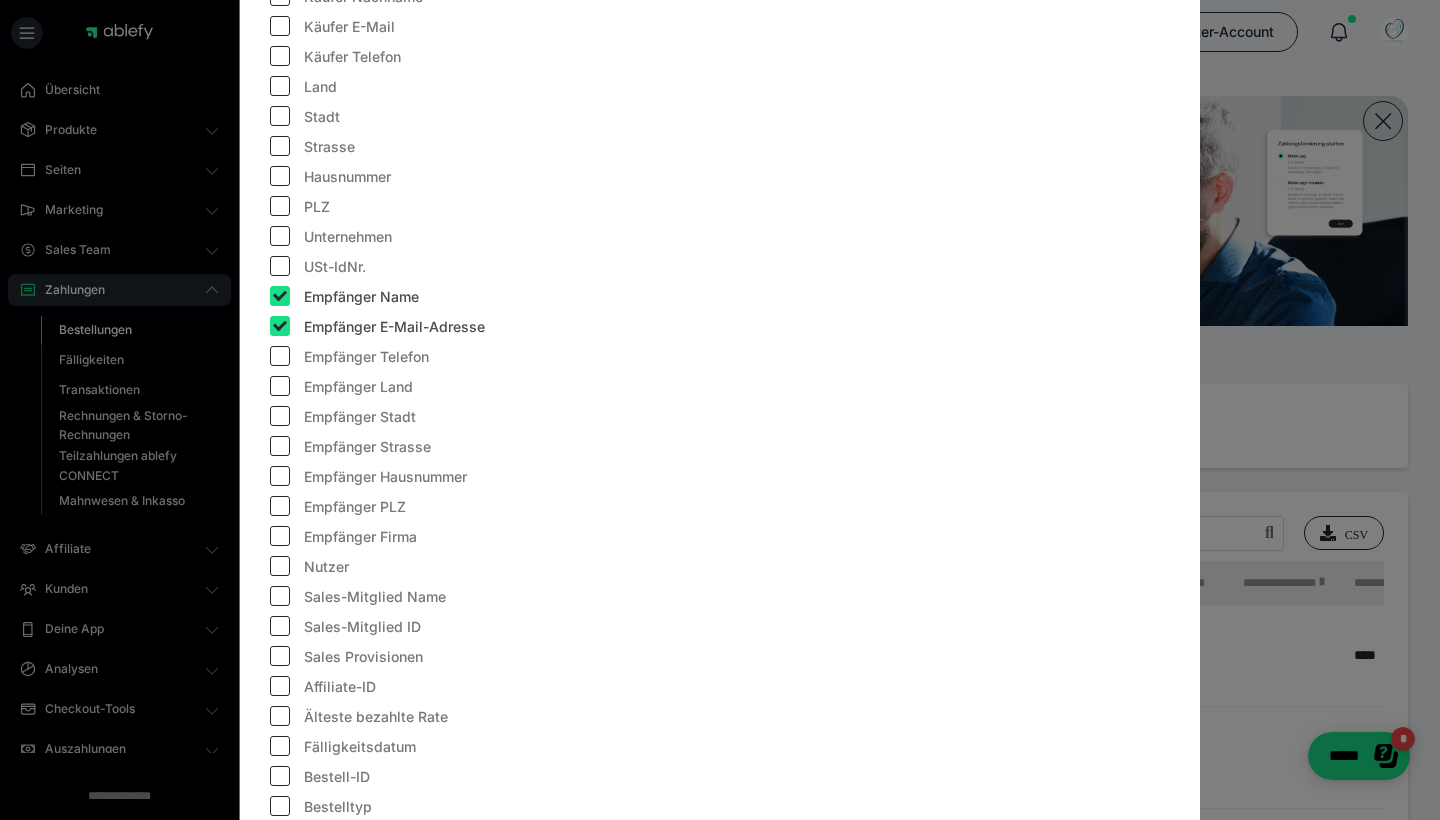 scroll, scrollTop: 1256, scrollLeft: 0, axis: vertical 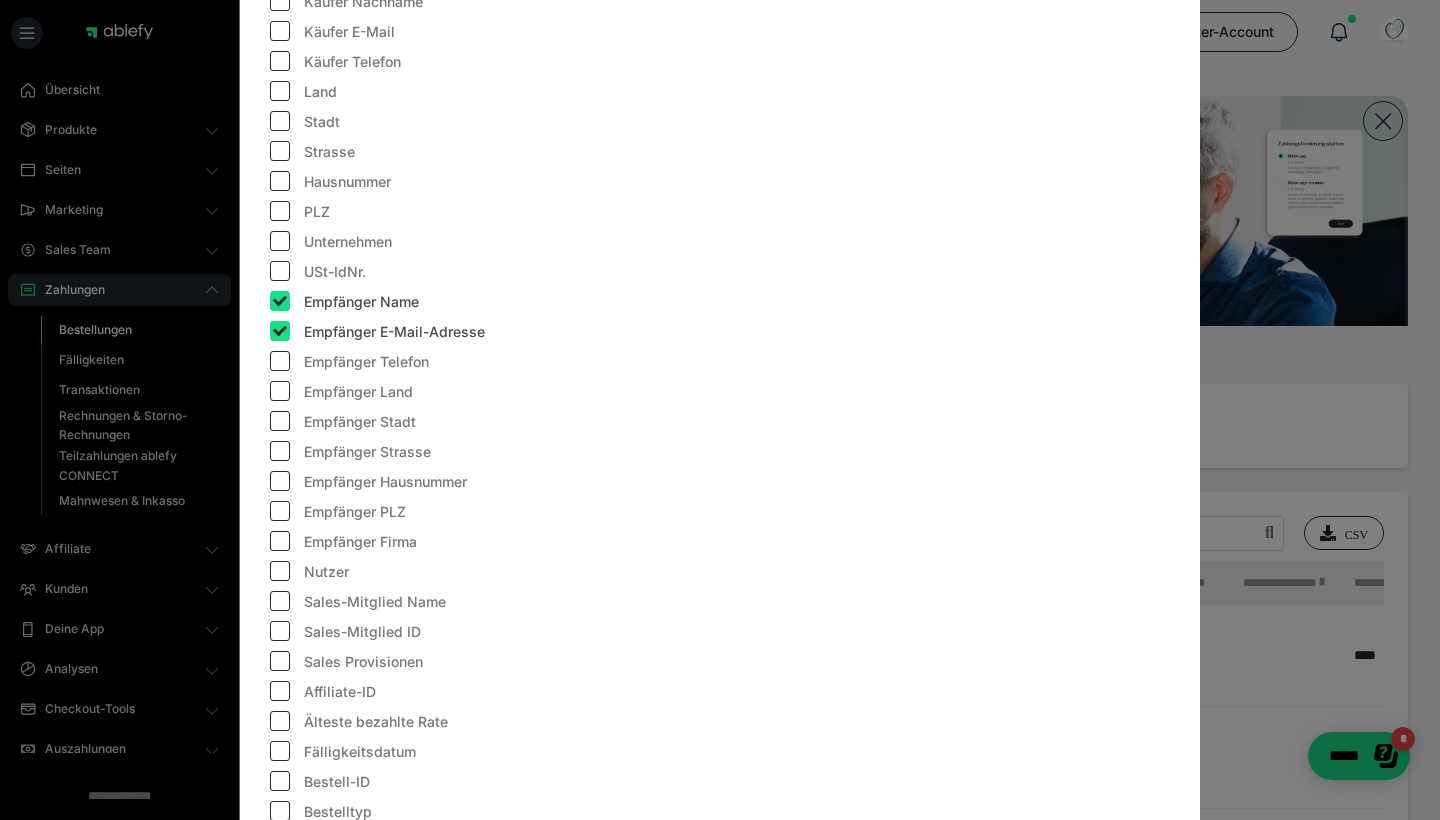 click at bounding box center [280, 511] 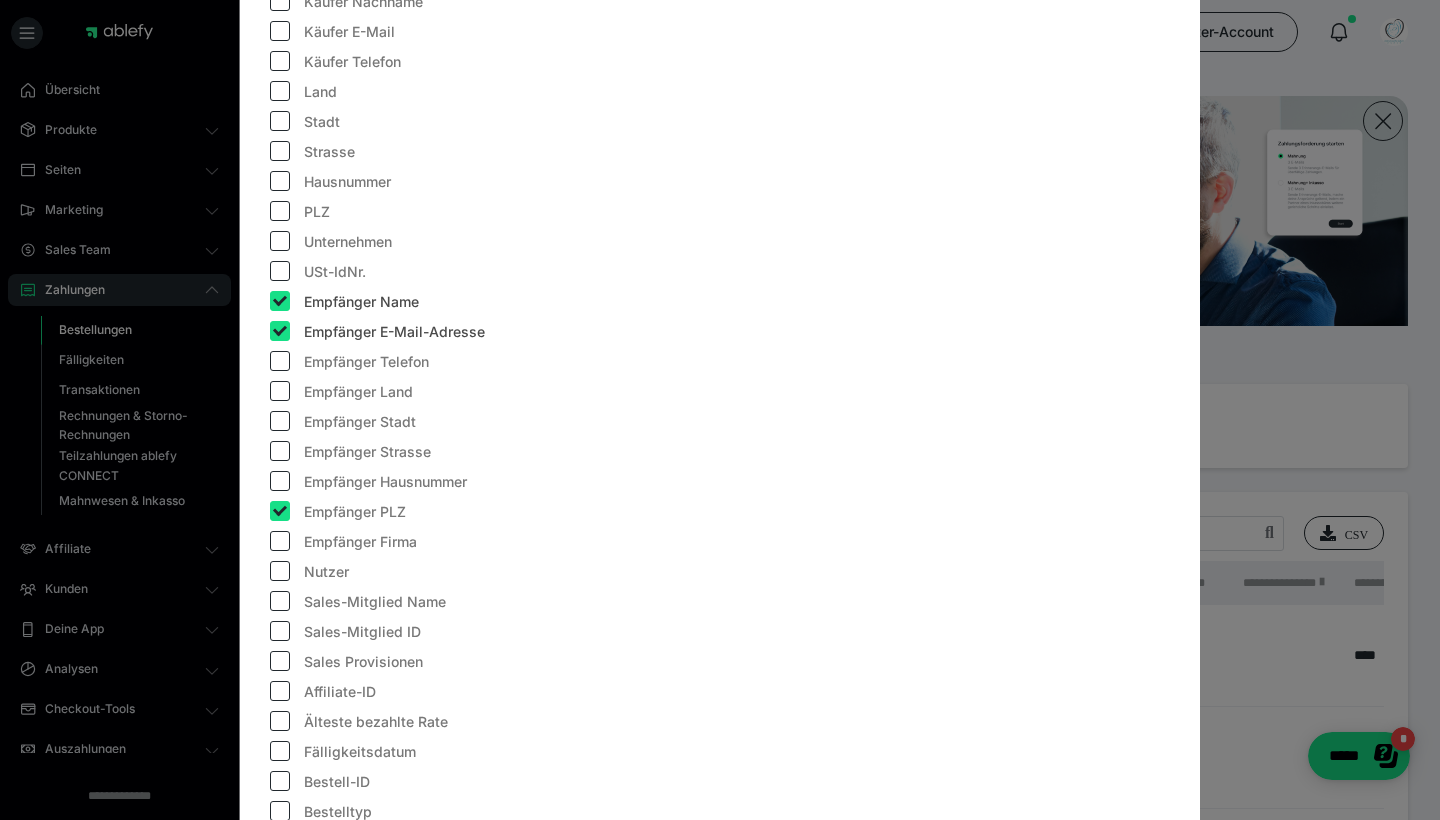 checkbox on "true" 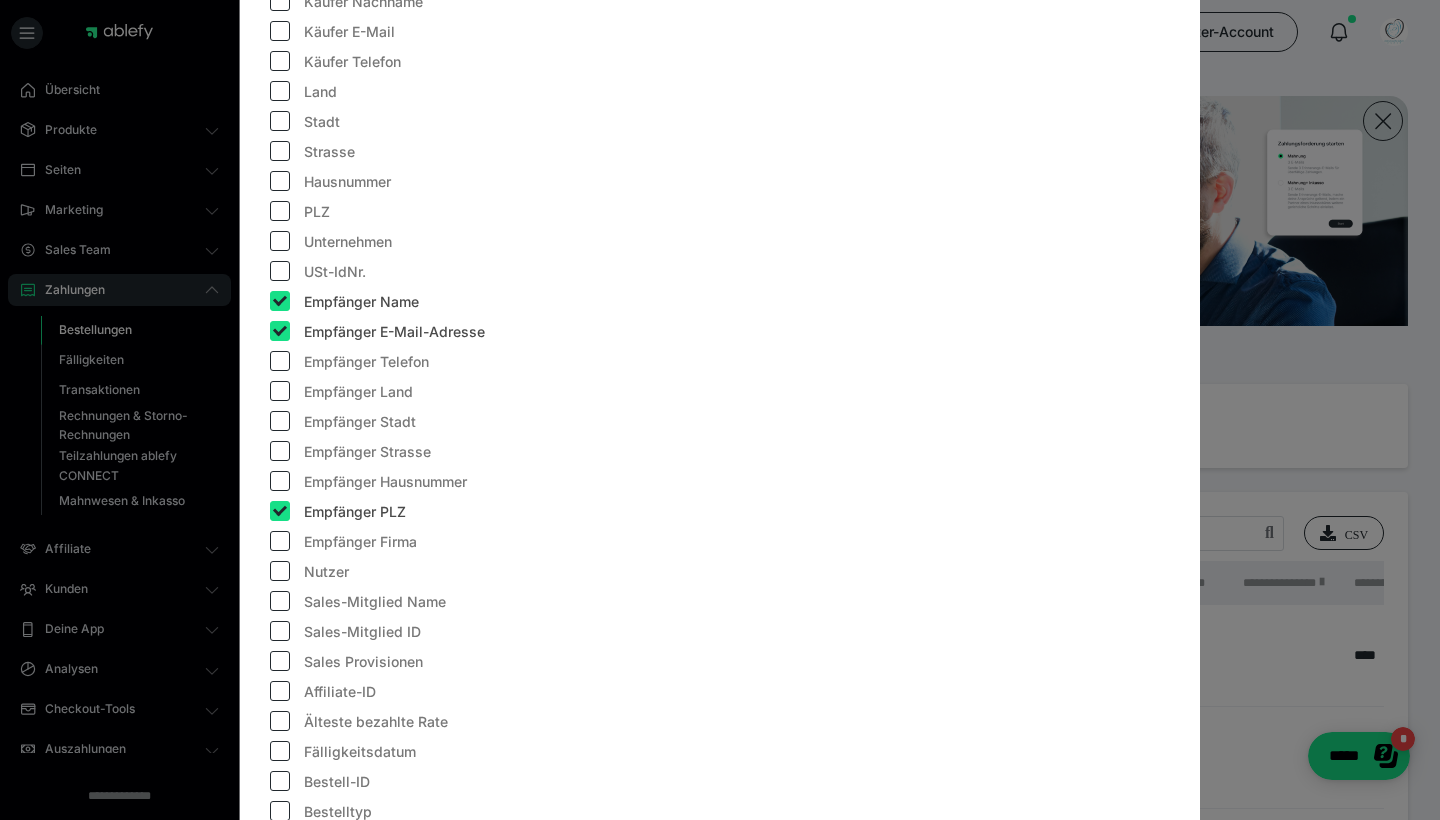 click at bounding box center (280, 421) 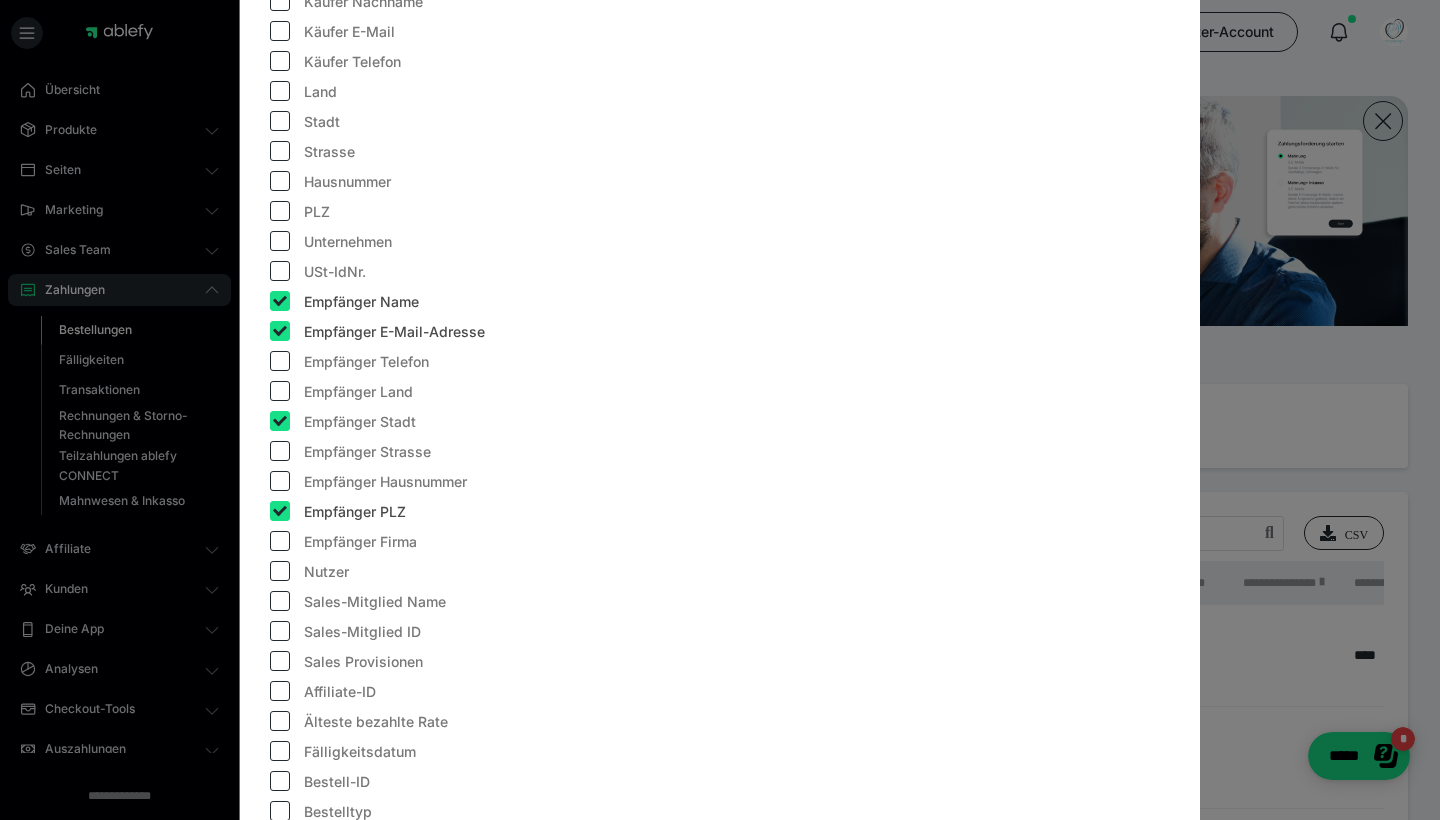 checkbox on "true" 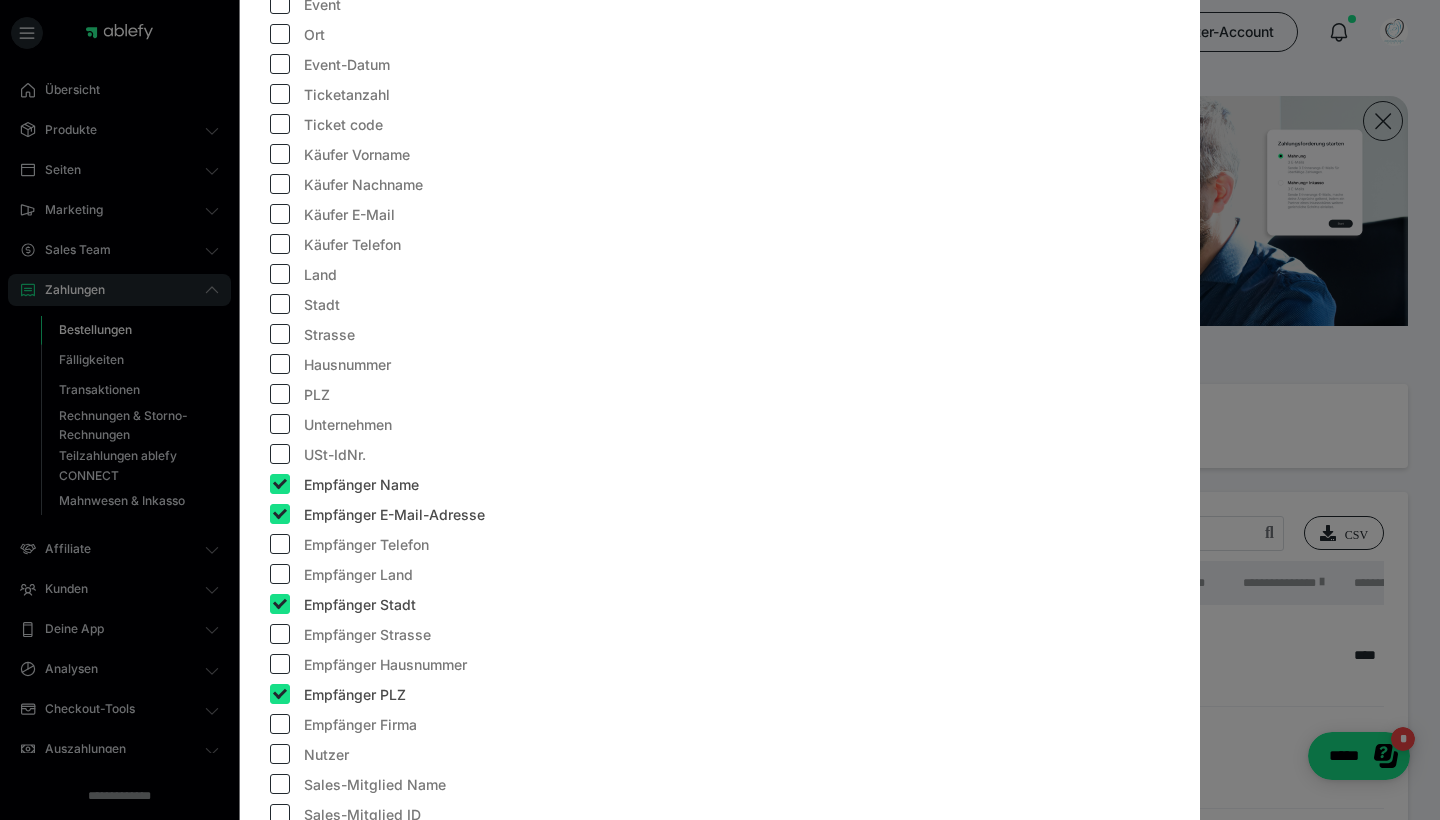 scroll, scrollTop: 1063, scrollLeft: 0, axis: vertical 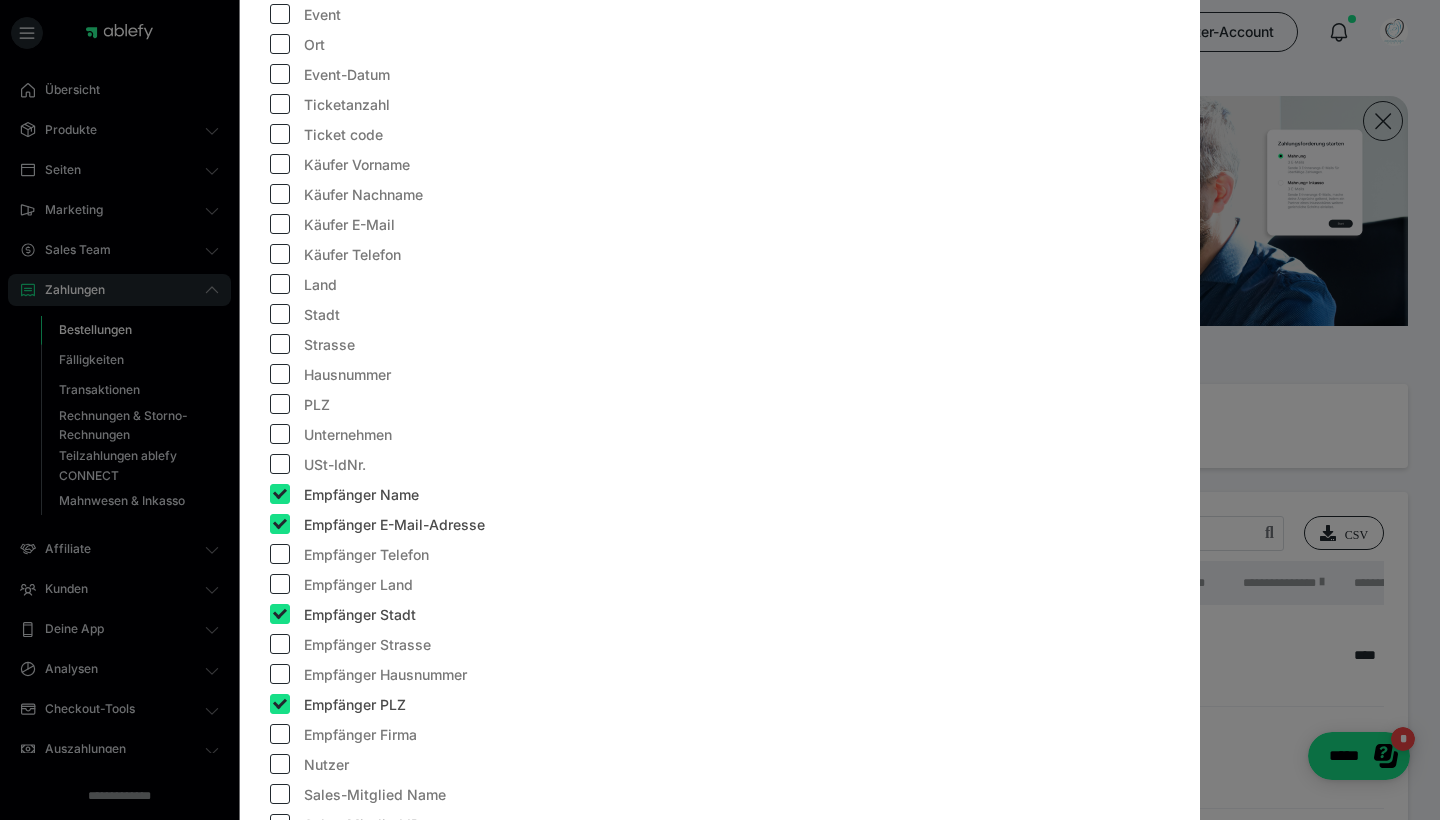 click at bounding box center (280, 224) 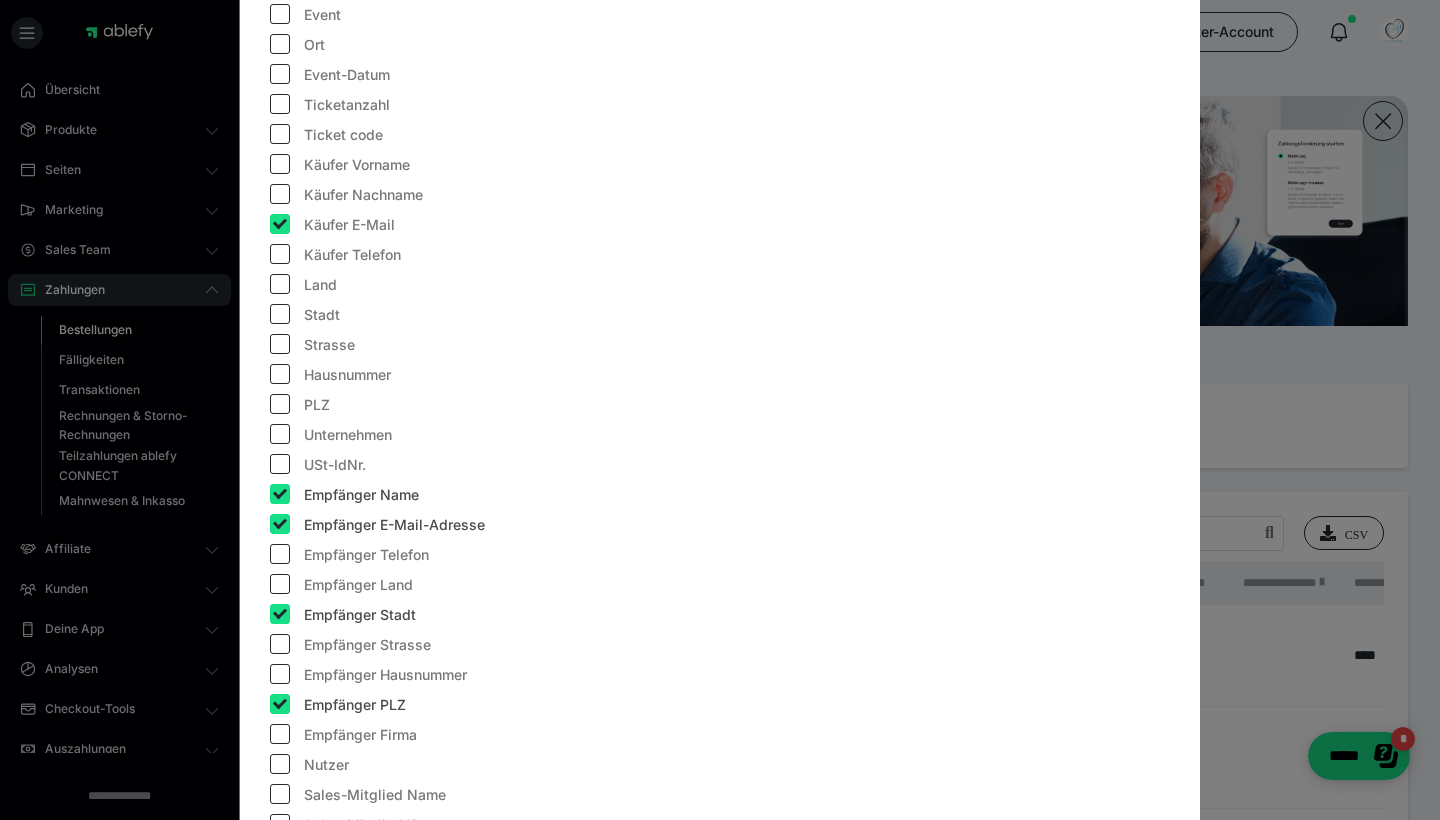 checkbox on "true" 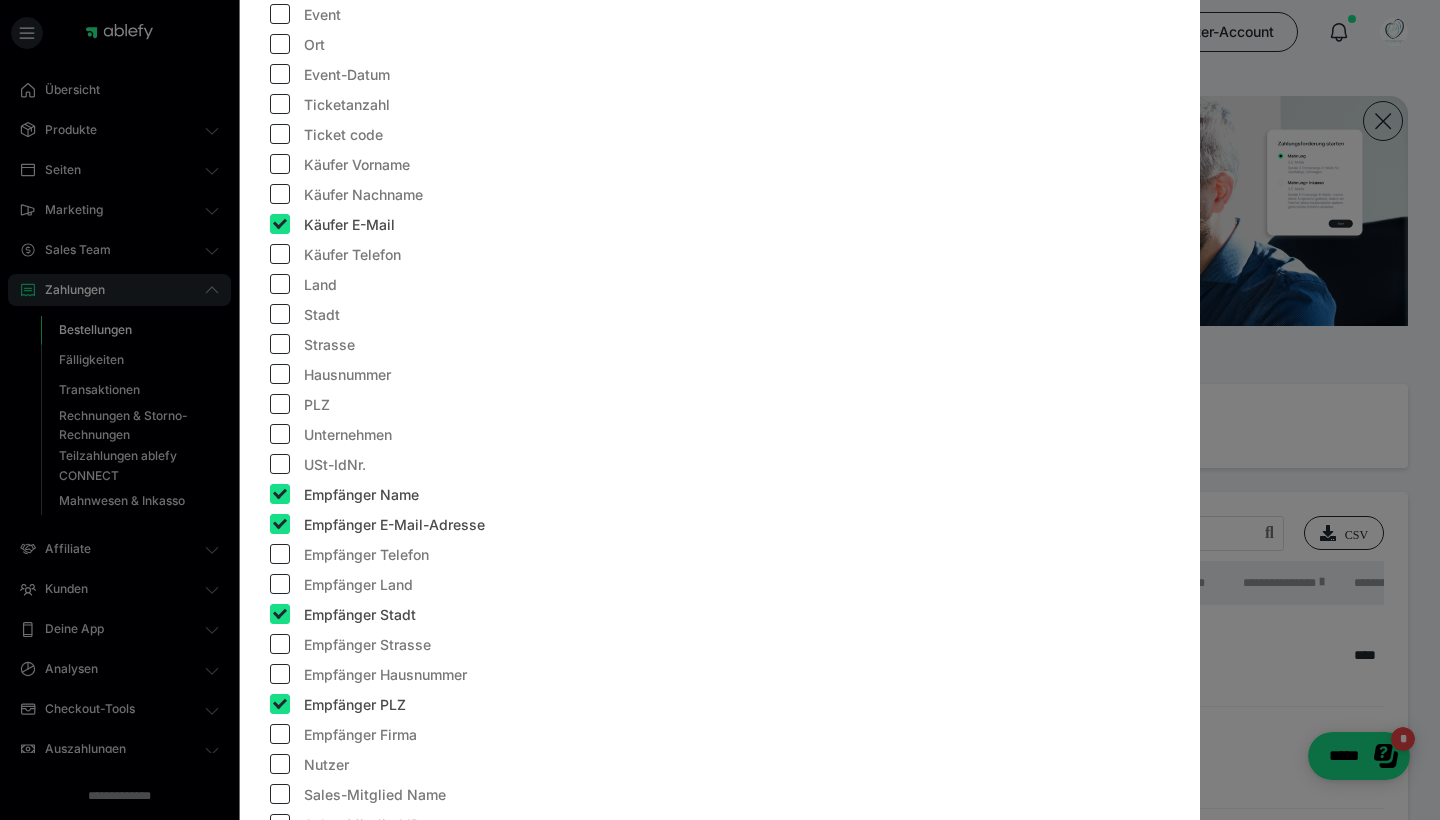 click at bounding box center [280, 494] 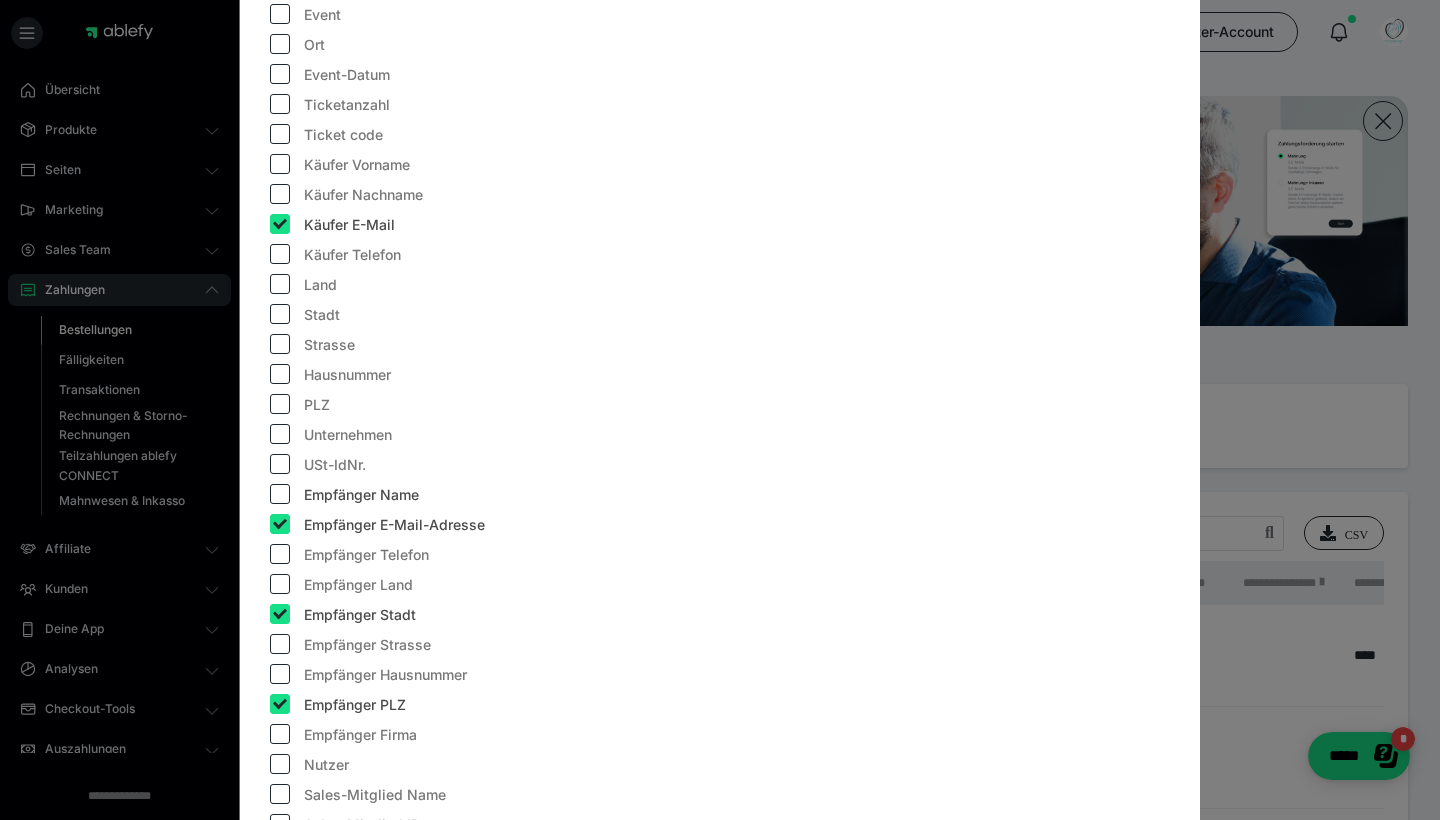 checkbox on "false" 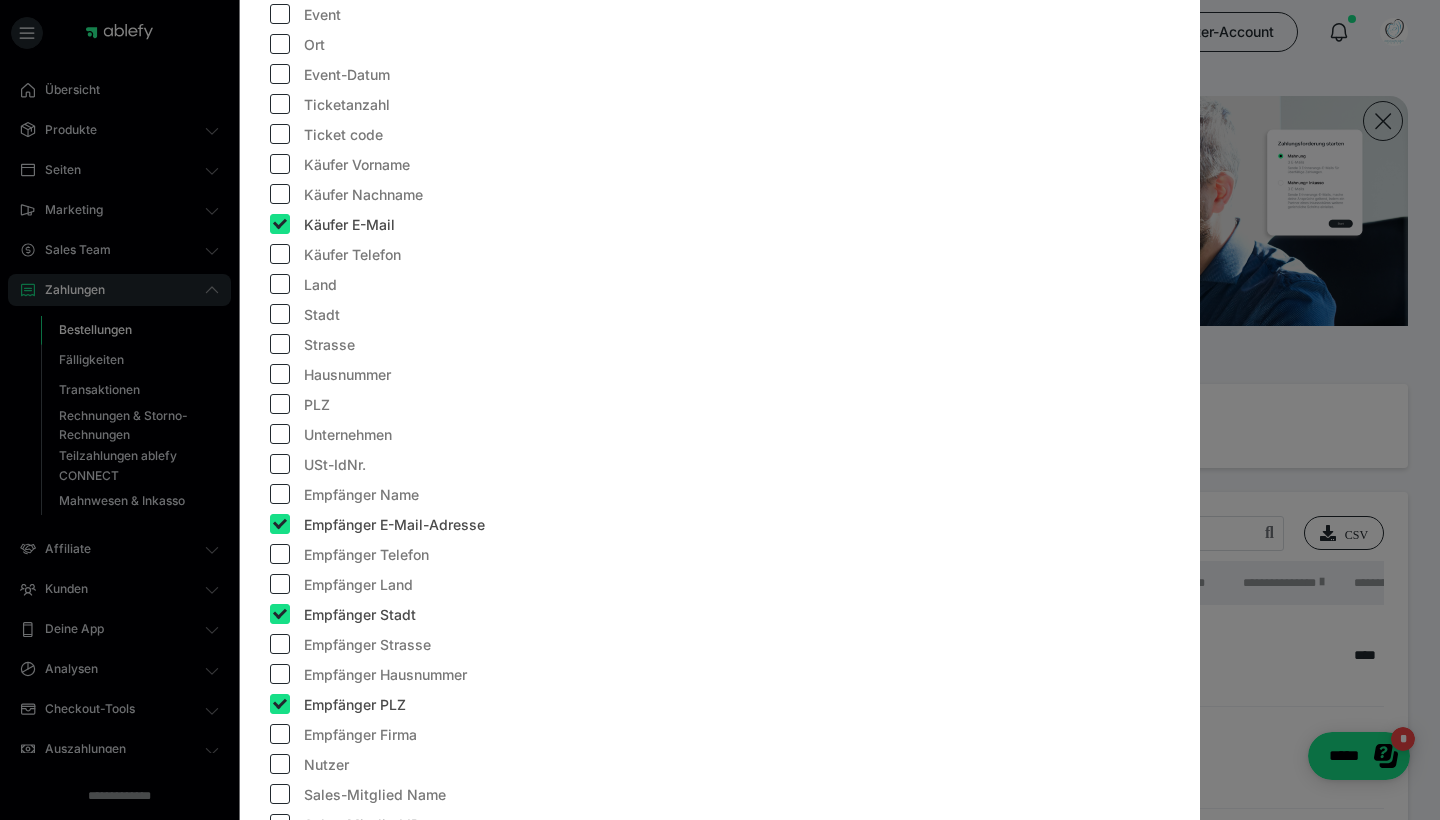 click at bounding box center (280, 524) 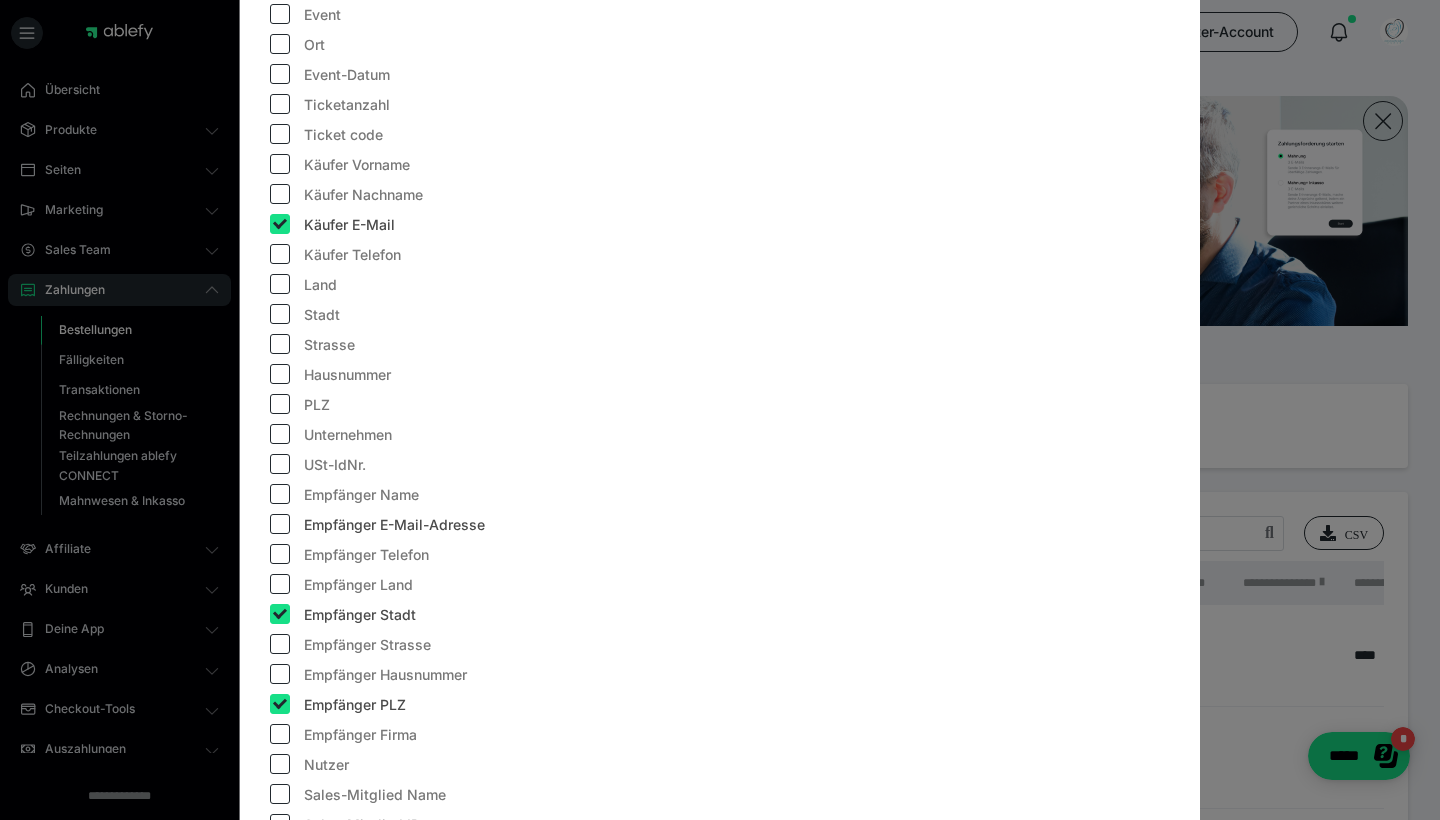 checkbox on "false" 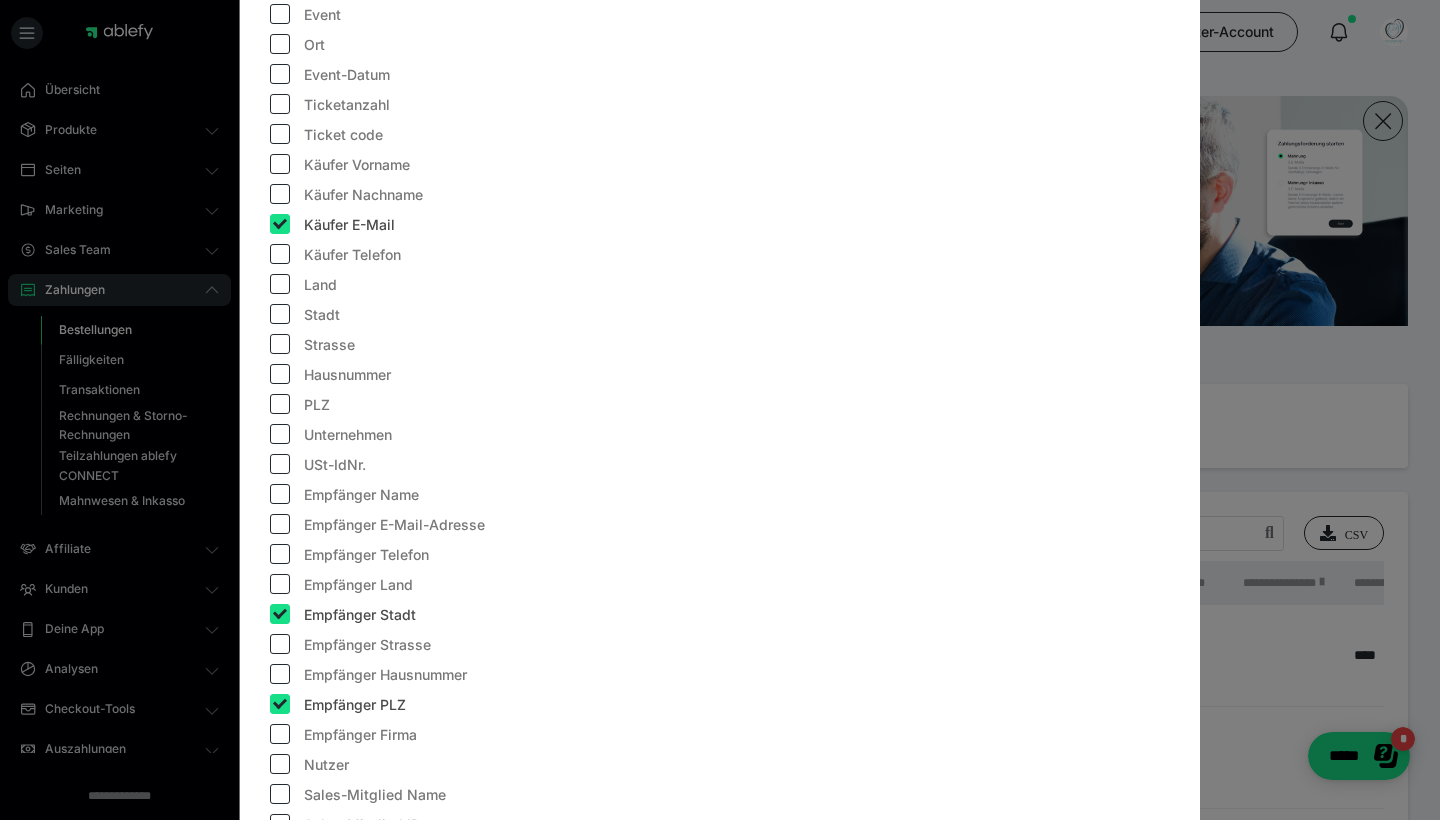 click at bounding box center (280, 614) 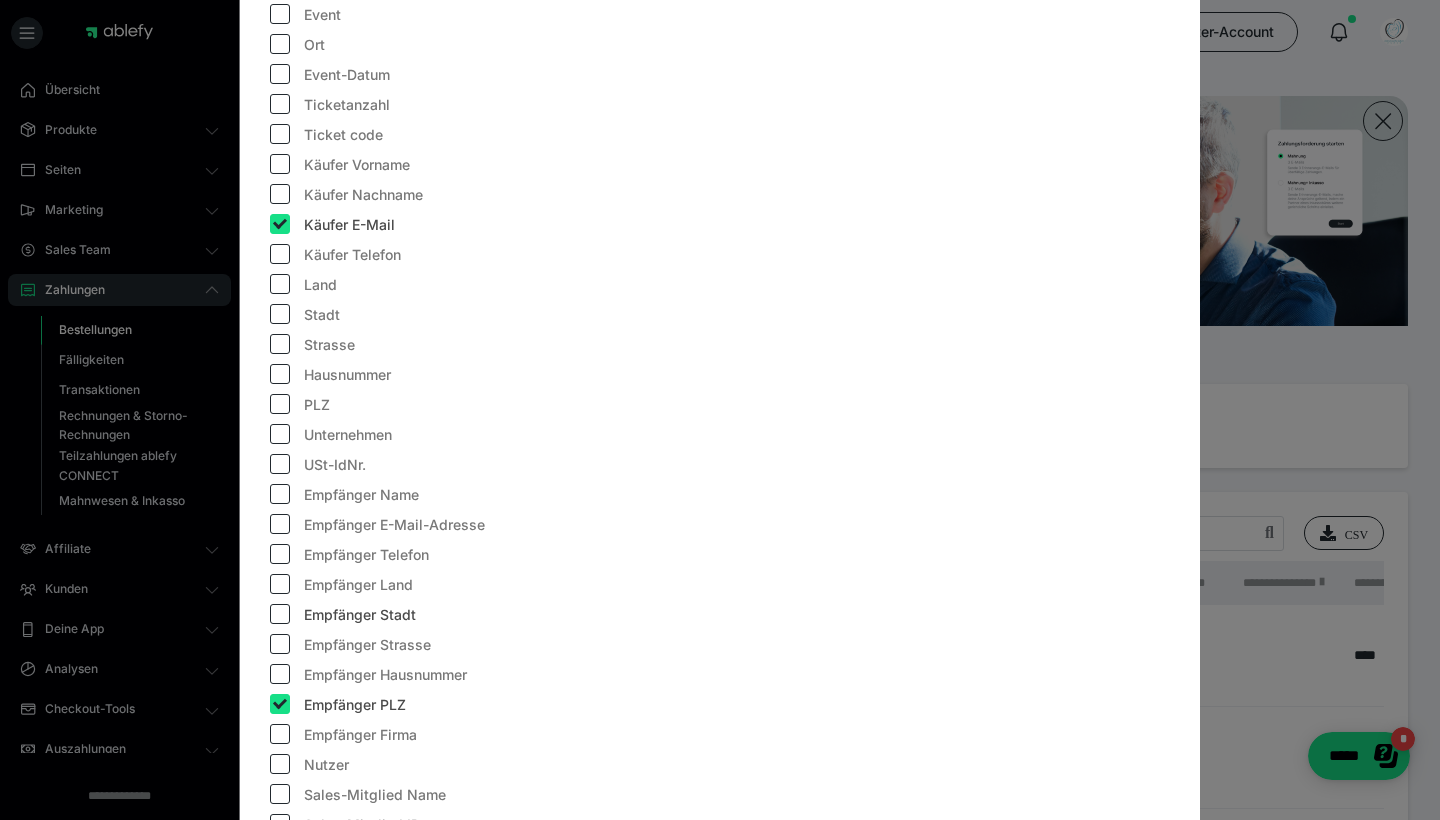 checkbox on "false" 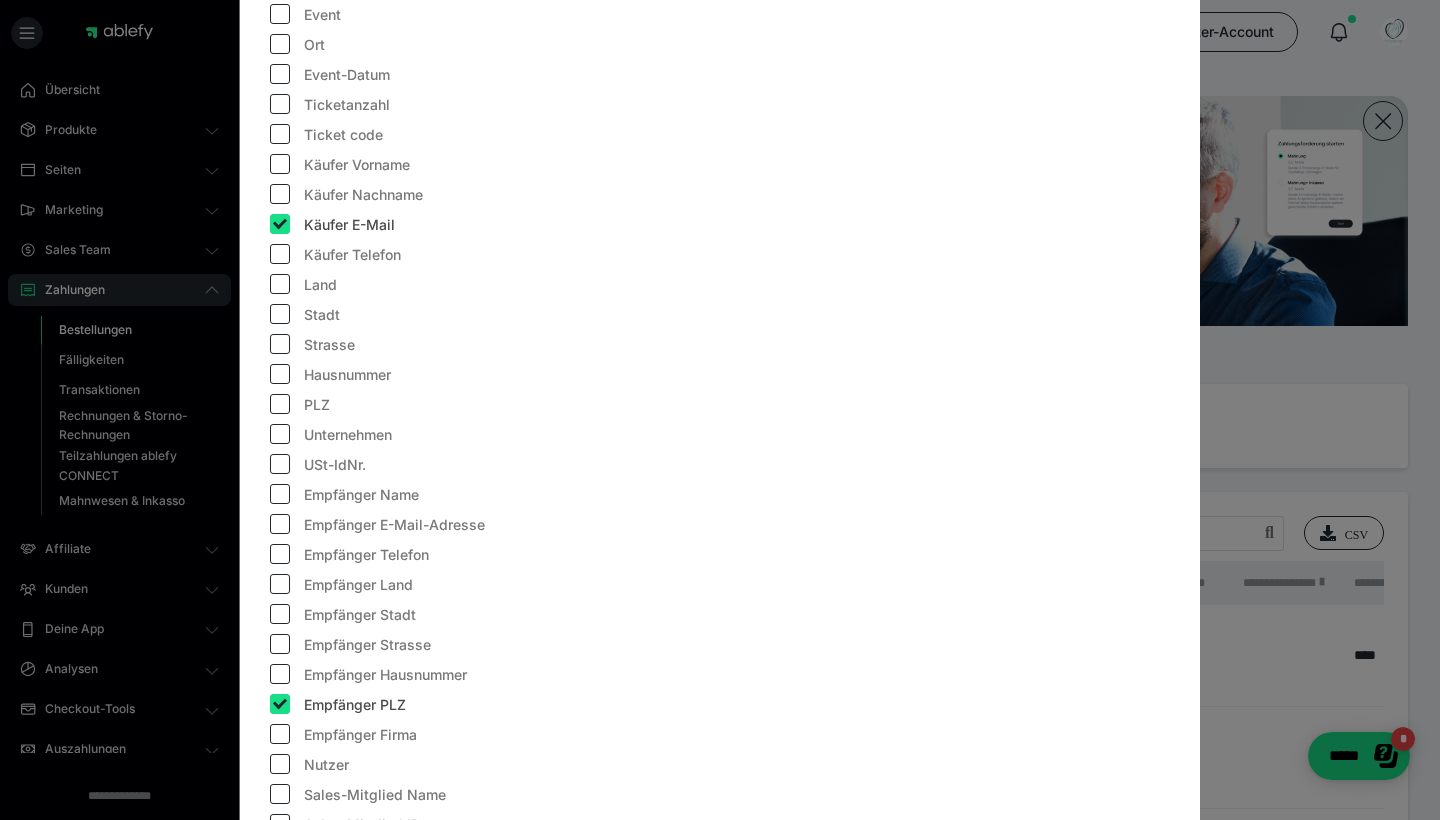 click at bounding box center (280, 704) 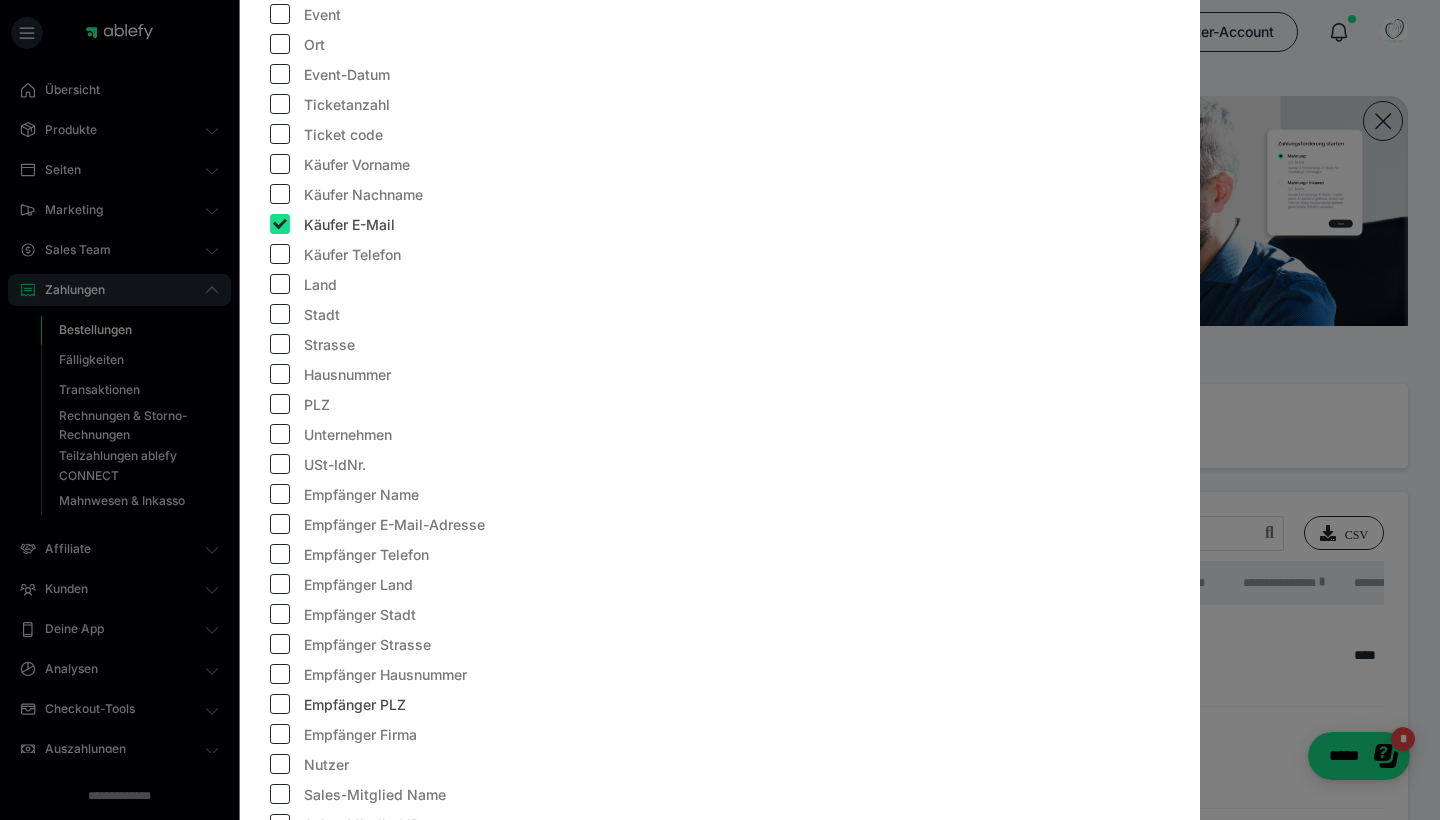 checkbox on "false" 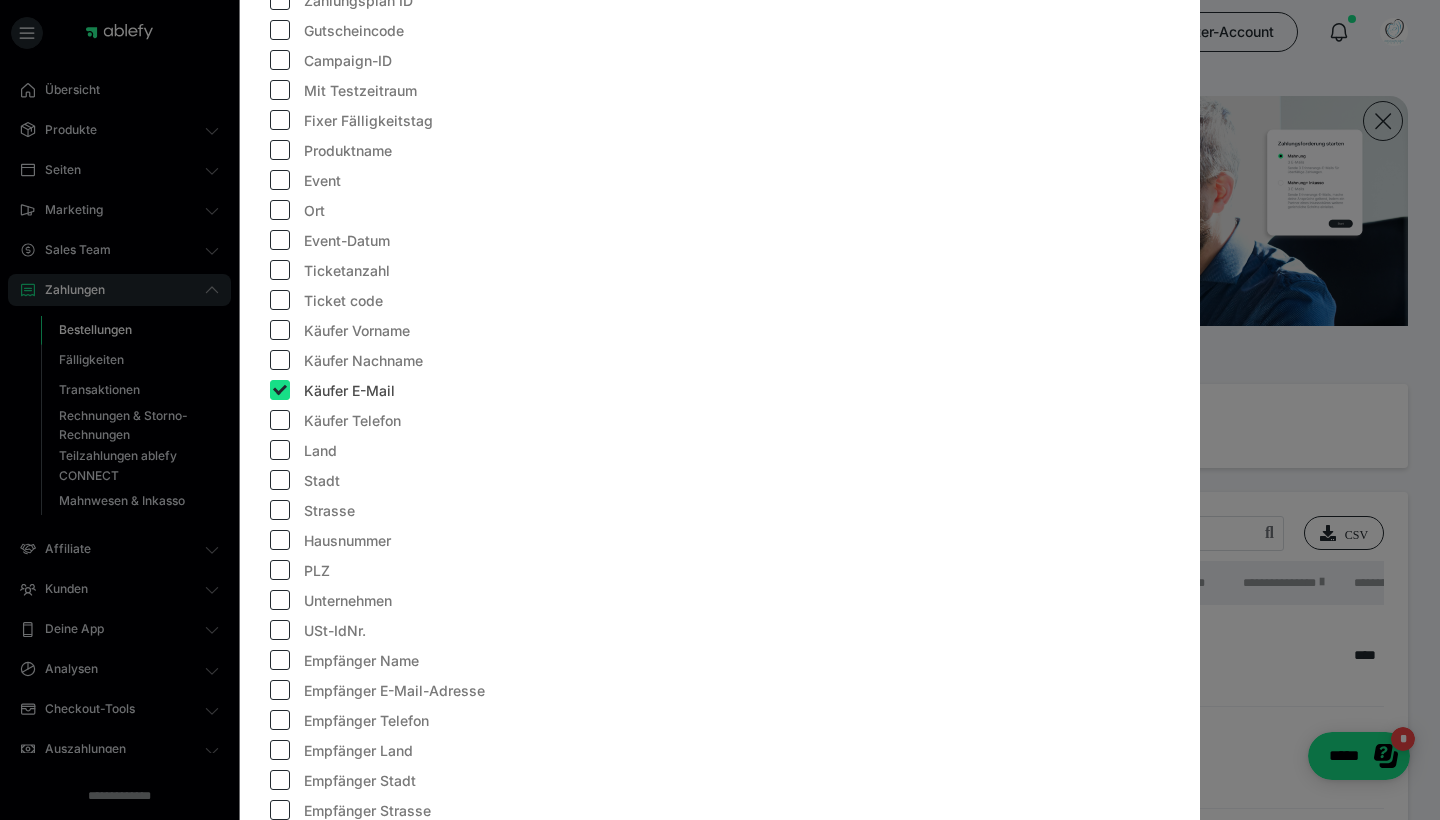scroll, scrollTop: 893, scrollLeft: 0, axis: vertical 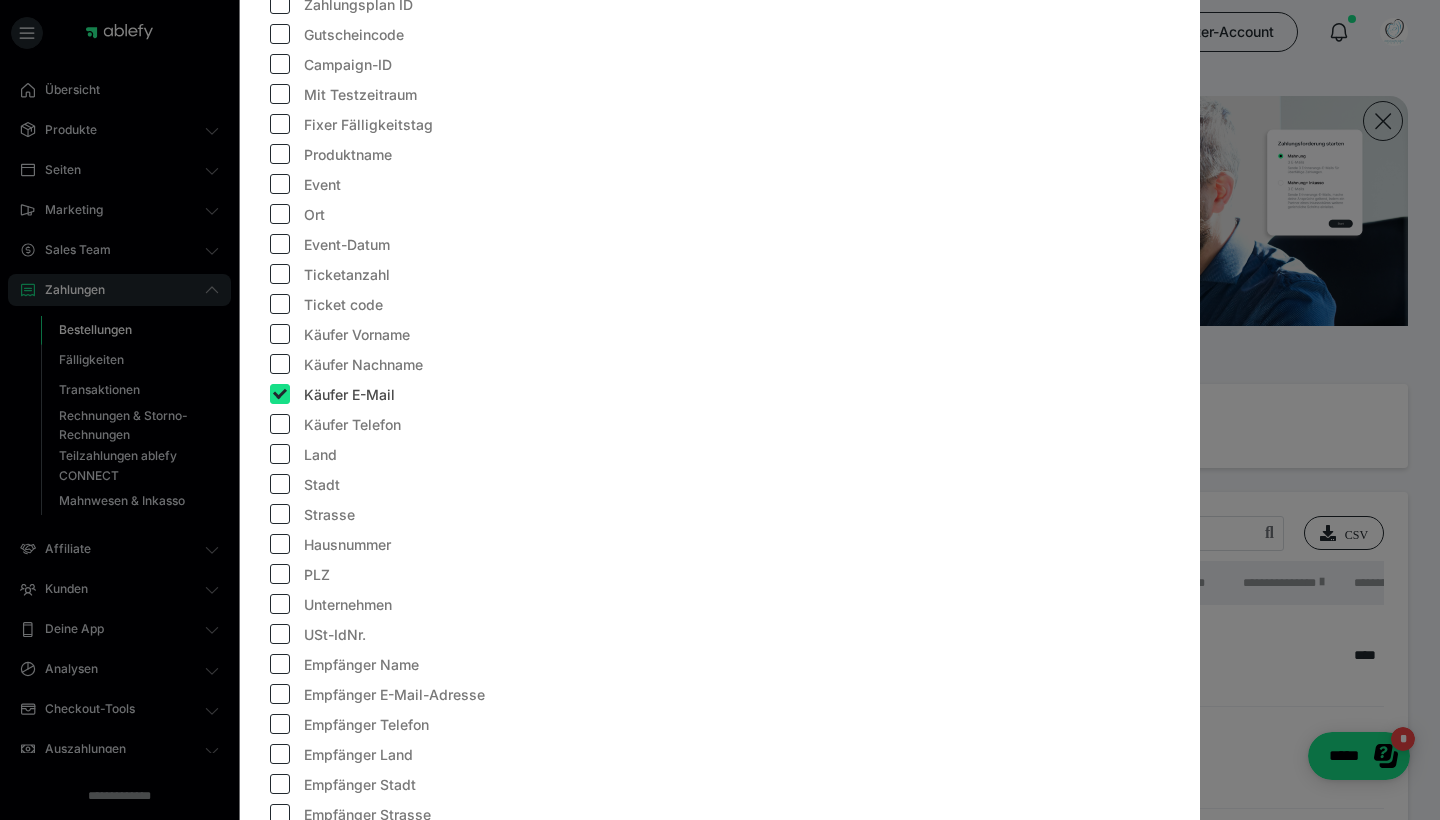 click at bounding box center [280, 574] 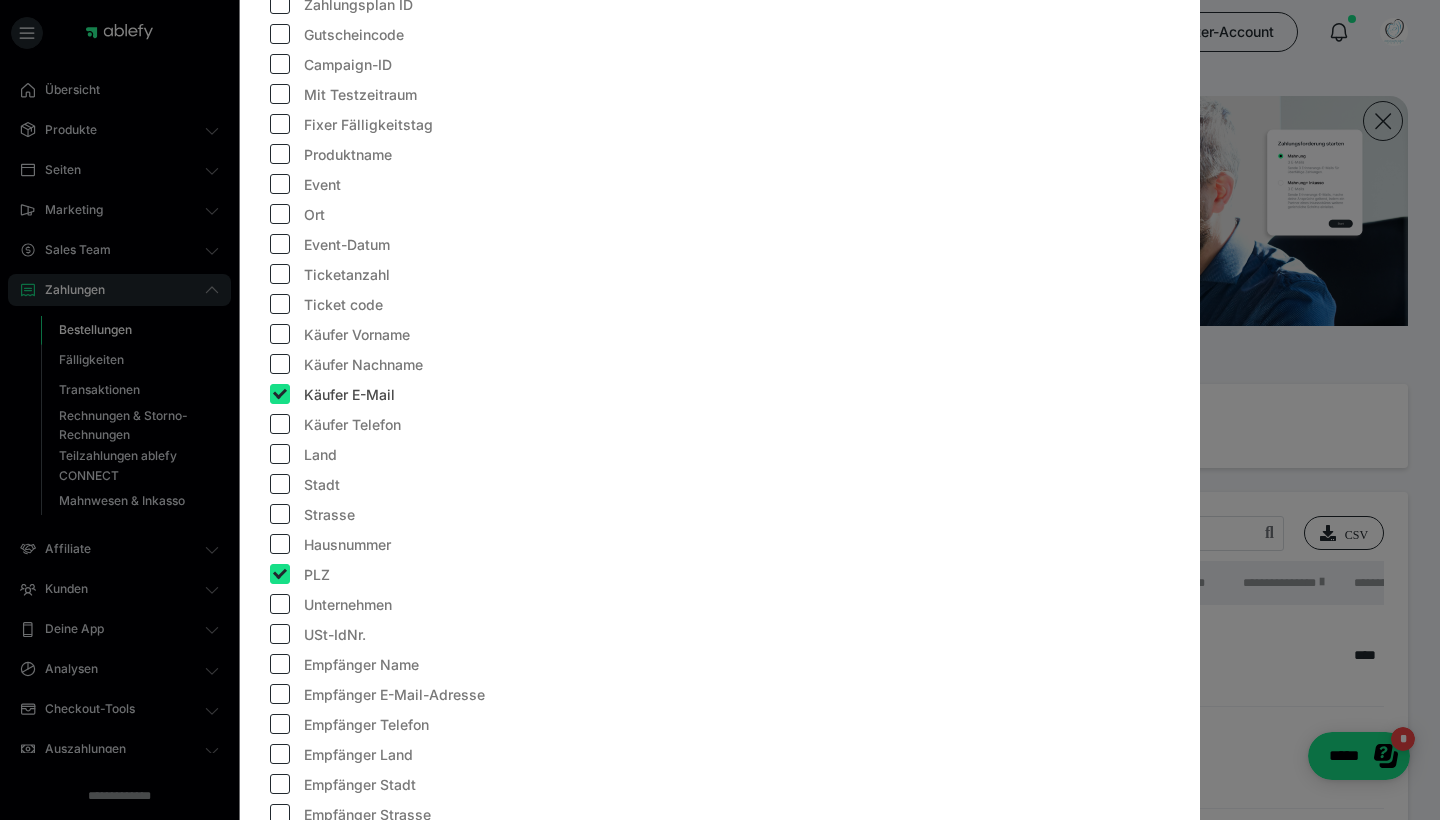 checkbox on "true" 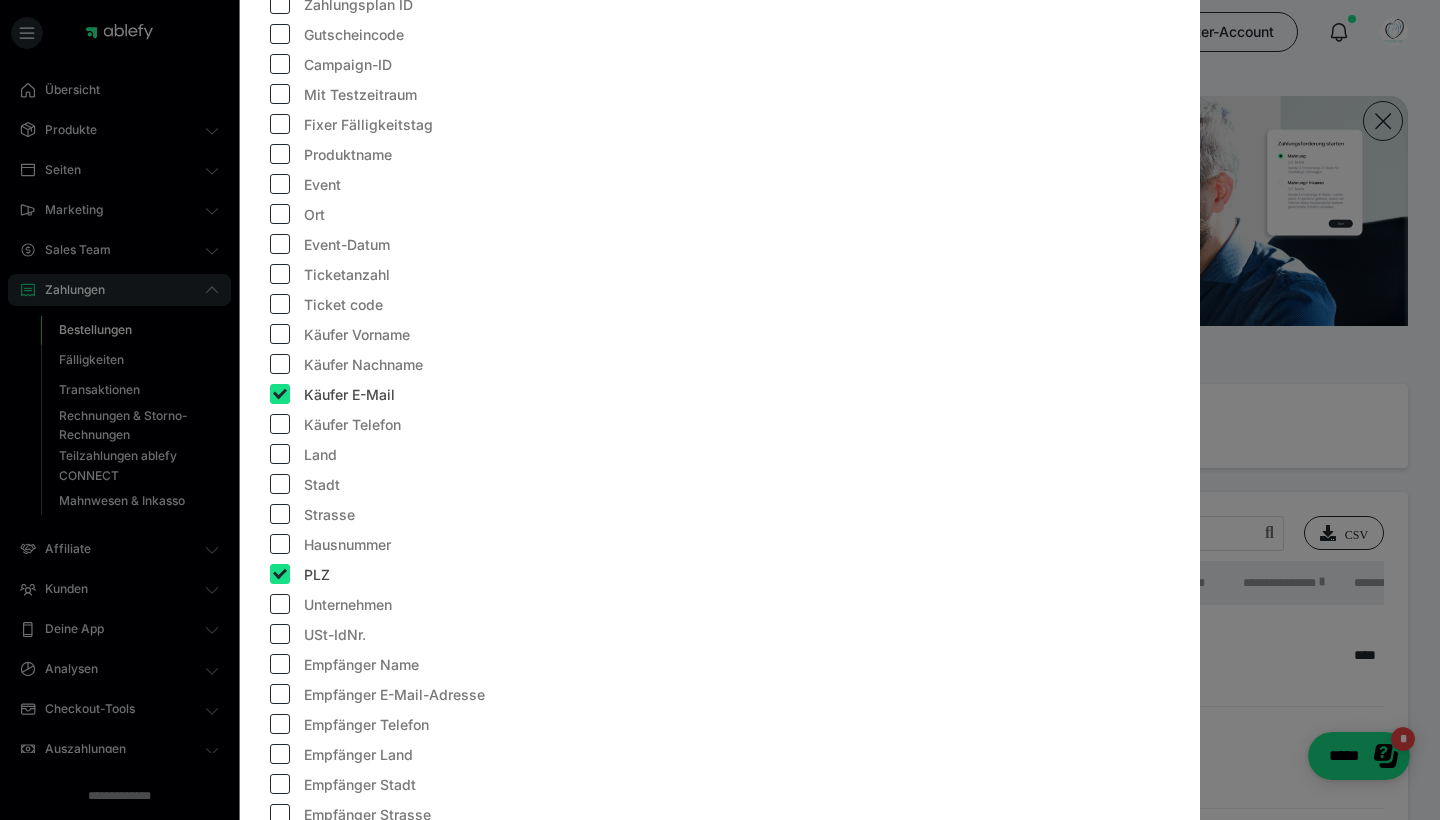 click at bounding box center (280, 484) 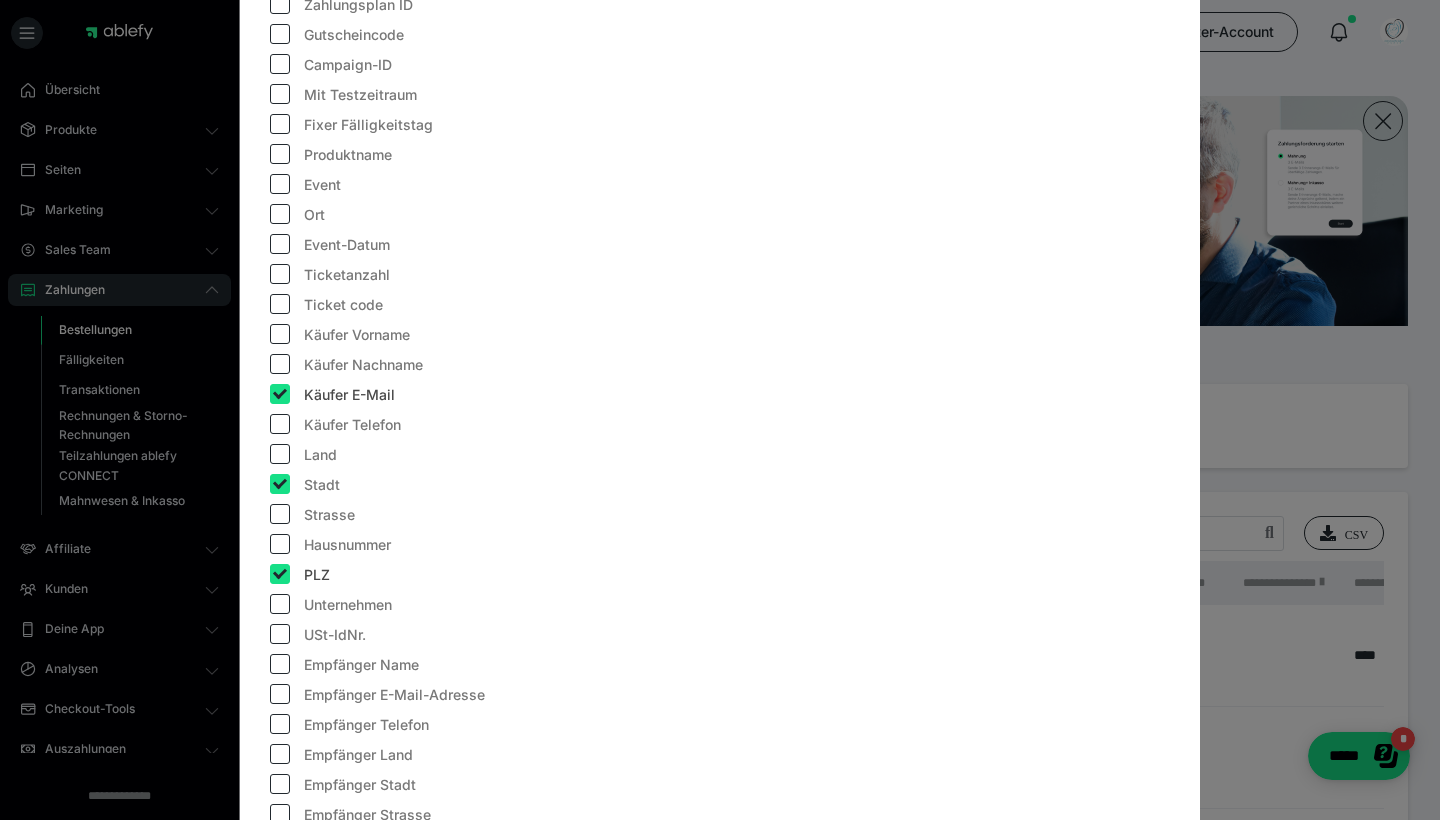 checkbox on "true" 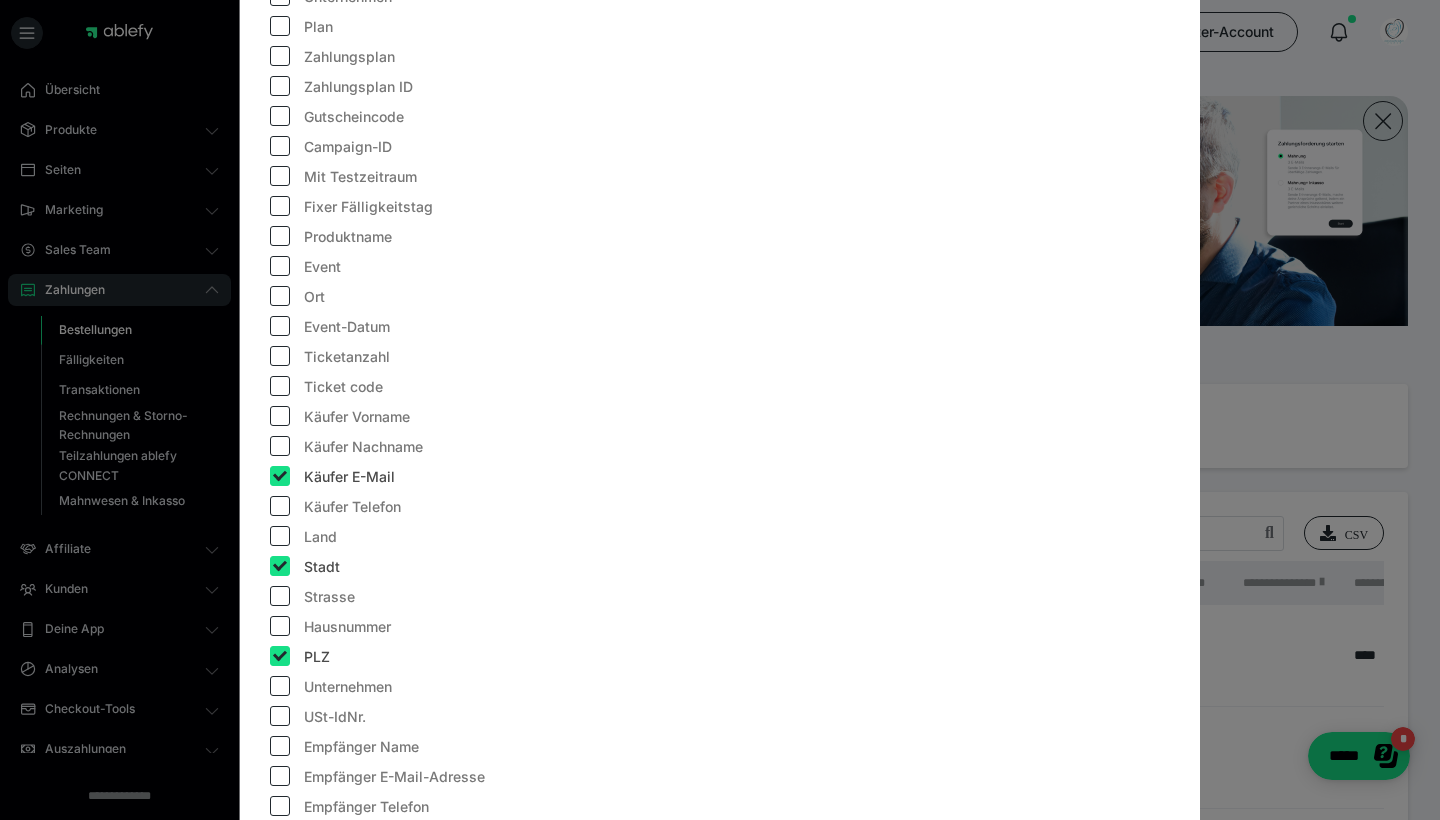 scroll, scrollTop: 809, scrollLeft: 0, axis: vertical 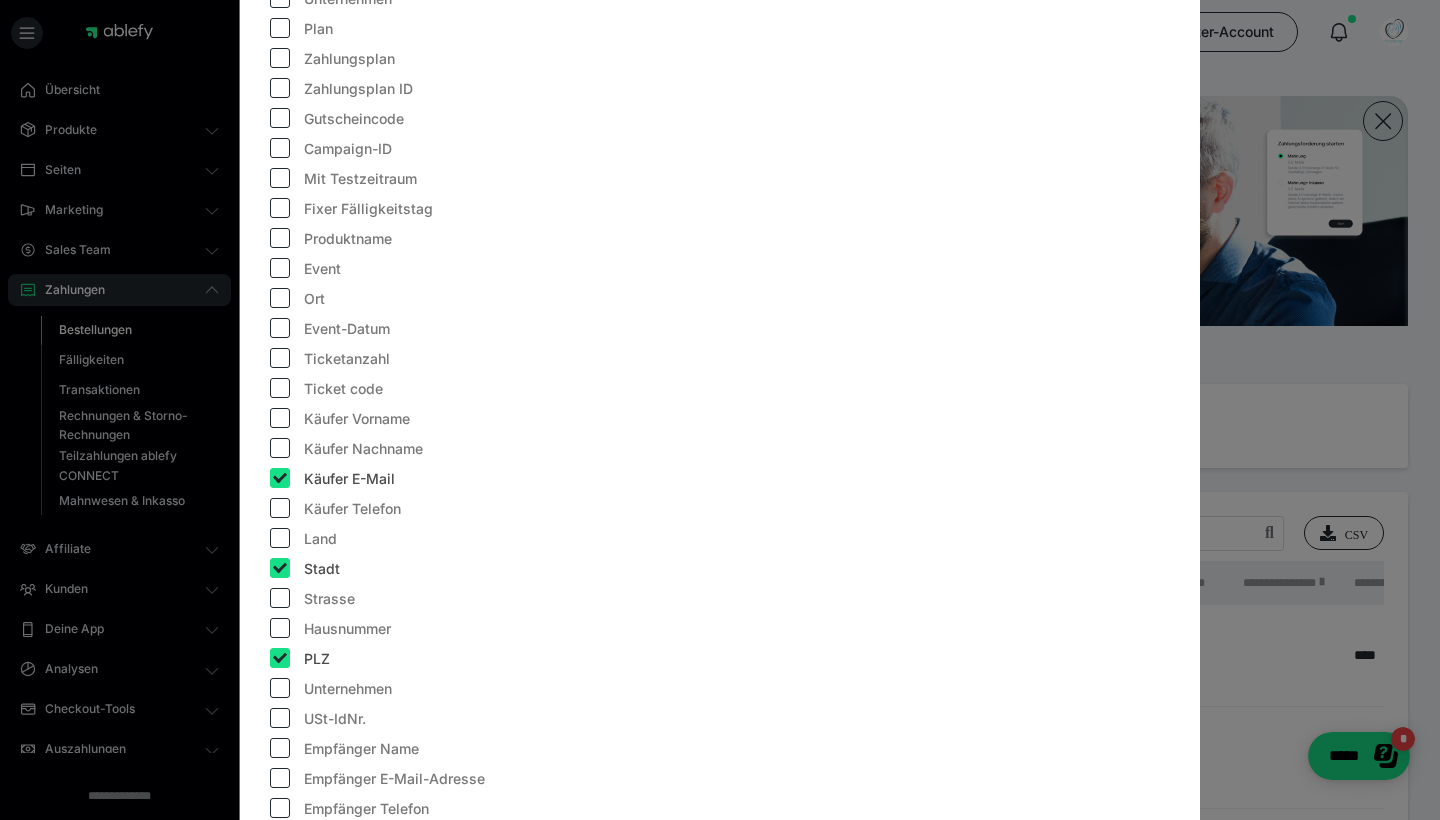 click at bounding box center (280, 418) 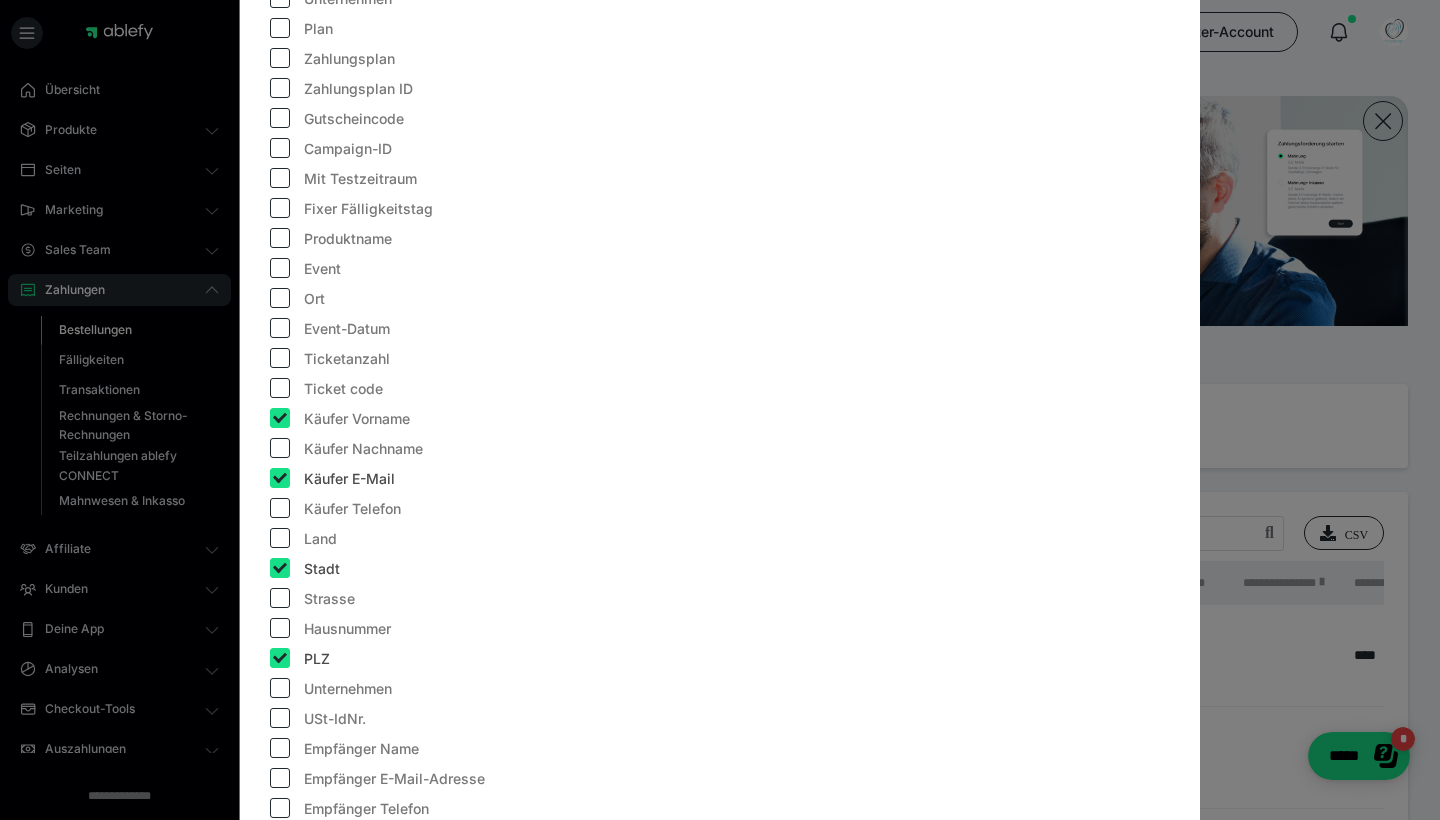 checkbox on "true" 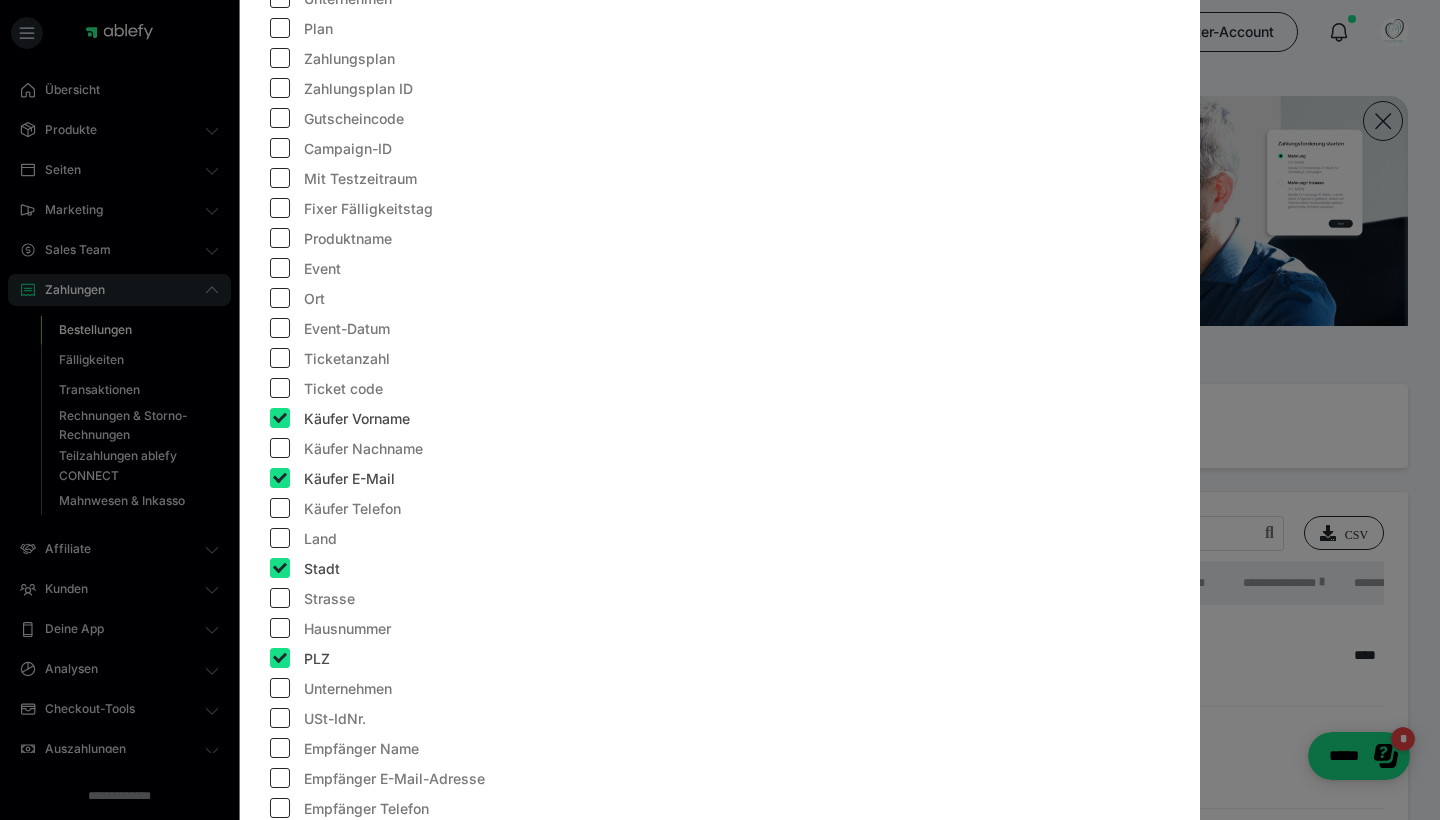 click at bounding box center [280, 448] 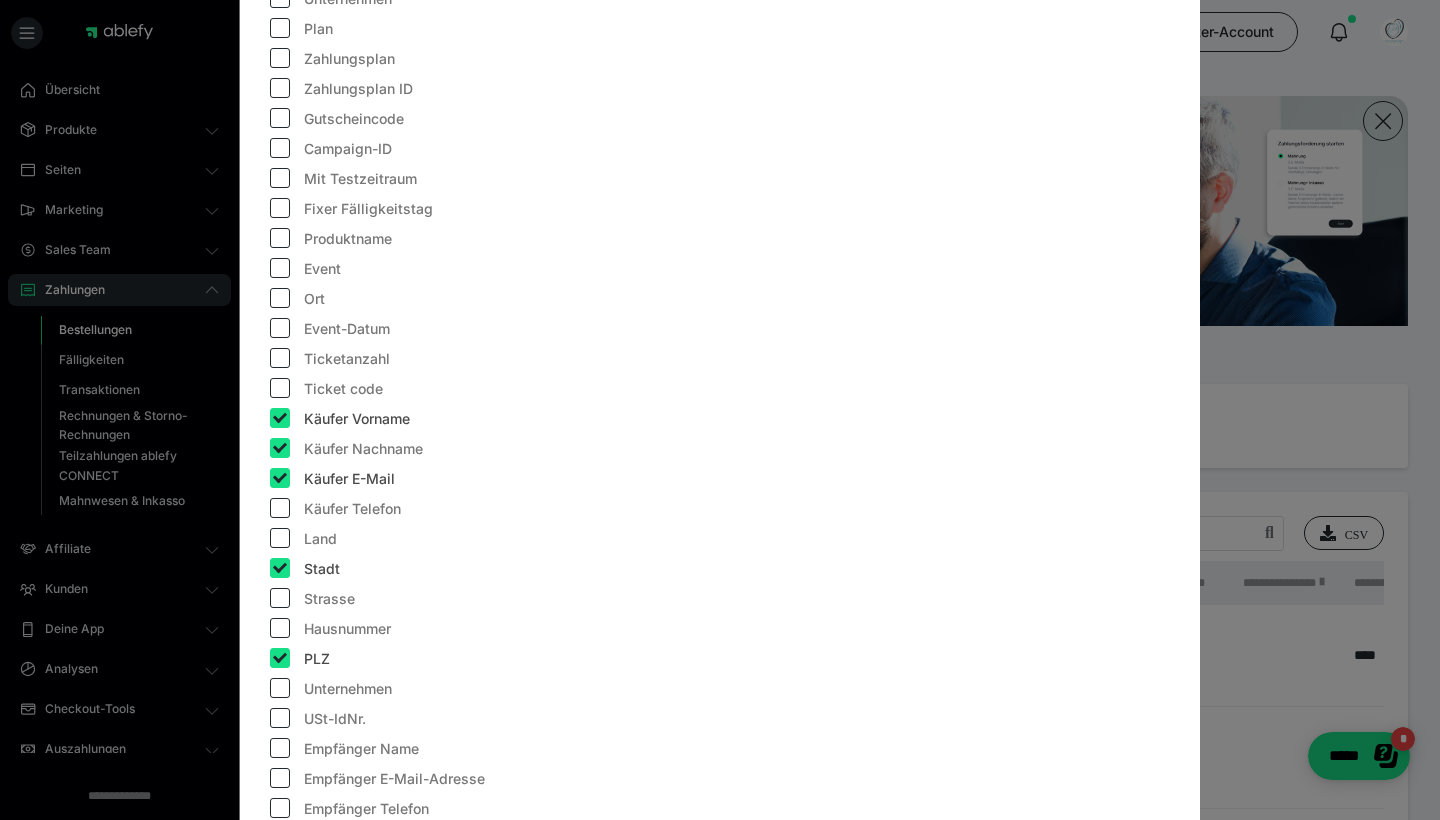 checkbox on "true" 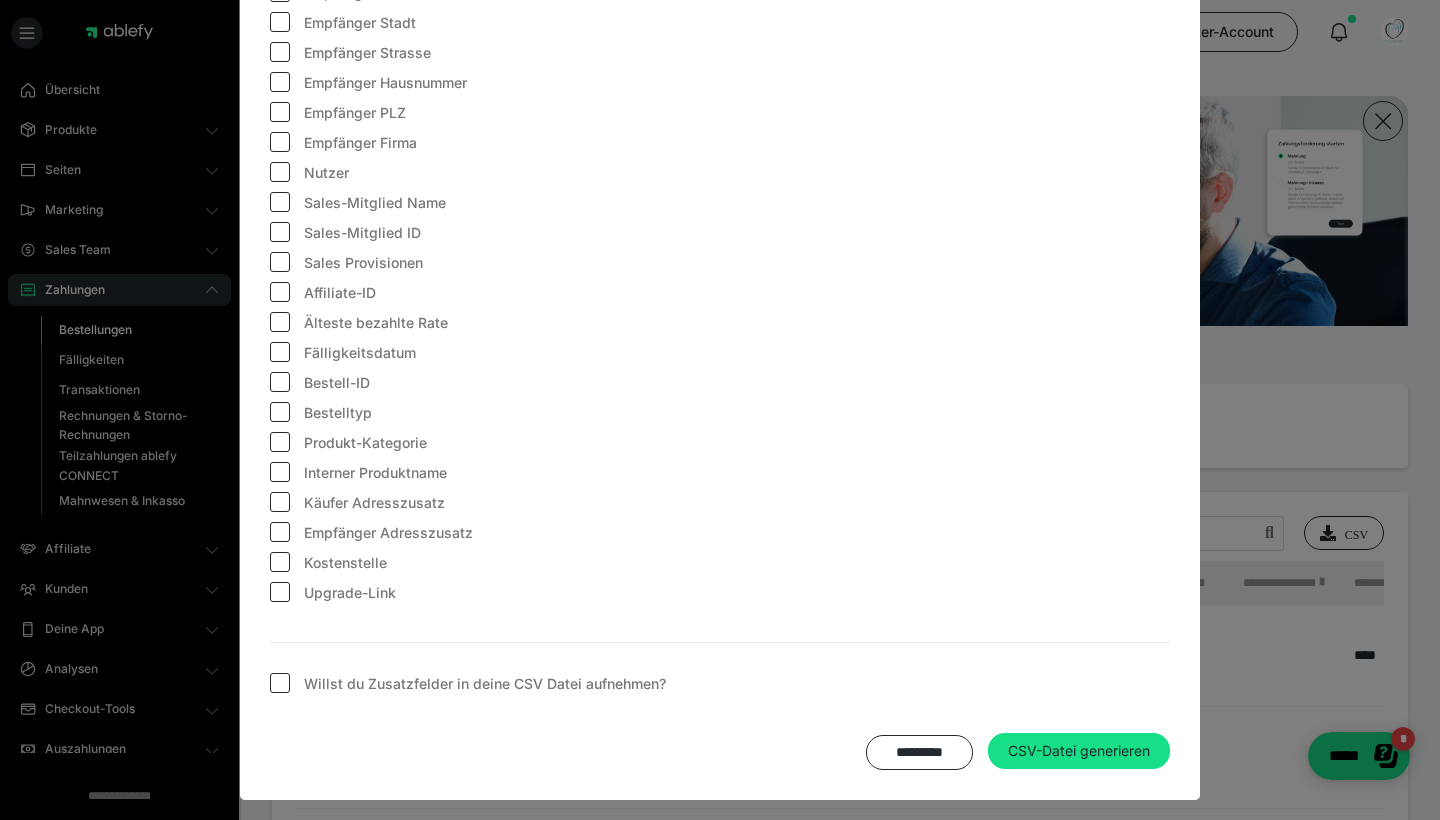 scroll, scrollTop: 1654, scrollLeft: 0, axis: vertical 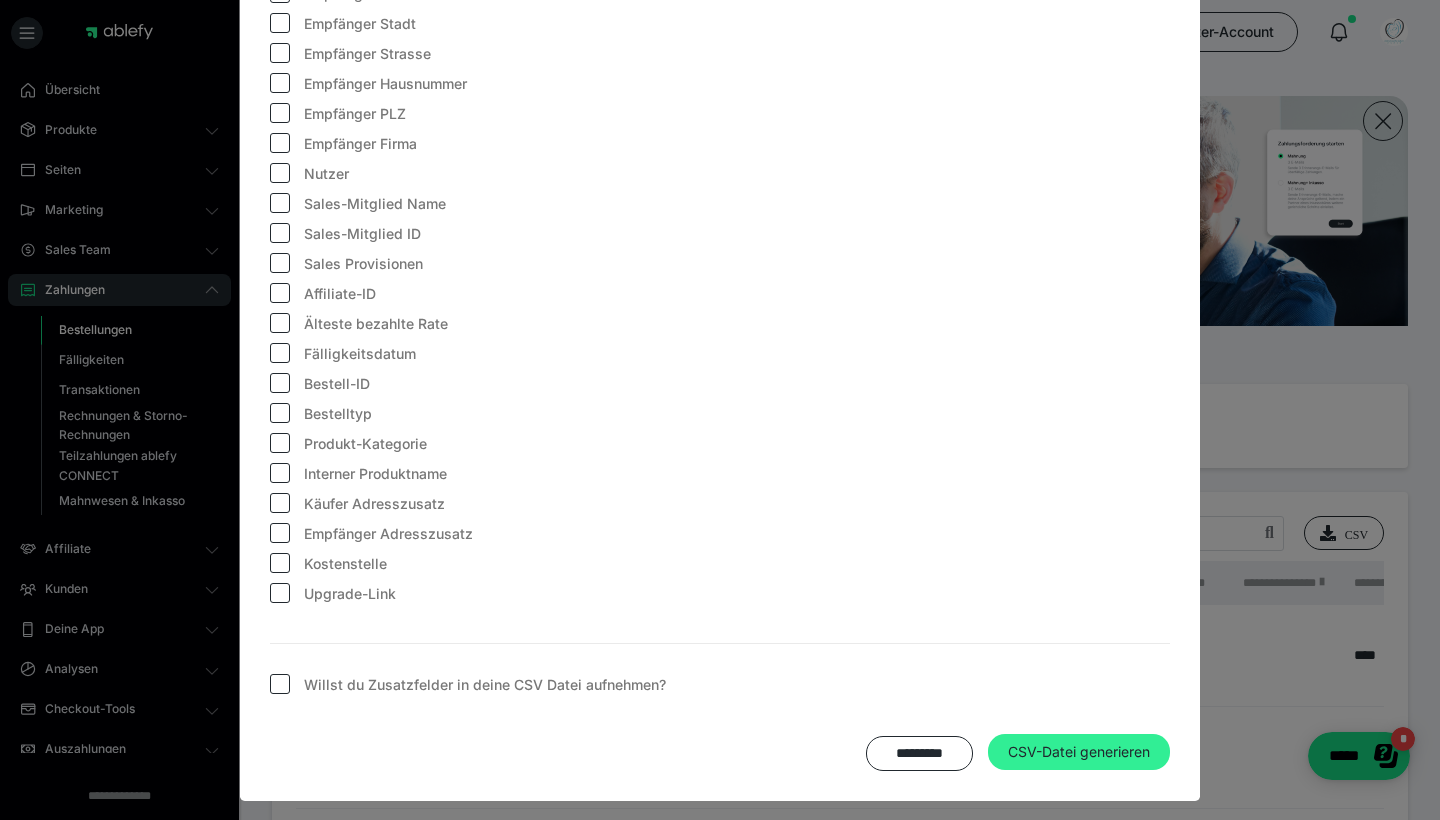 click on "CSV-Datei generieren" at bounding box center (1079, 752) 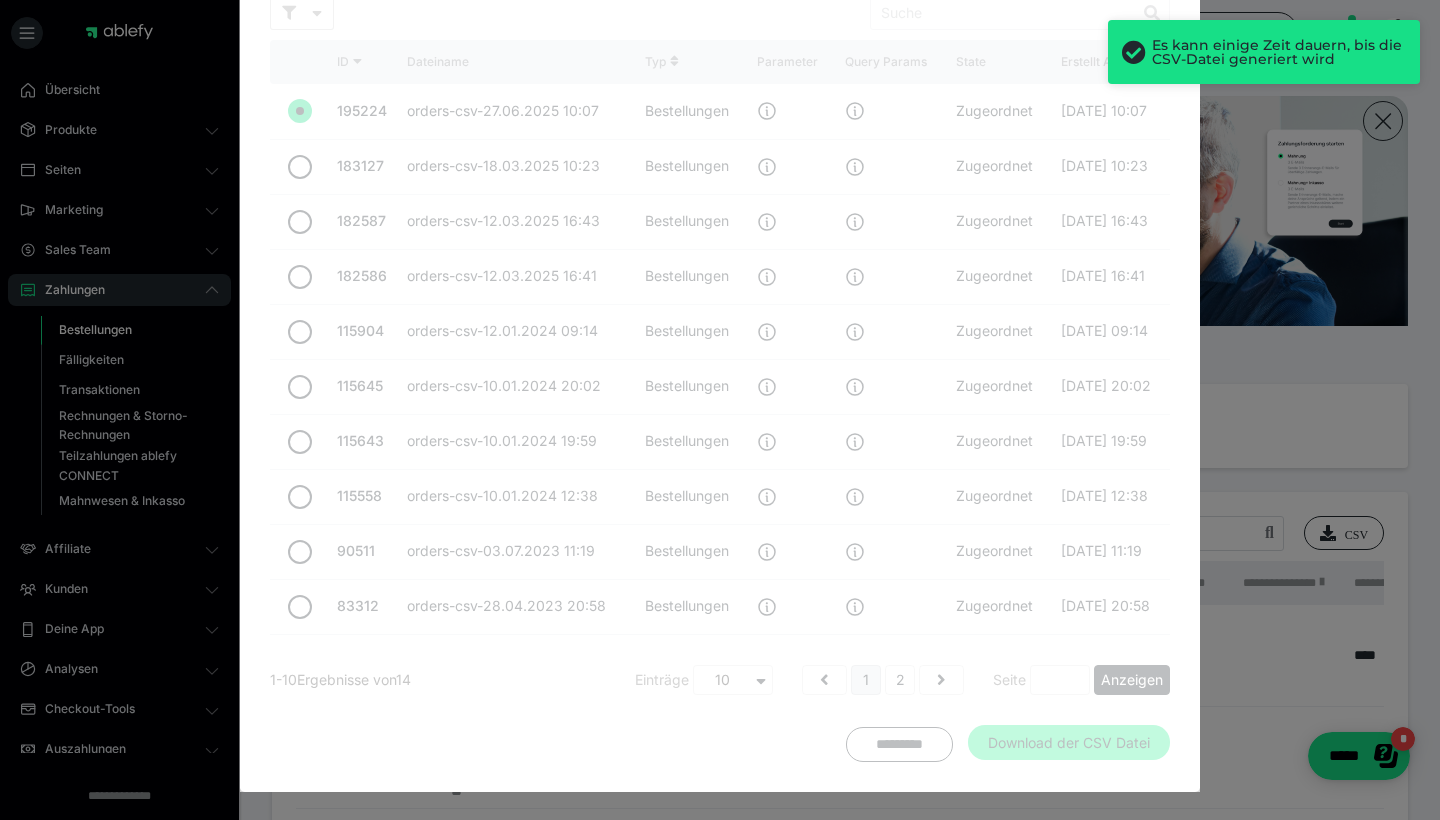 radio on "****" 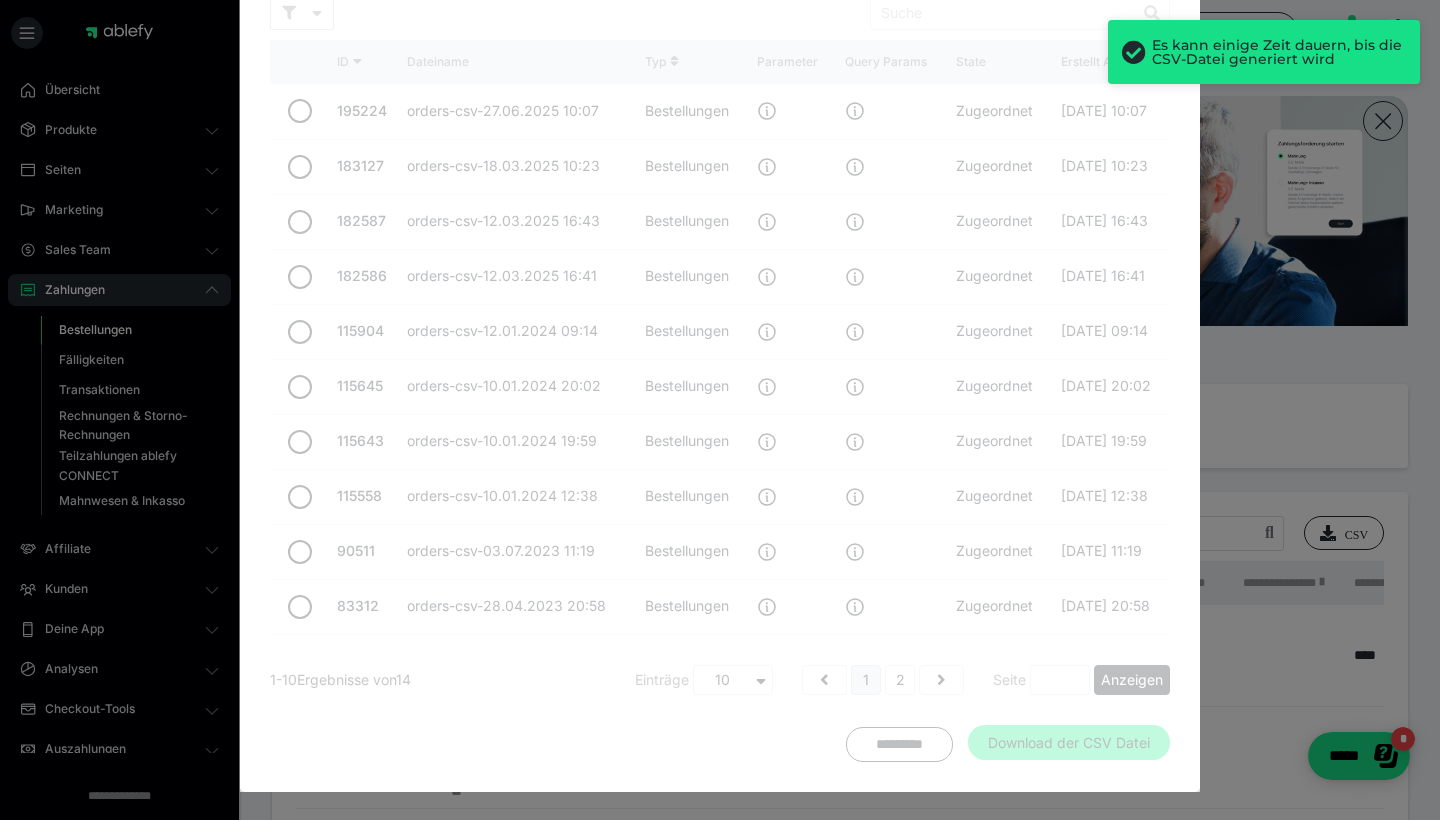 scroll, scrollTop: 342, scrollLeft: 0, axis: vertical 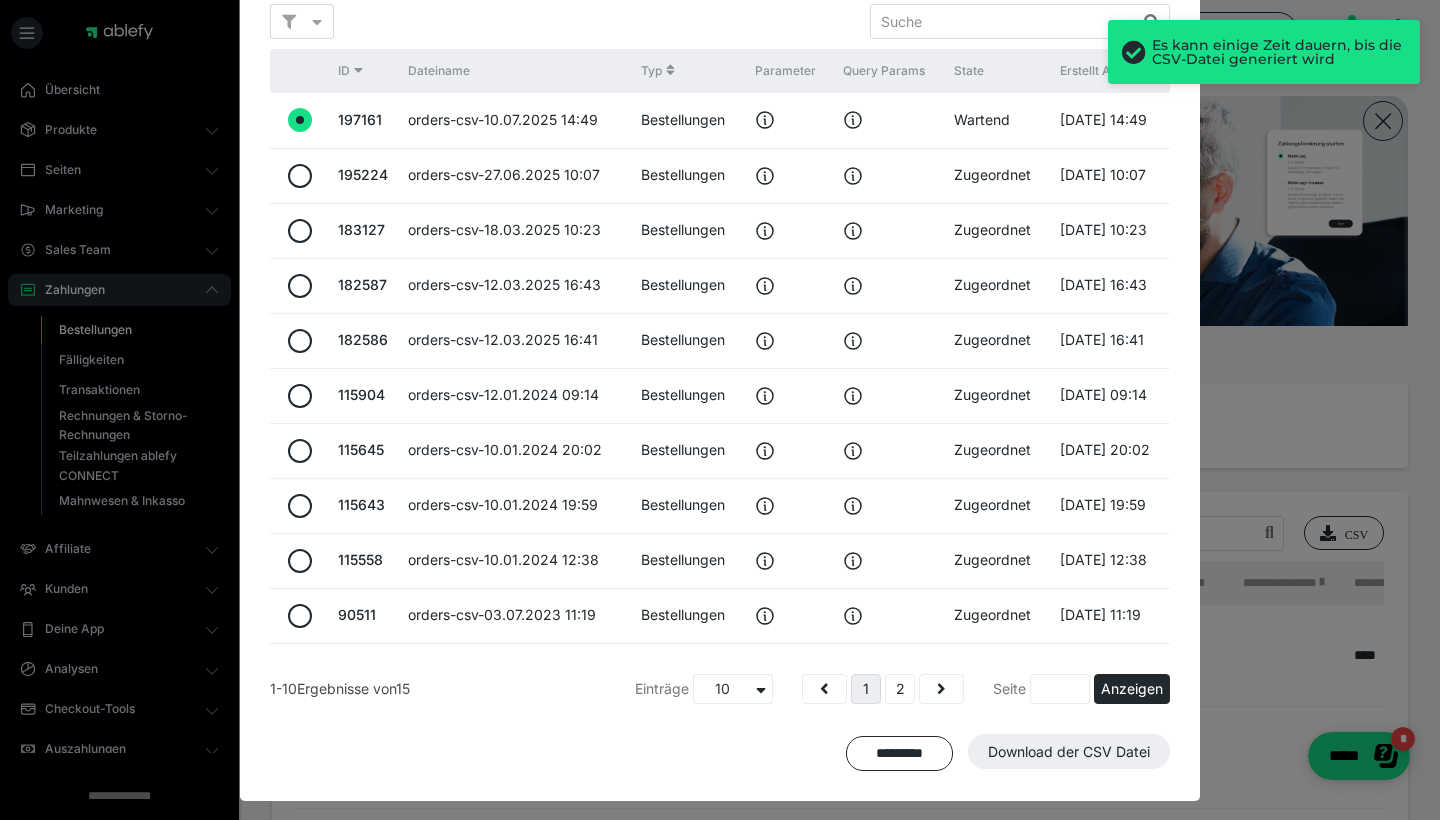 click on "Es kann einige Zeit dauern, bis die CSV-Datei generiert wird" at bounding box center (1264, 52) 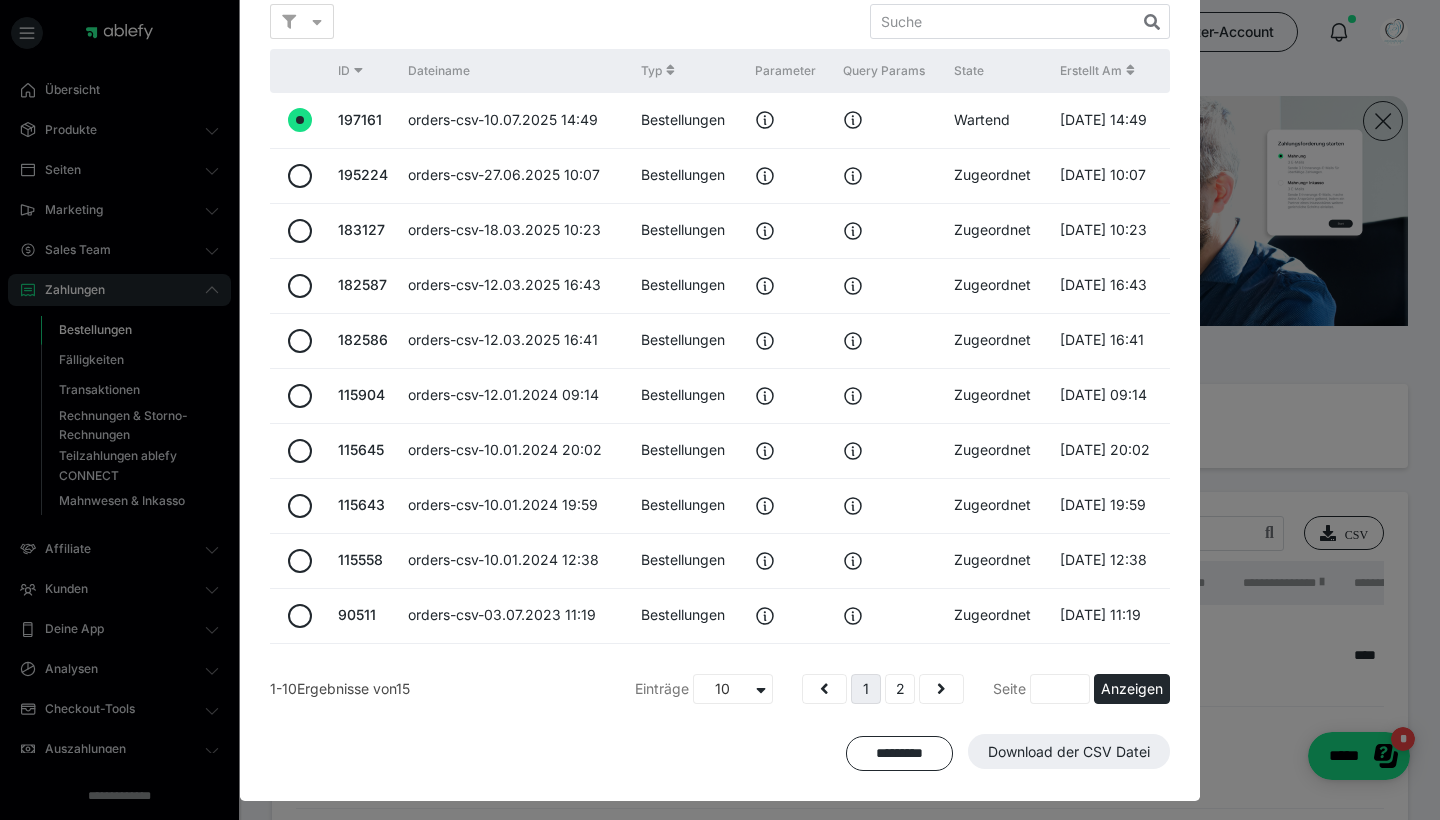 scroll, scrollTop: 0, scrollLeft: 0, axis: both 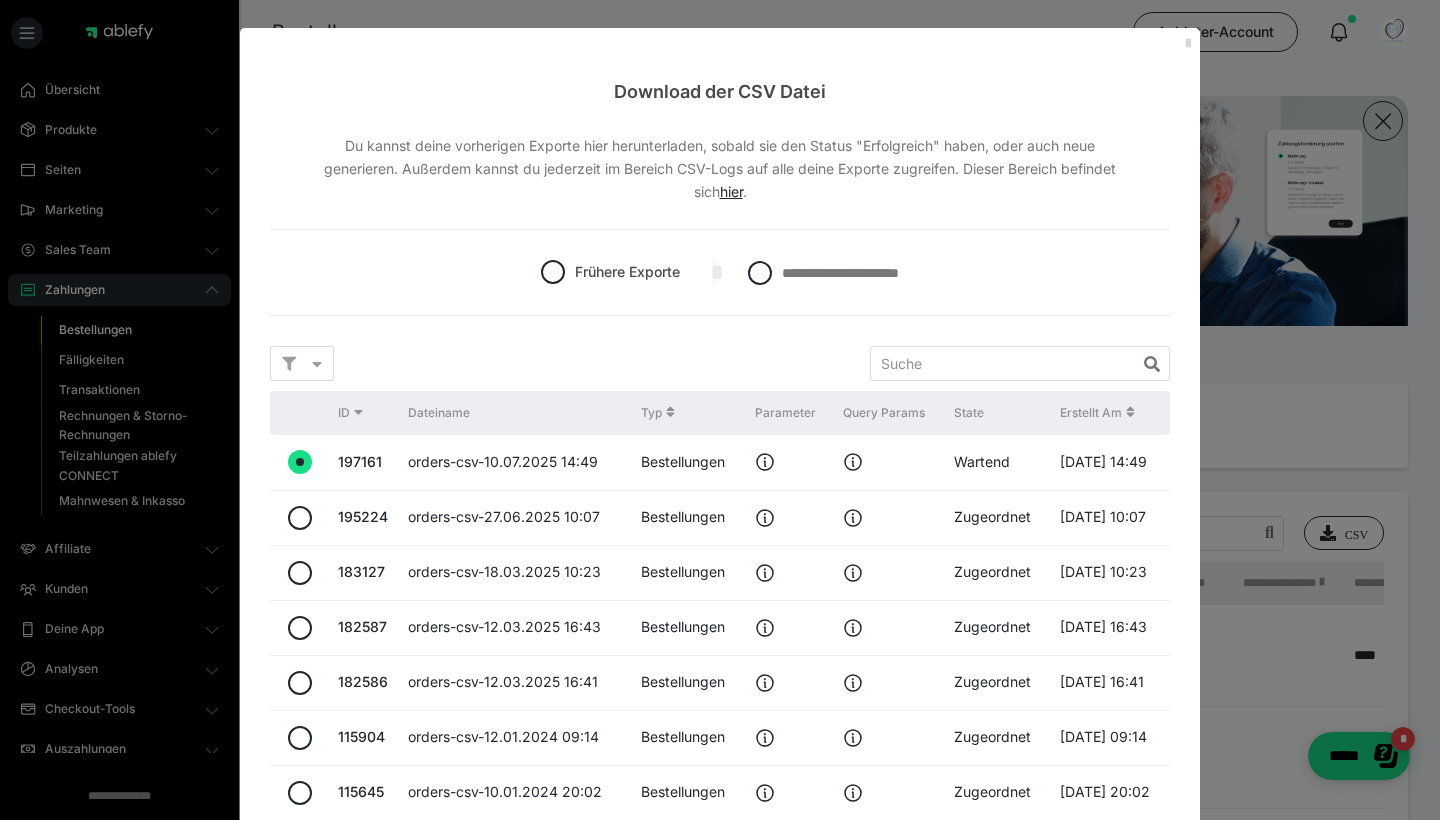 click at bounding box center (1188, 44) 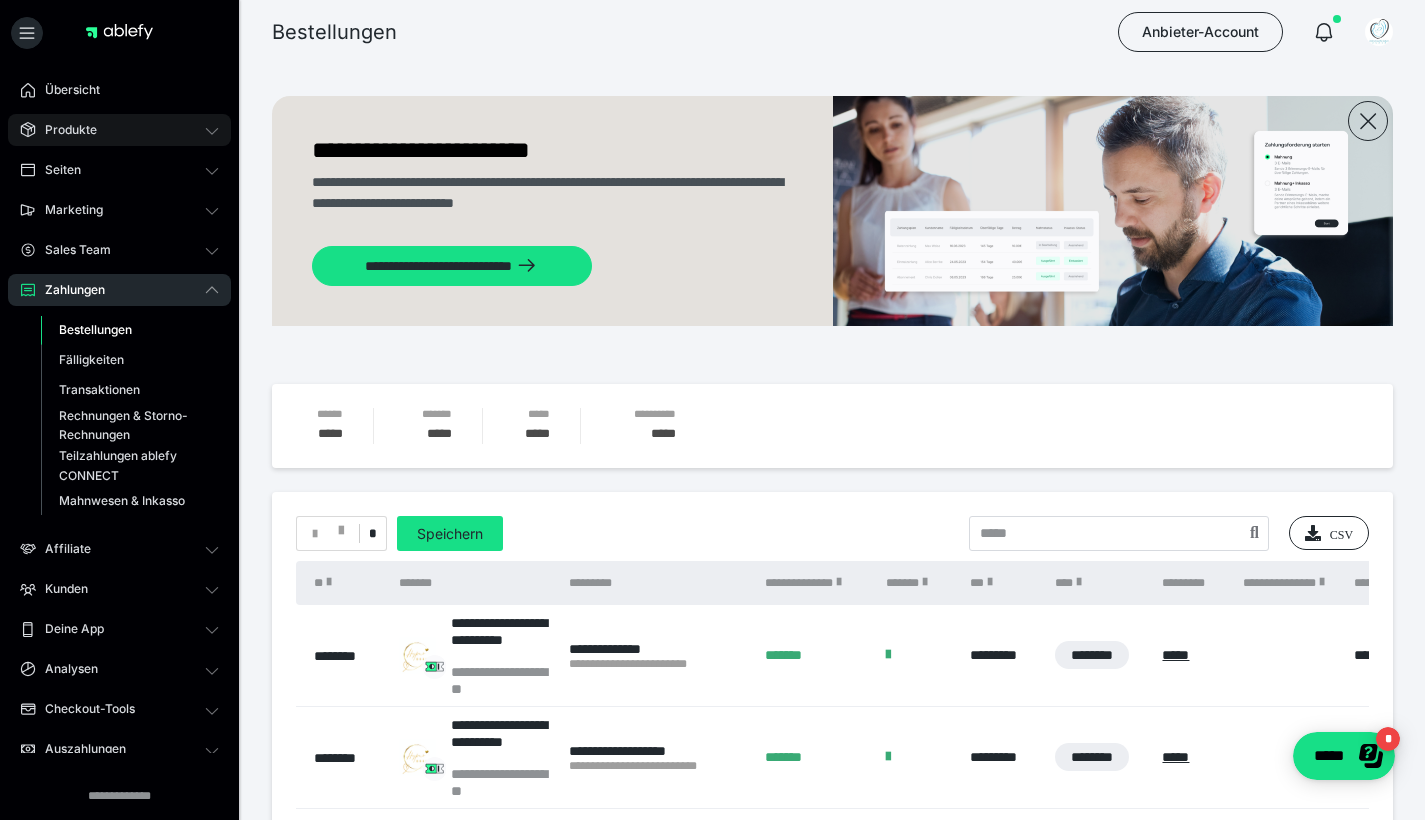 click on "Produkte" at bounding box center (64, 130) 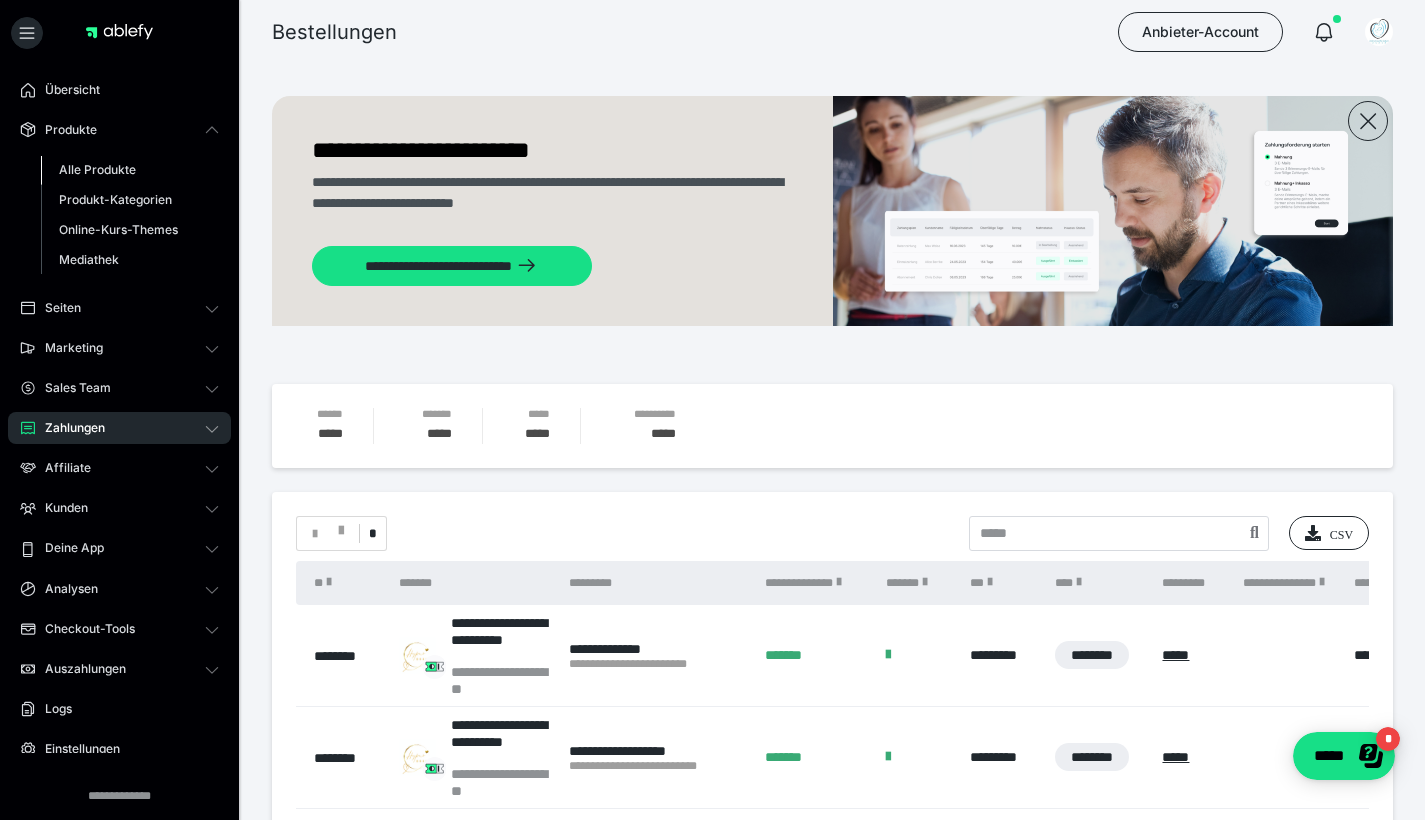 click on "Alle Produkte" at bounding box center [97, 169] 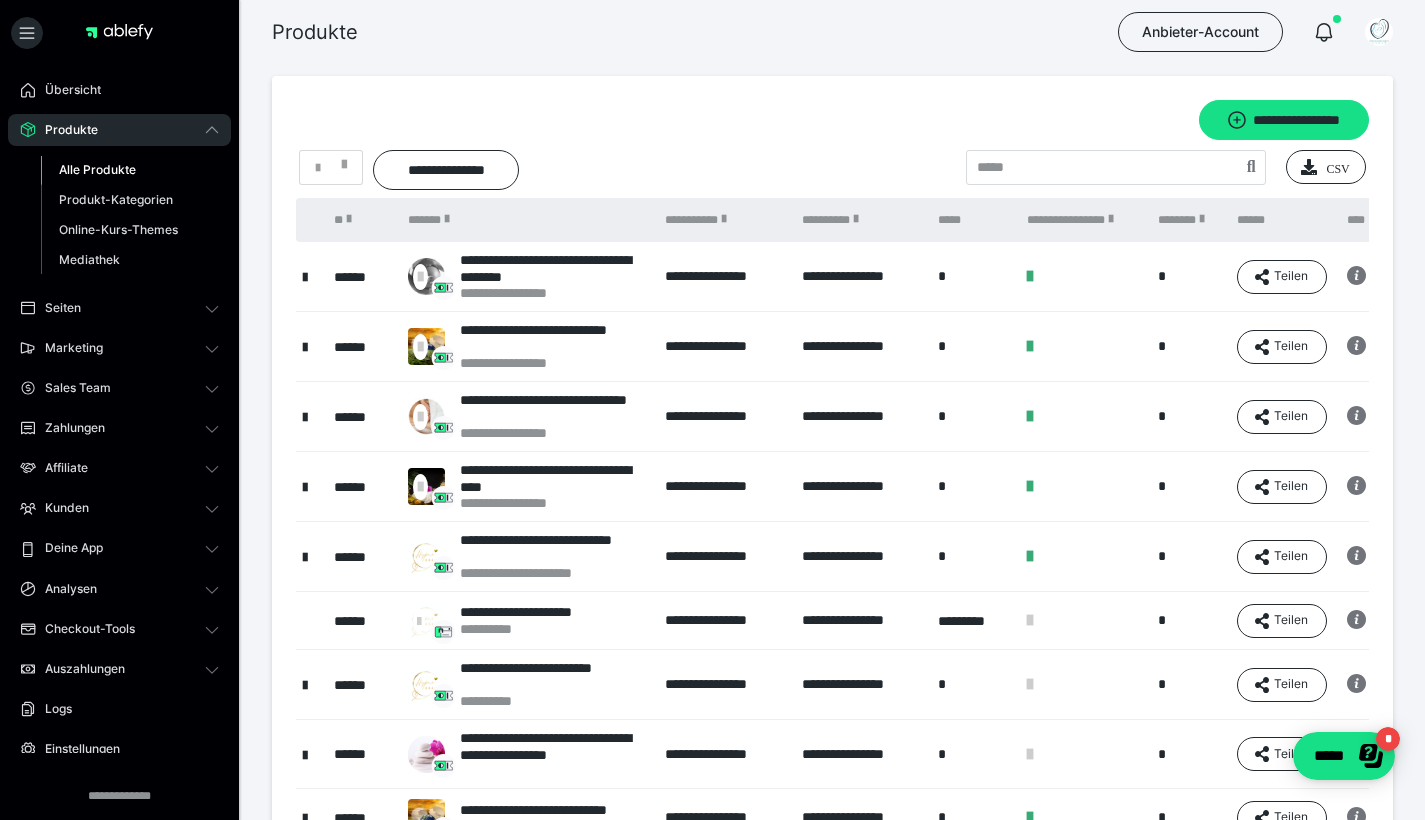 scroll, scrollTop: 336, scrollLeft: 0, axis: vertical 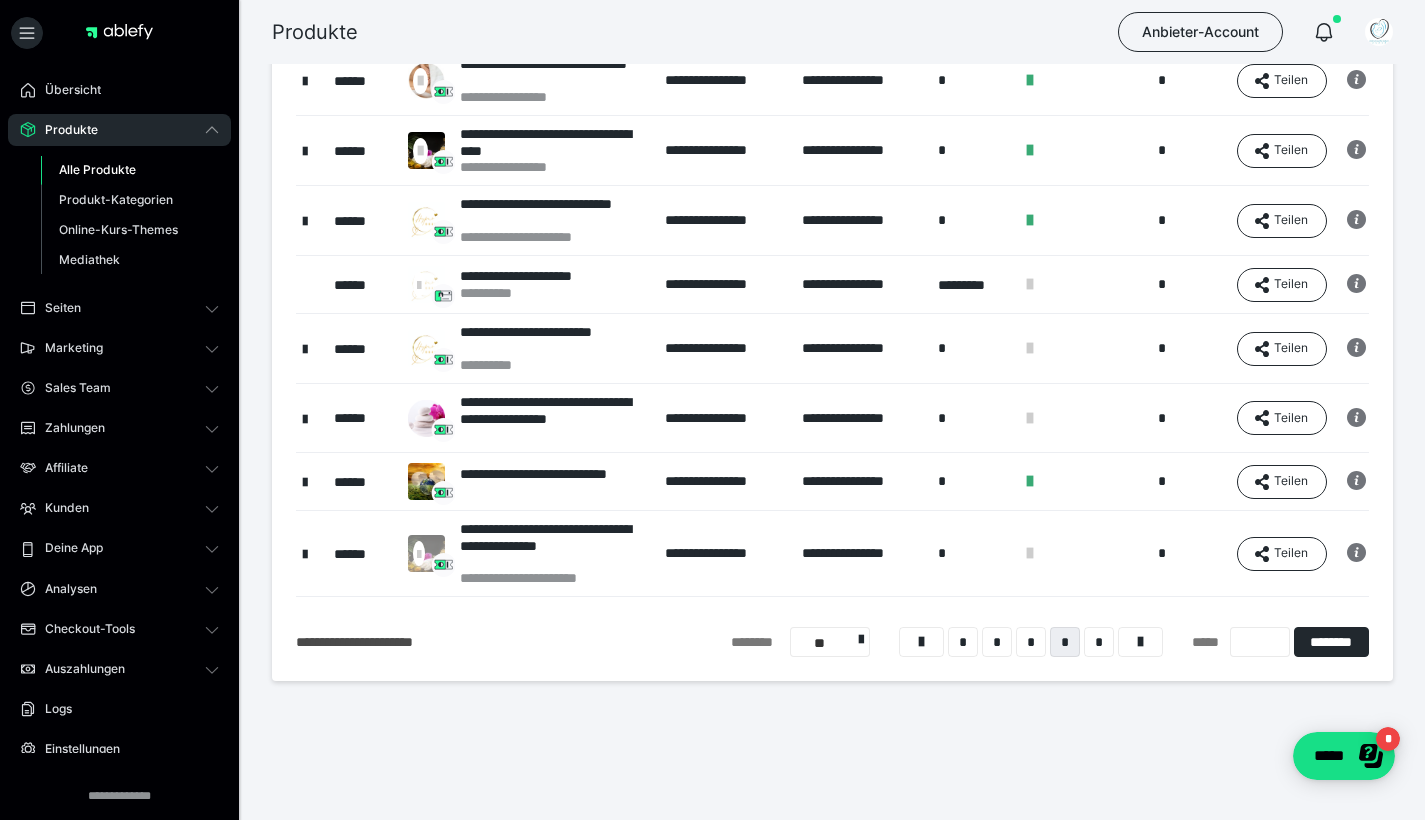 click on "*" at bounding box center [1065, 642] 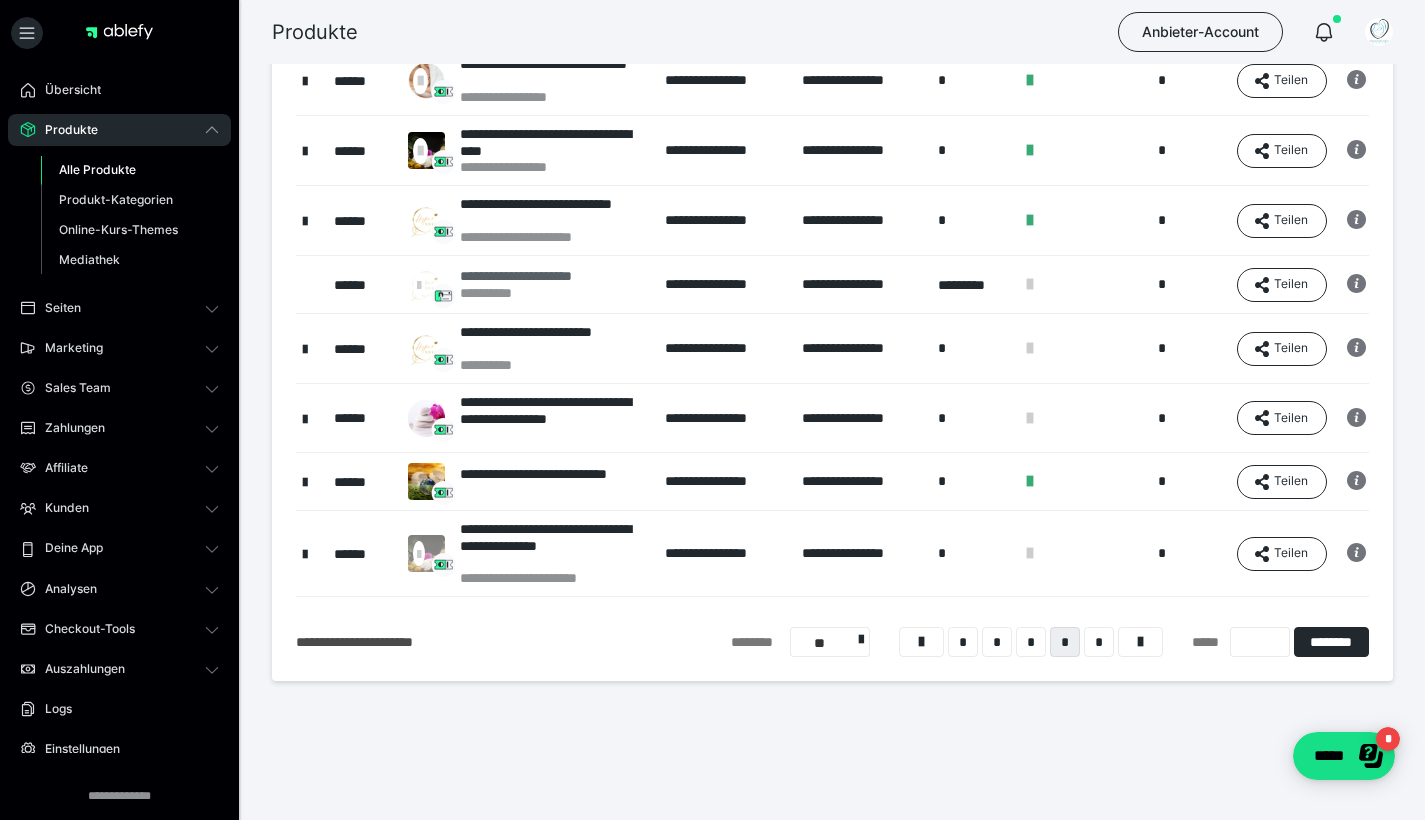 click on "**********" at bounding box center [542, 276] 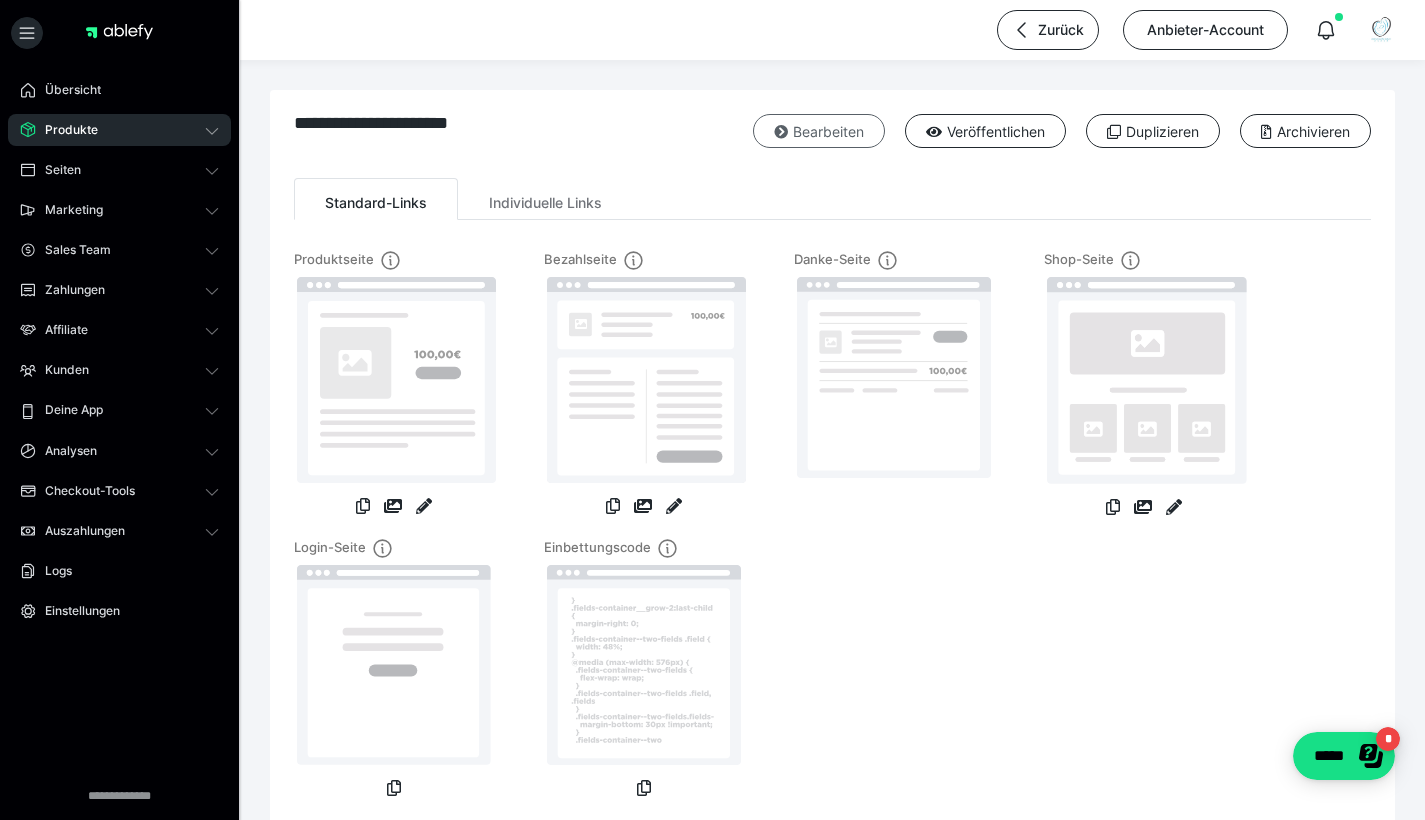 click on "Bearbeiten" at bounding box center (819, 131) 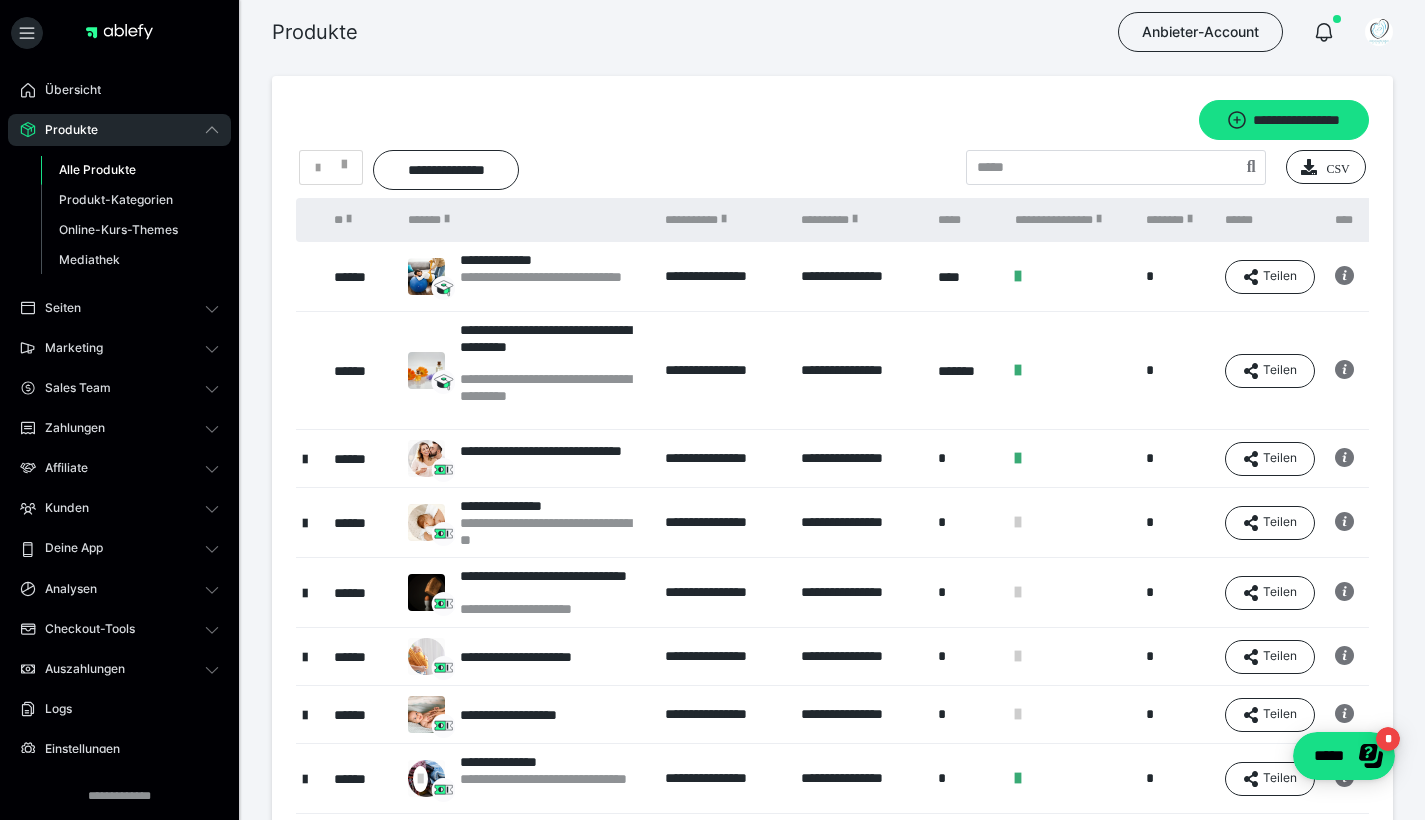 scroll, scrollTop: 345, scrollLeft: 0, axis: vertical 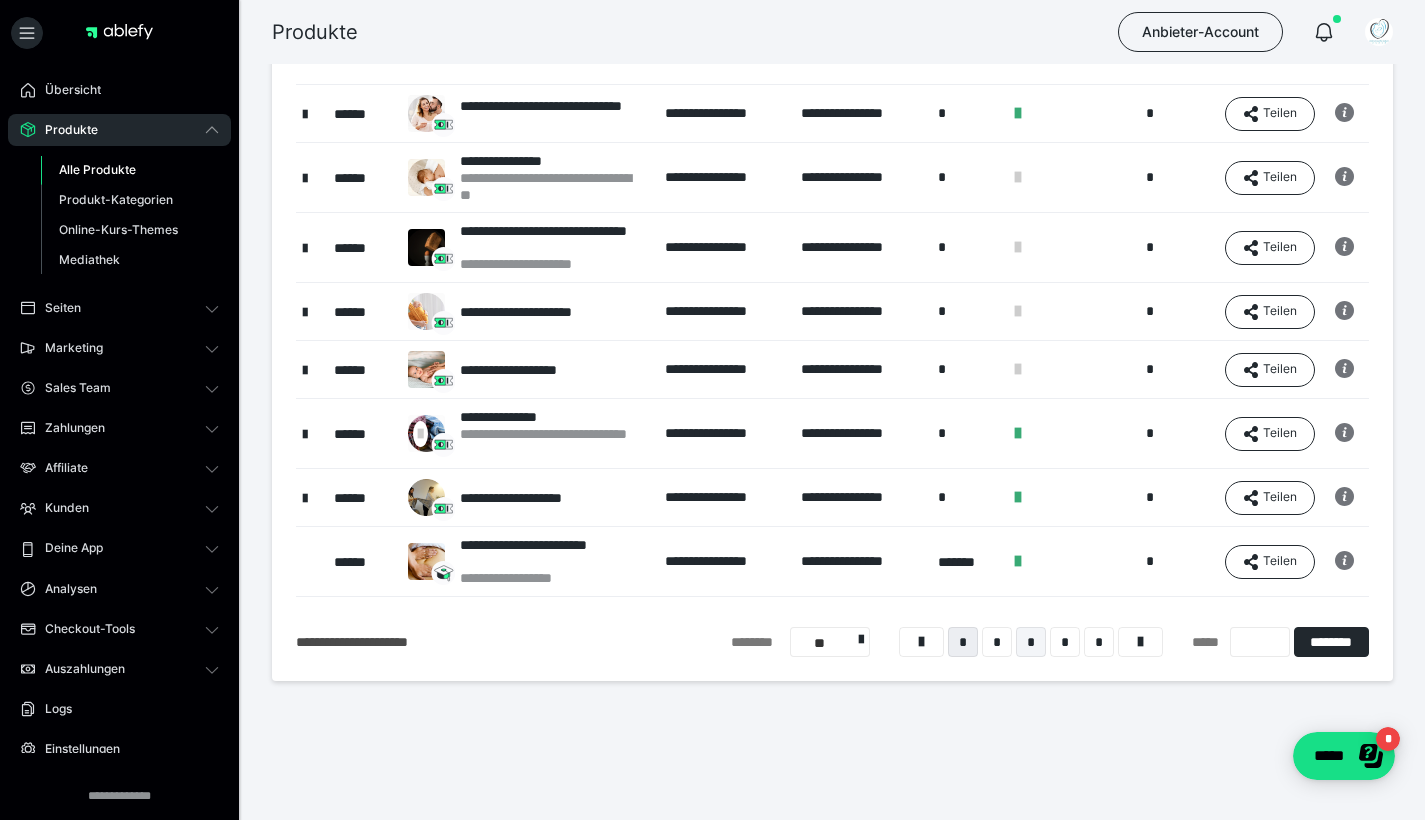 click on "*" at bounding box center [1031, 642] 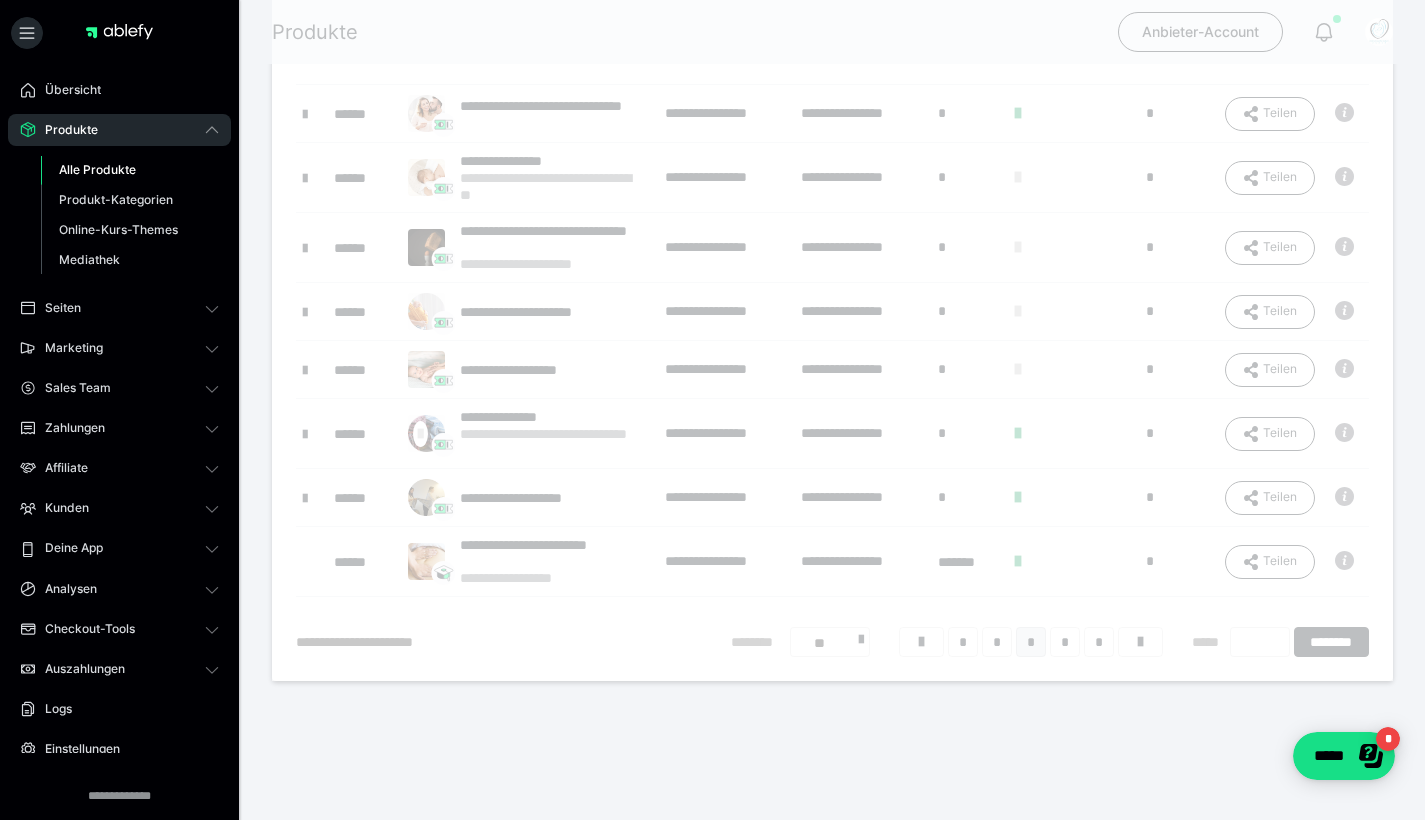 scroll, scrollTop: 16, scrollLeft: 0, axis: vertical 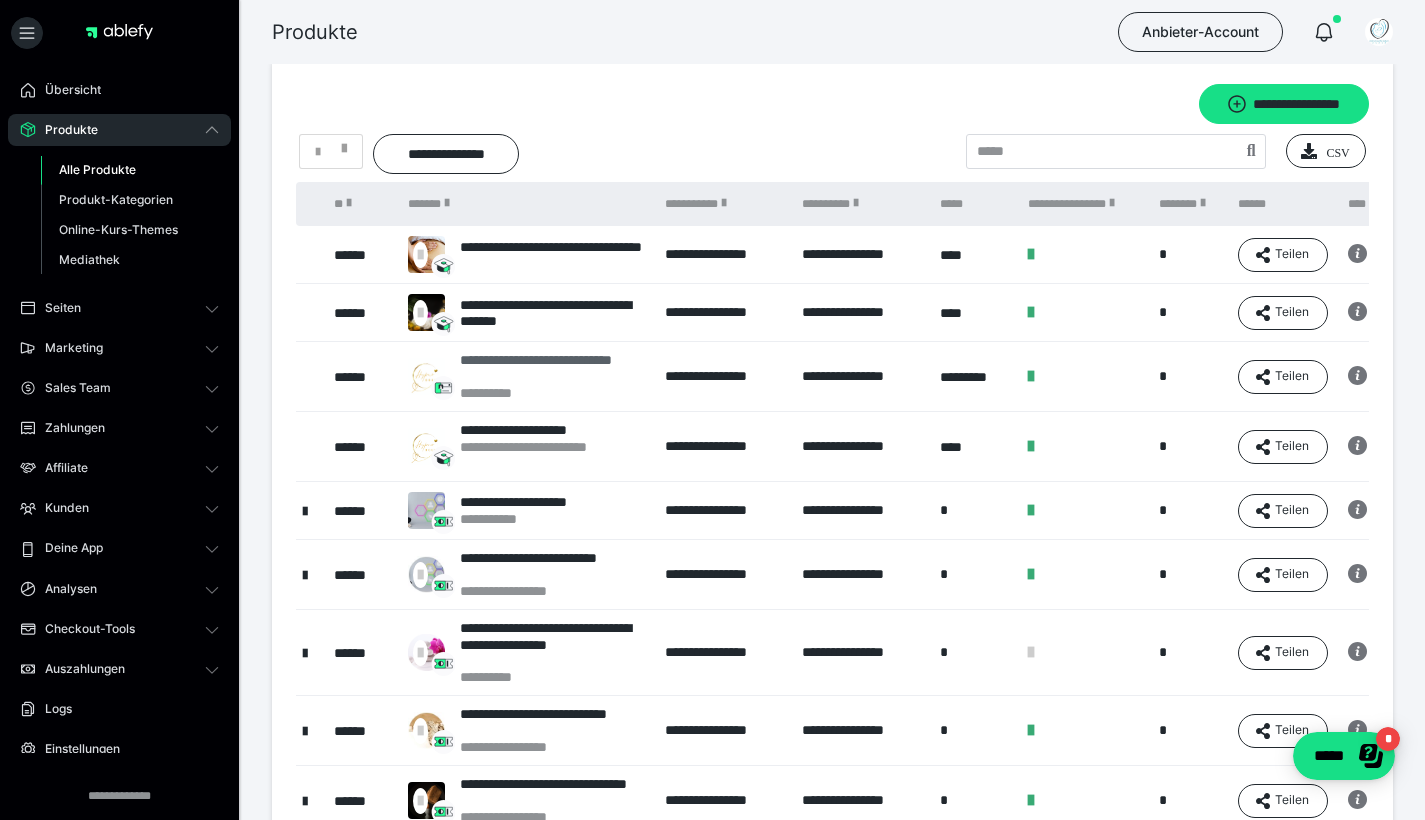 click on "**********" at bounding box center [552, 368] 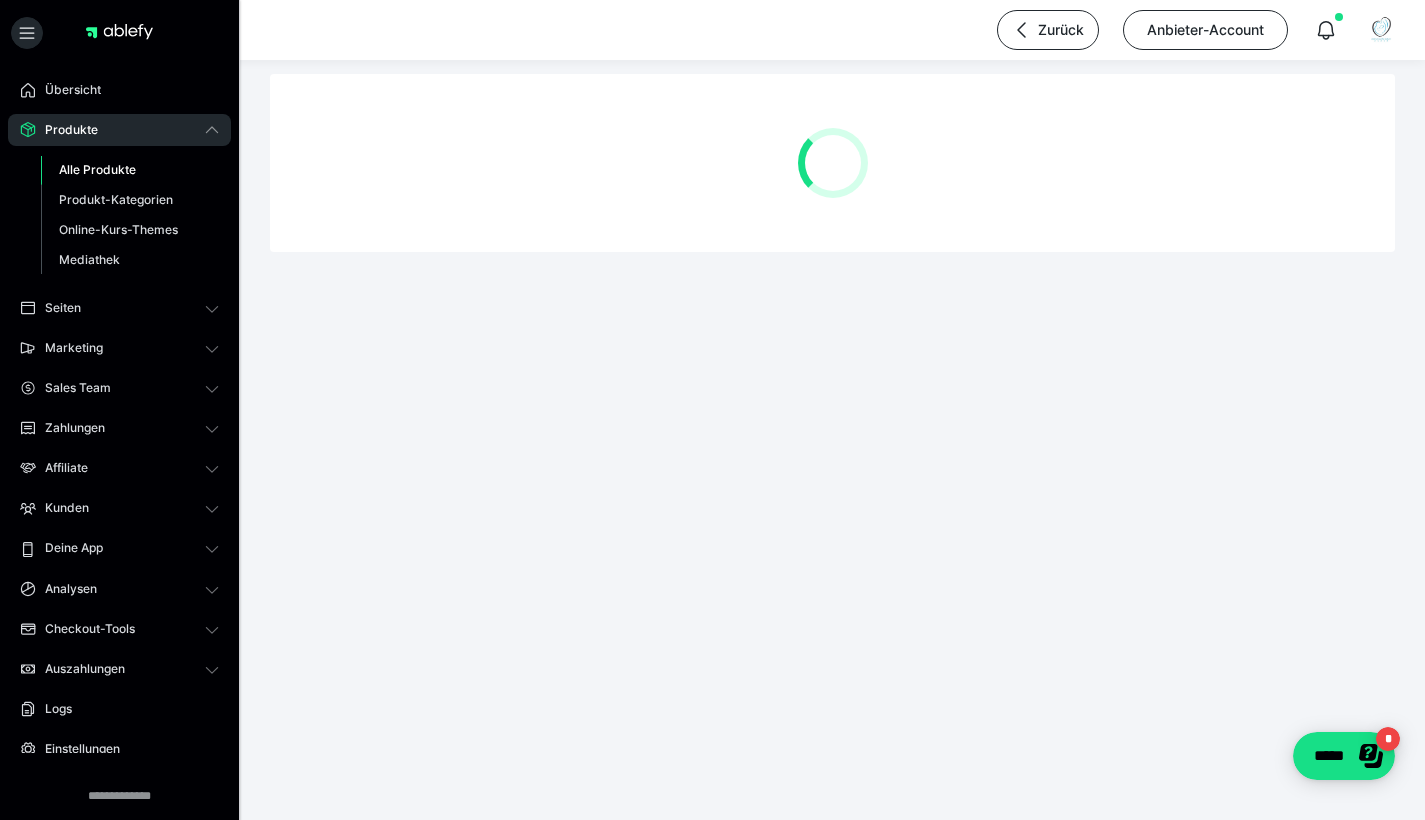 scroll, scrollTop: 0, scrollLeft: 0, axis: both 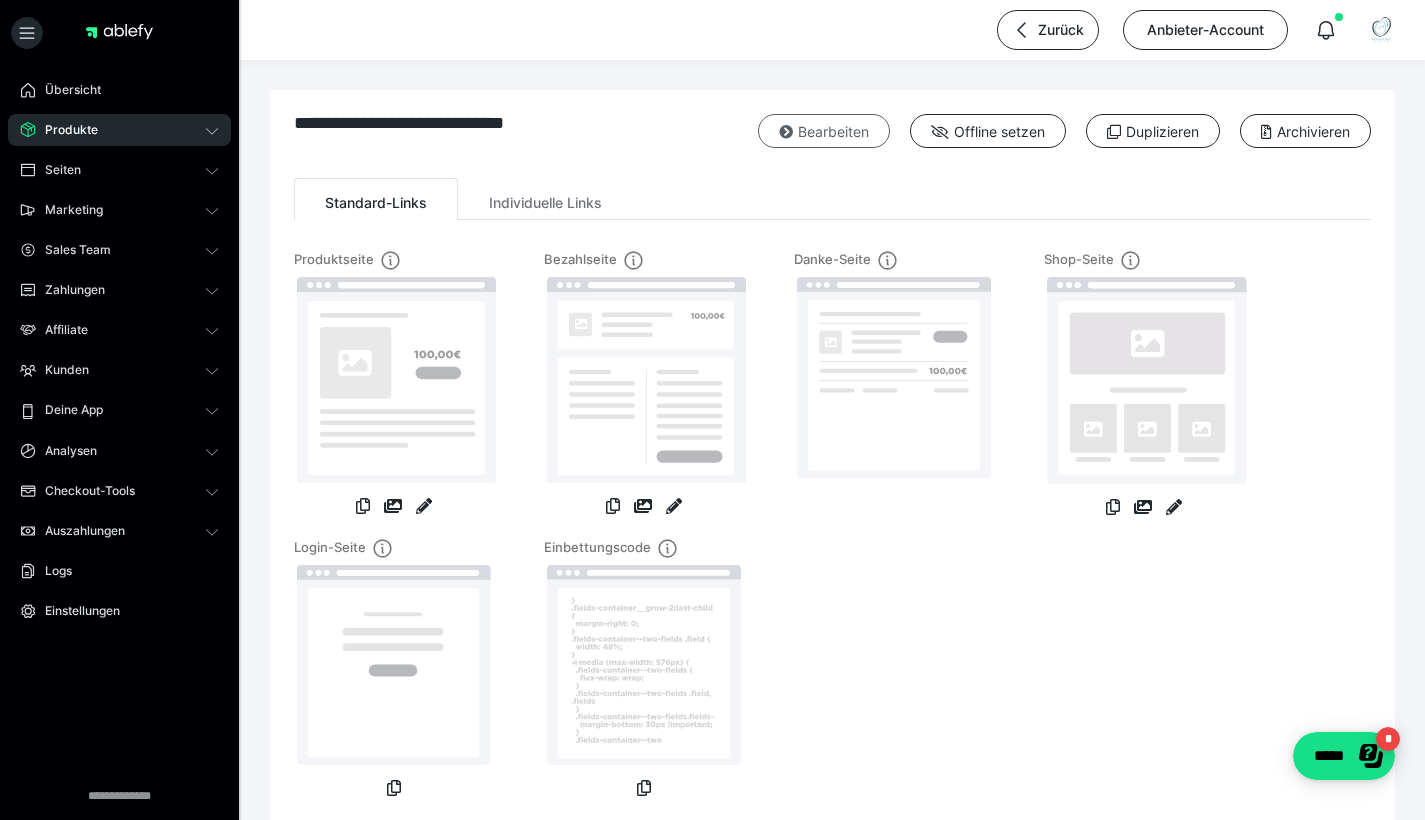 click on "Bearbeiten" at bounding box center (824, 131) 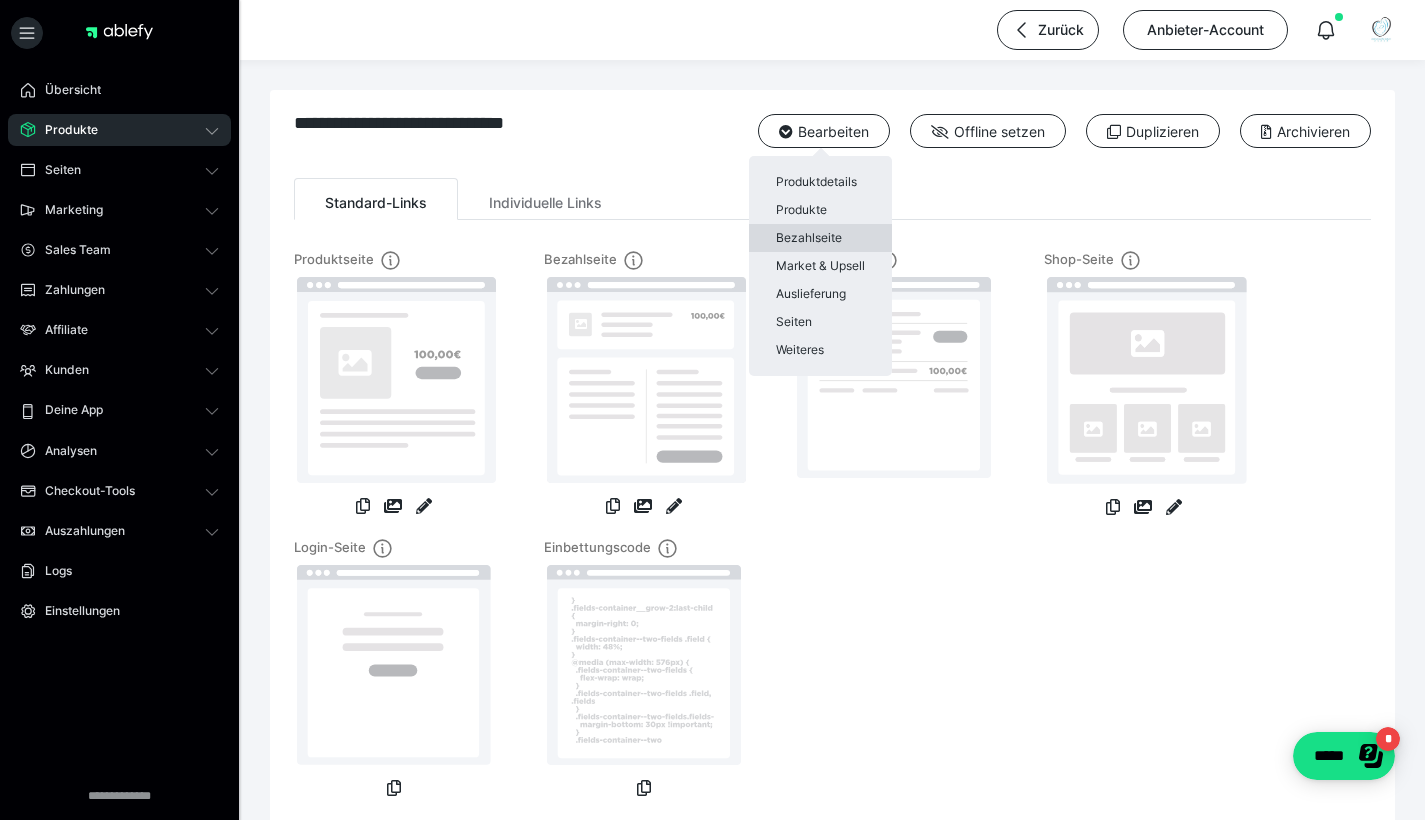 click on "Bezahlseite" at bounding box center (820, 238) 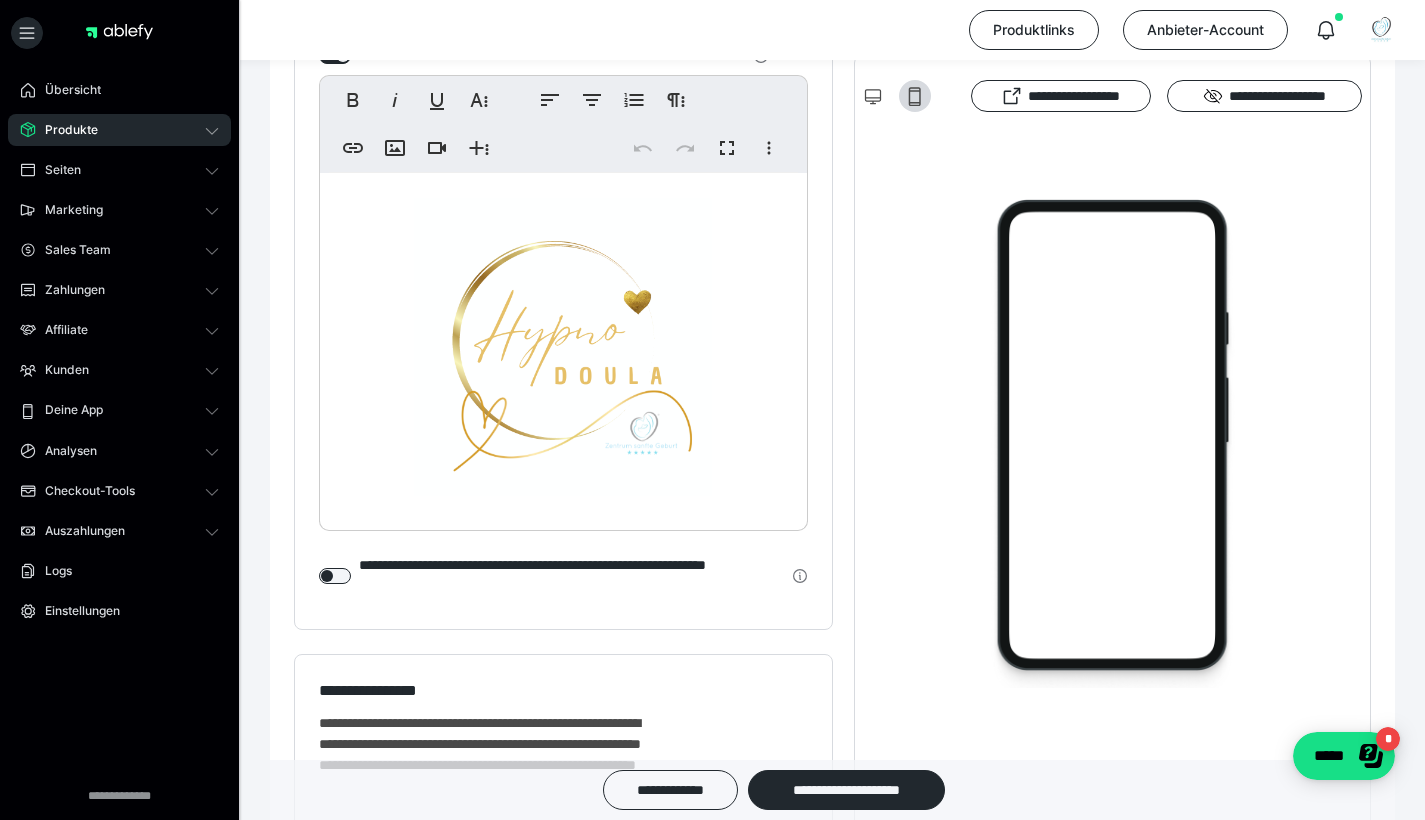 scroll, scrollTop: 1096, scrollLeft: 0, axis: vertical 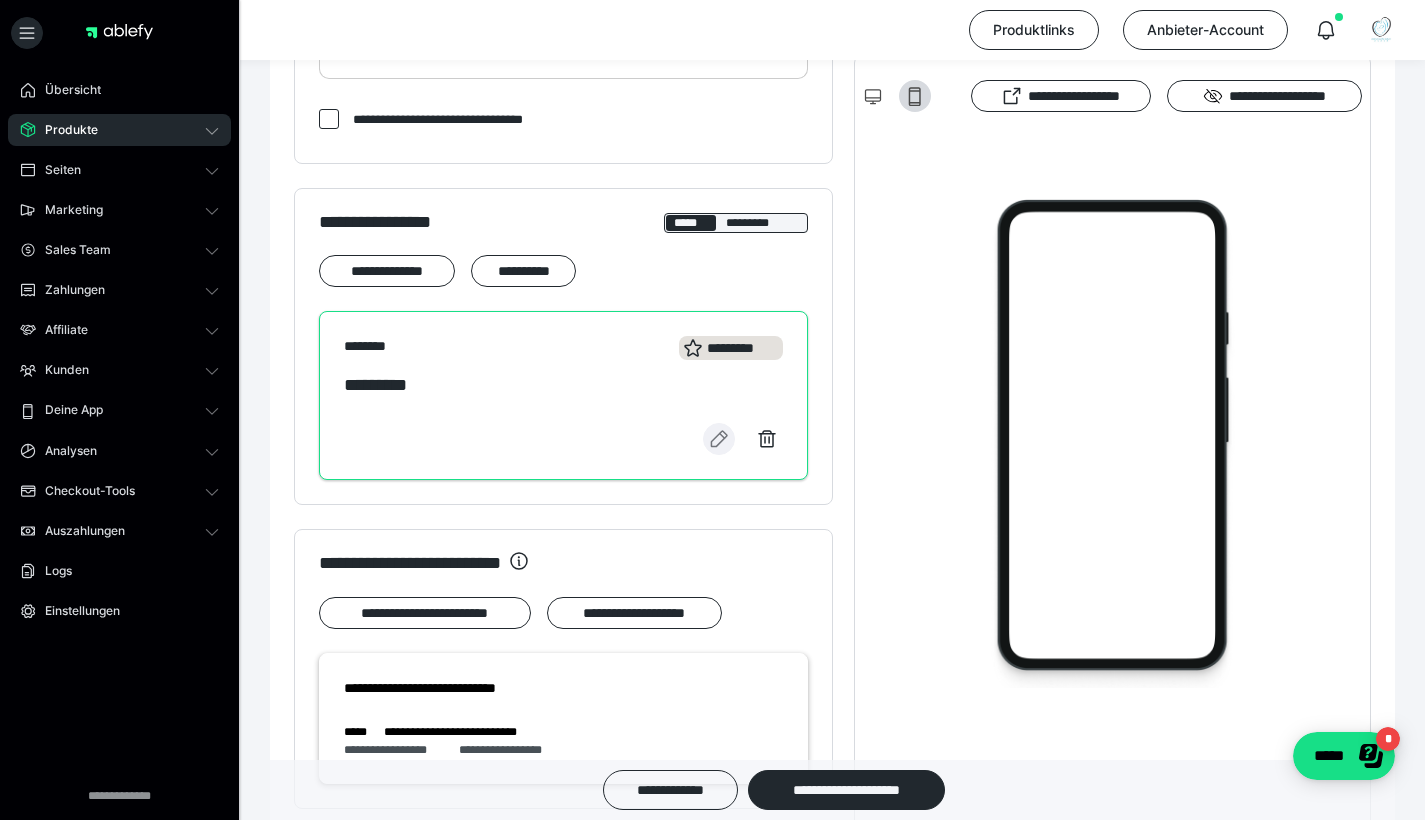 click 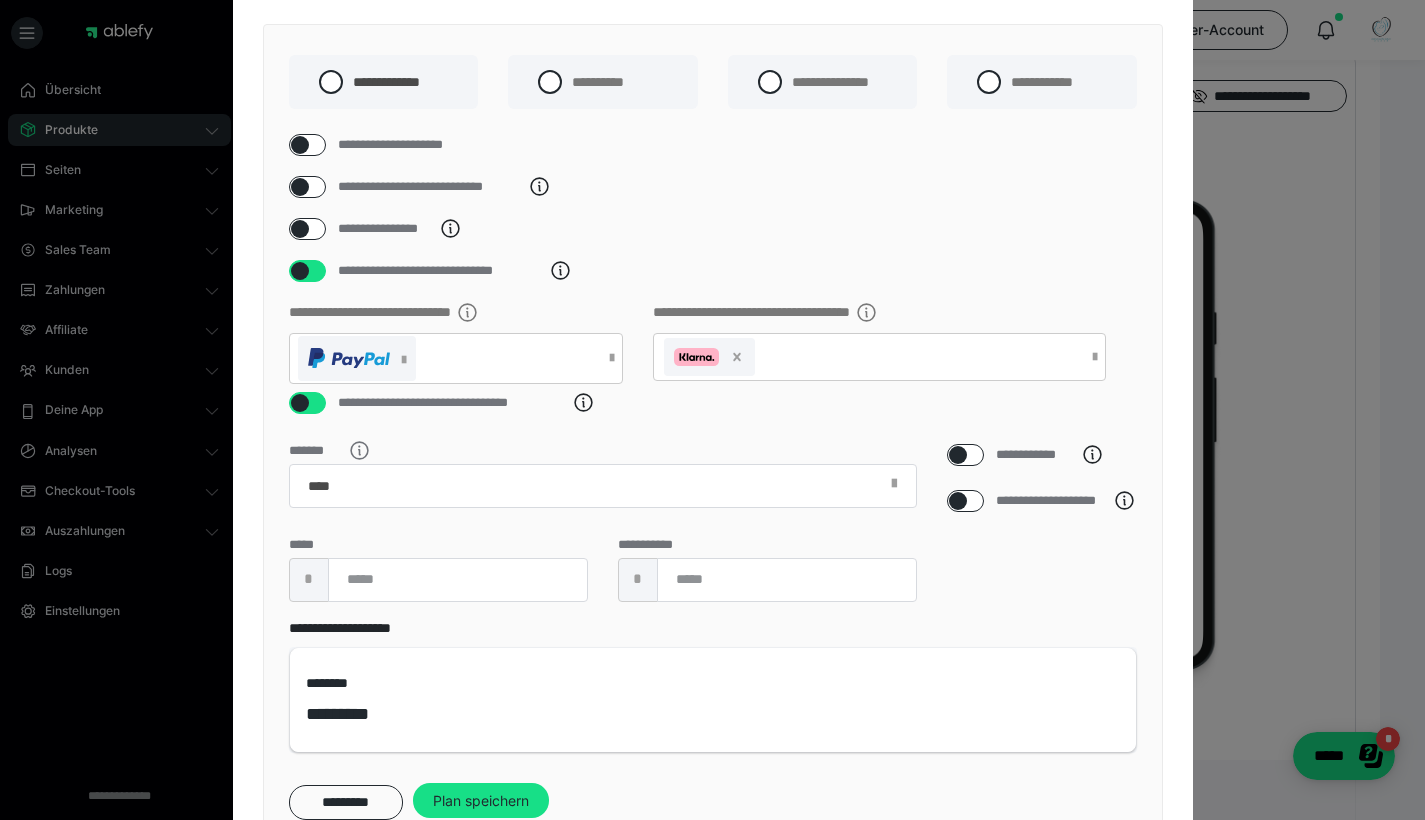 scroll, scrollTop: 226, scrollLeft: 0, axis: vertical 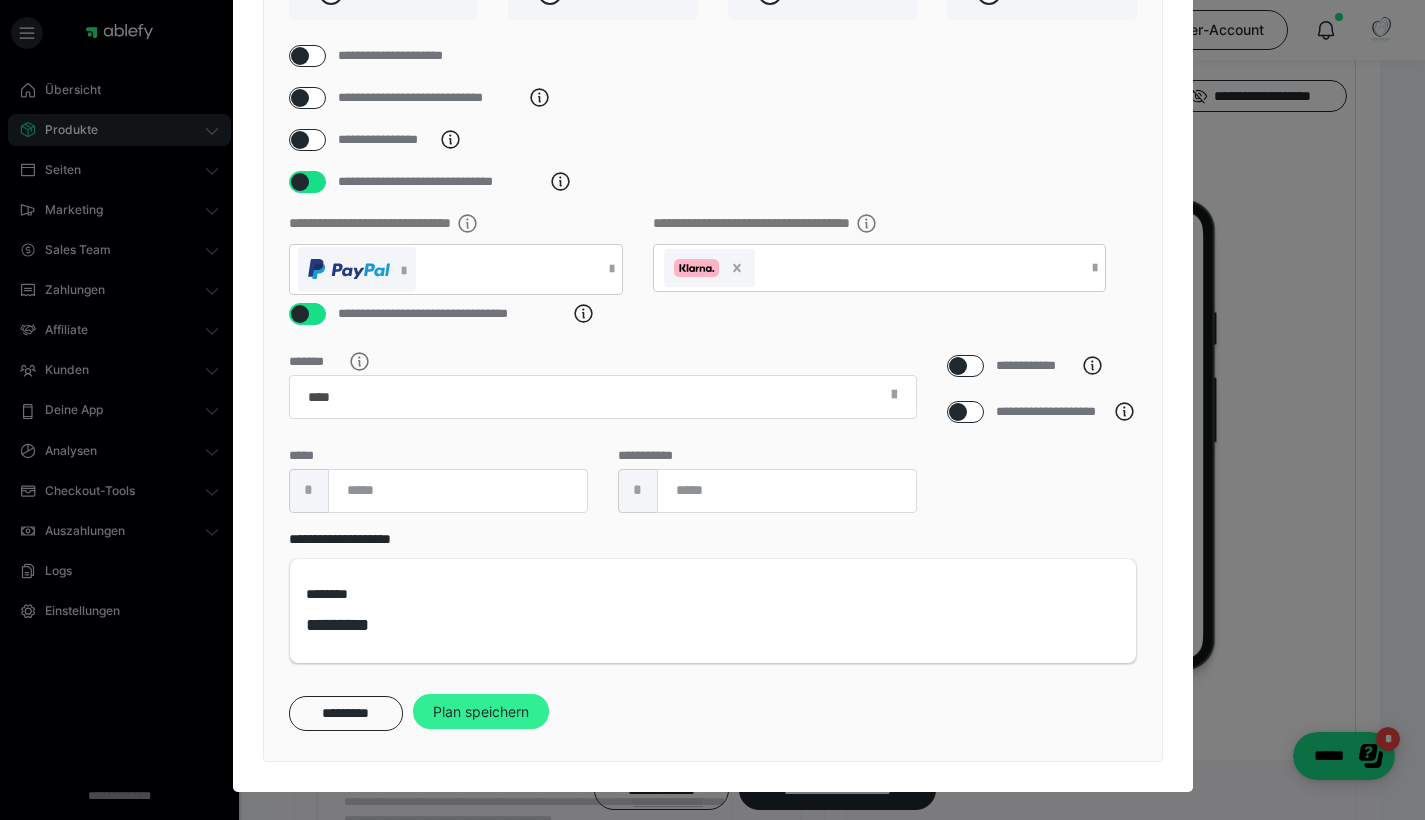 click on "Plan speichern" at bounding box center [481, 712] 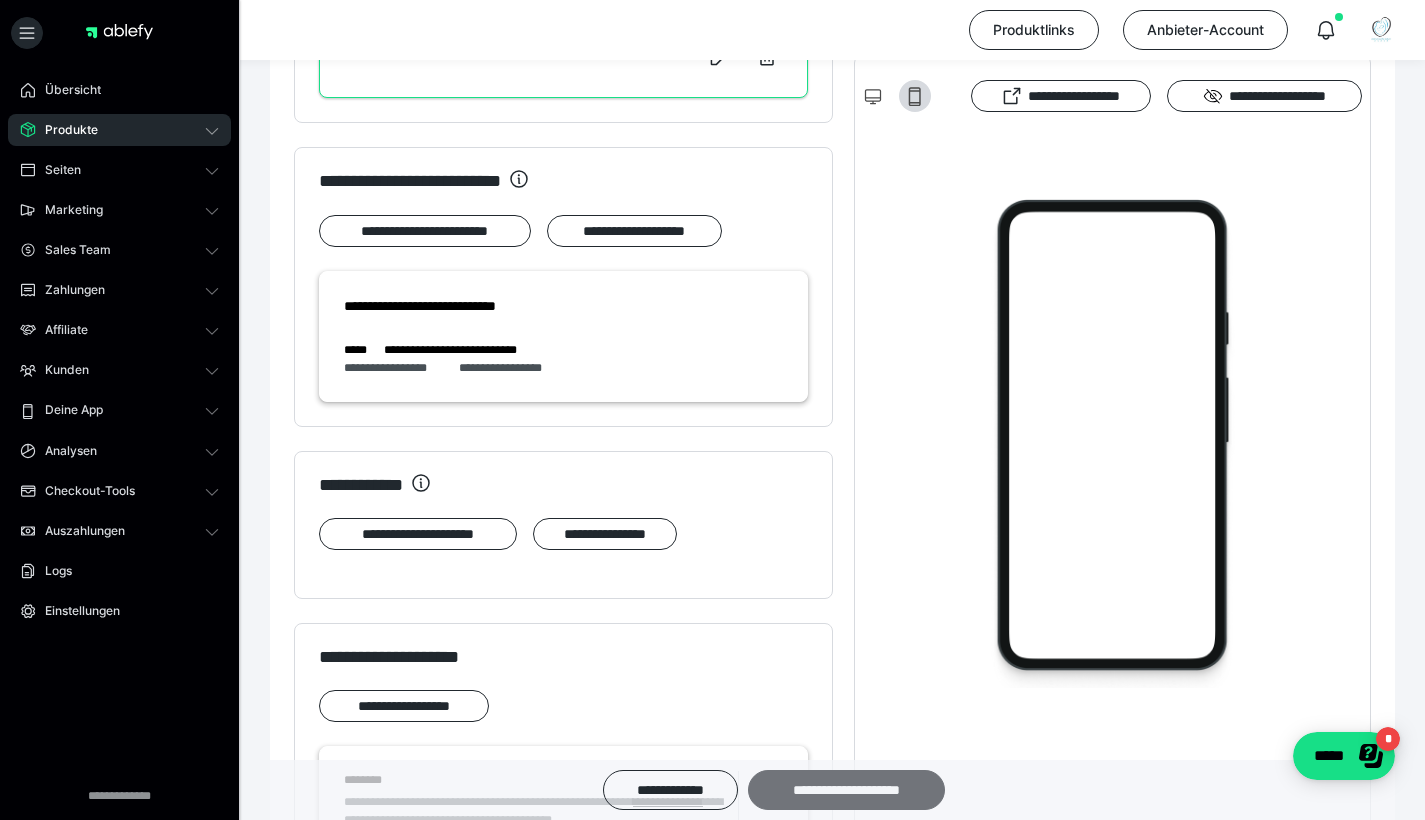 click on "**********" at bounding box center [846, 790] 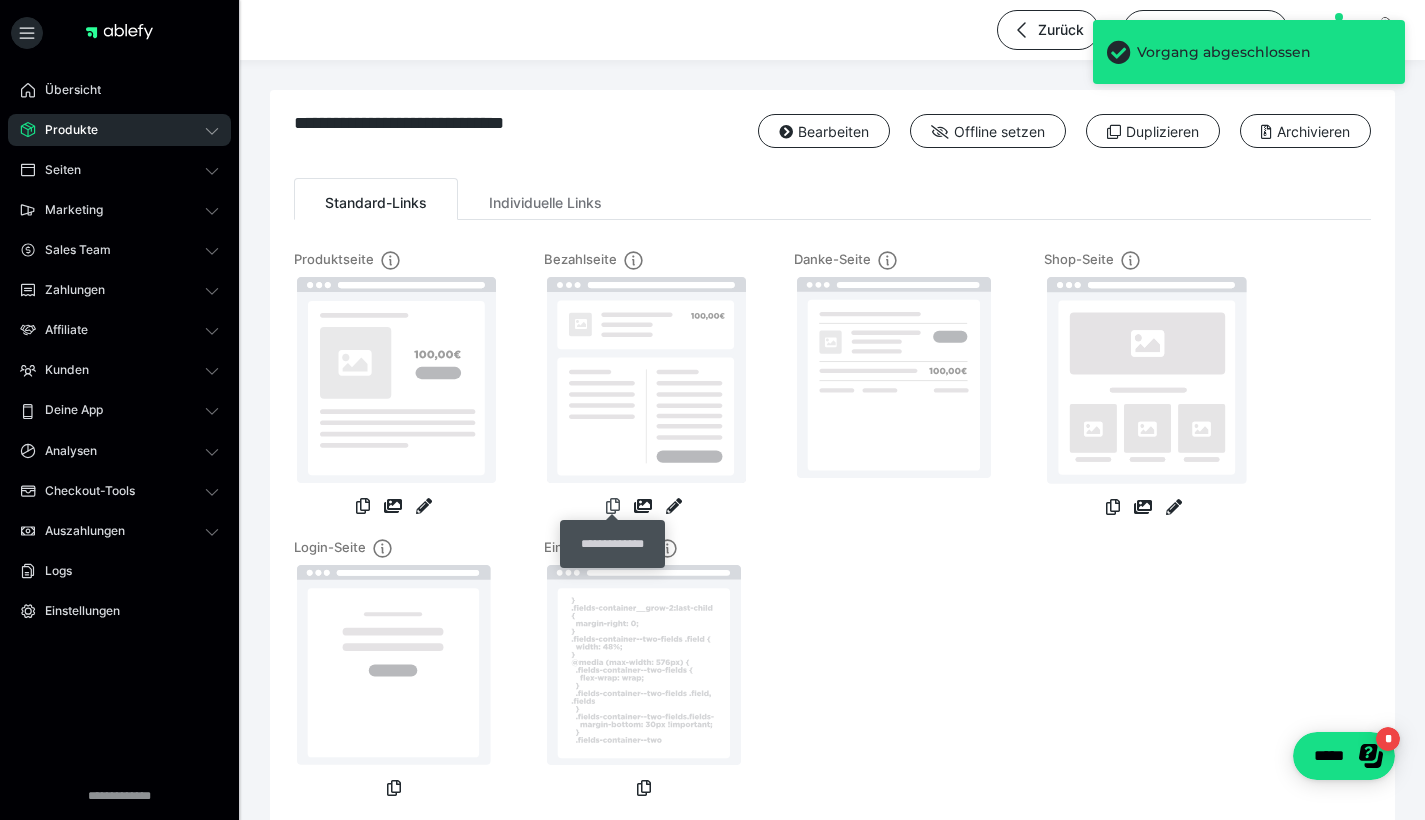 click at bounding box center [613, 506] 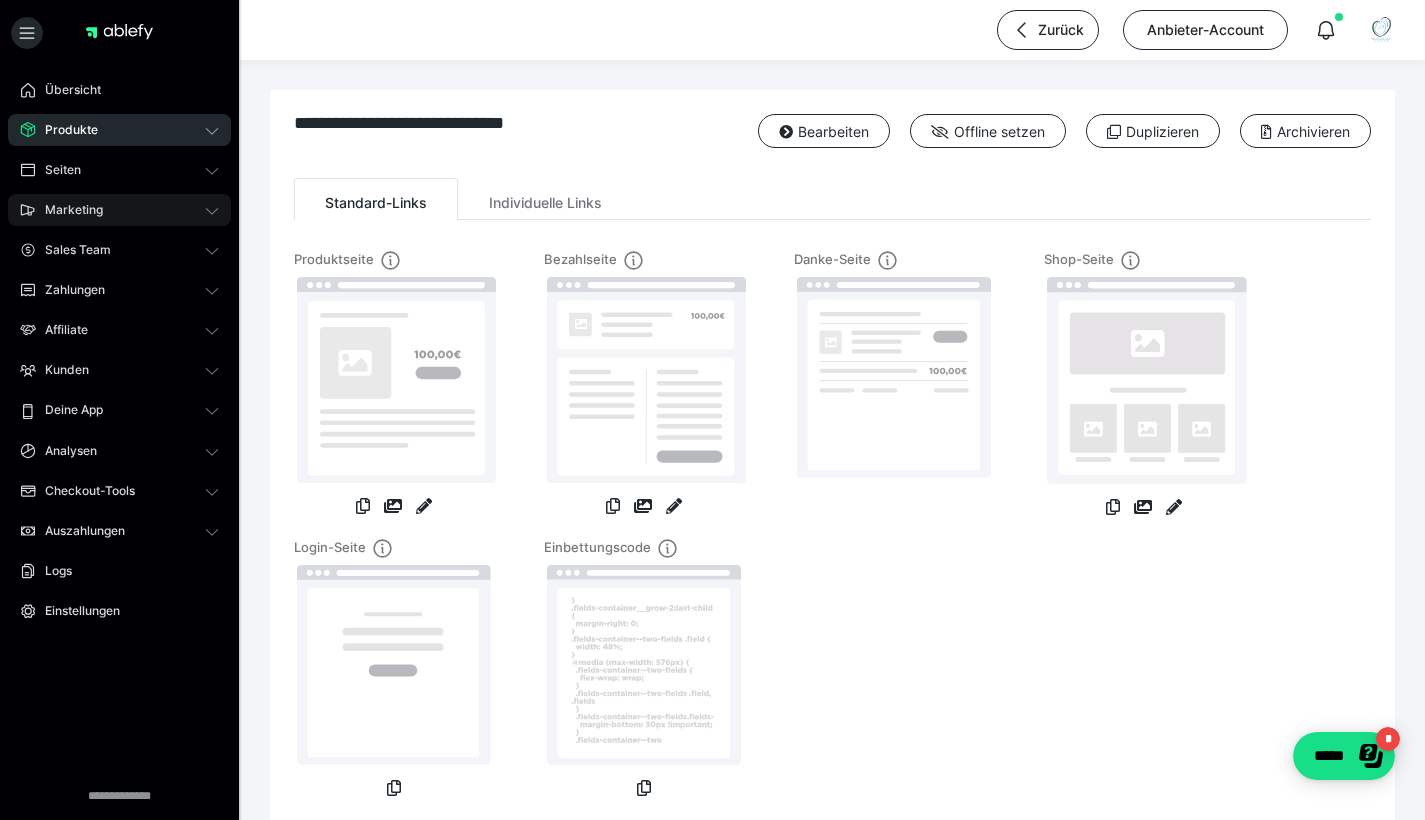 click on "Marketing" at bounding box center [67, 210] 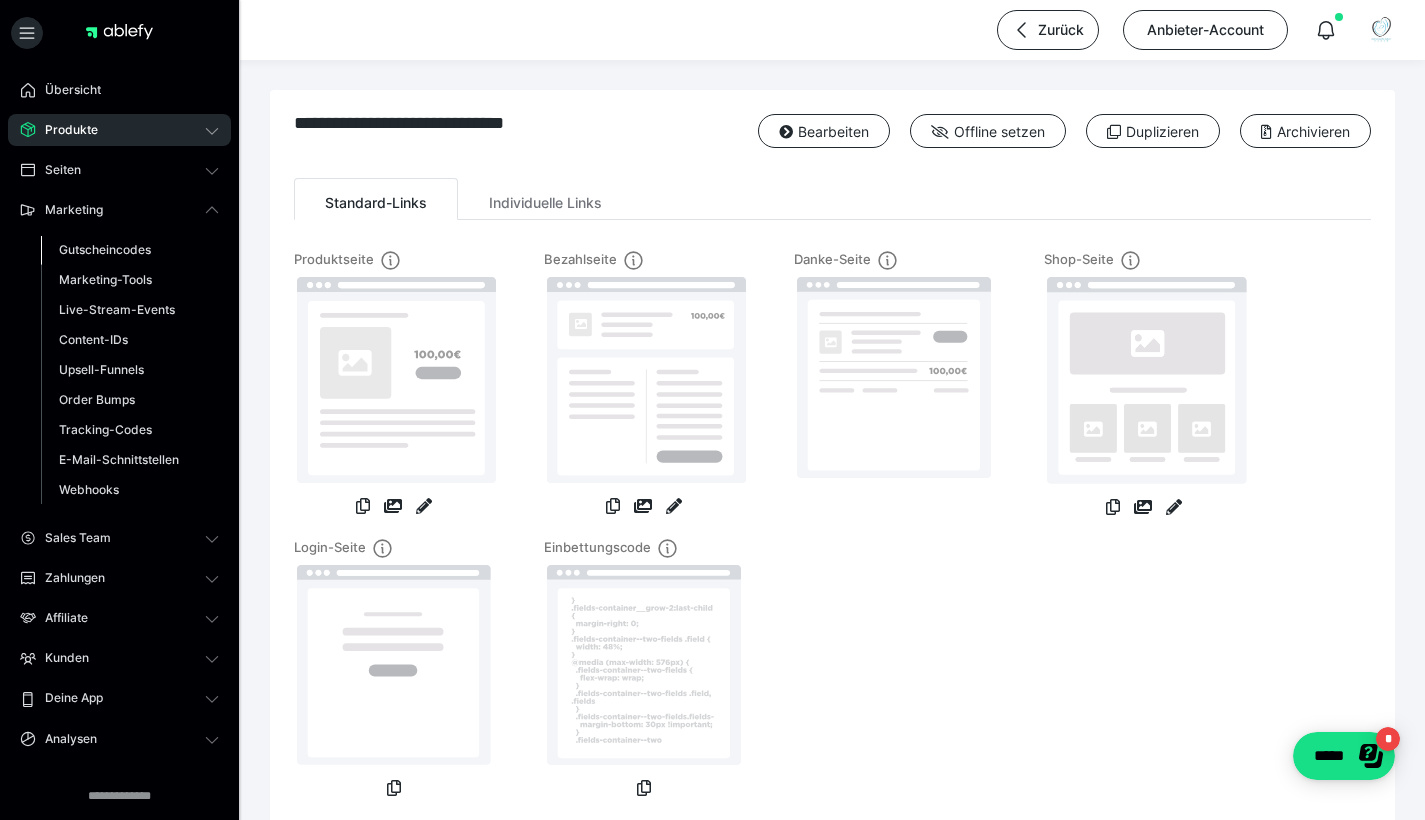 click on "Gutscheincodes" at bounding box center (105, 249) 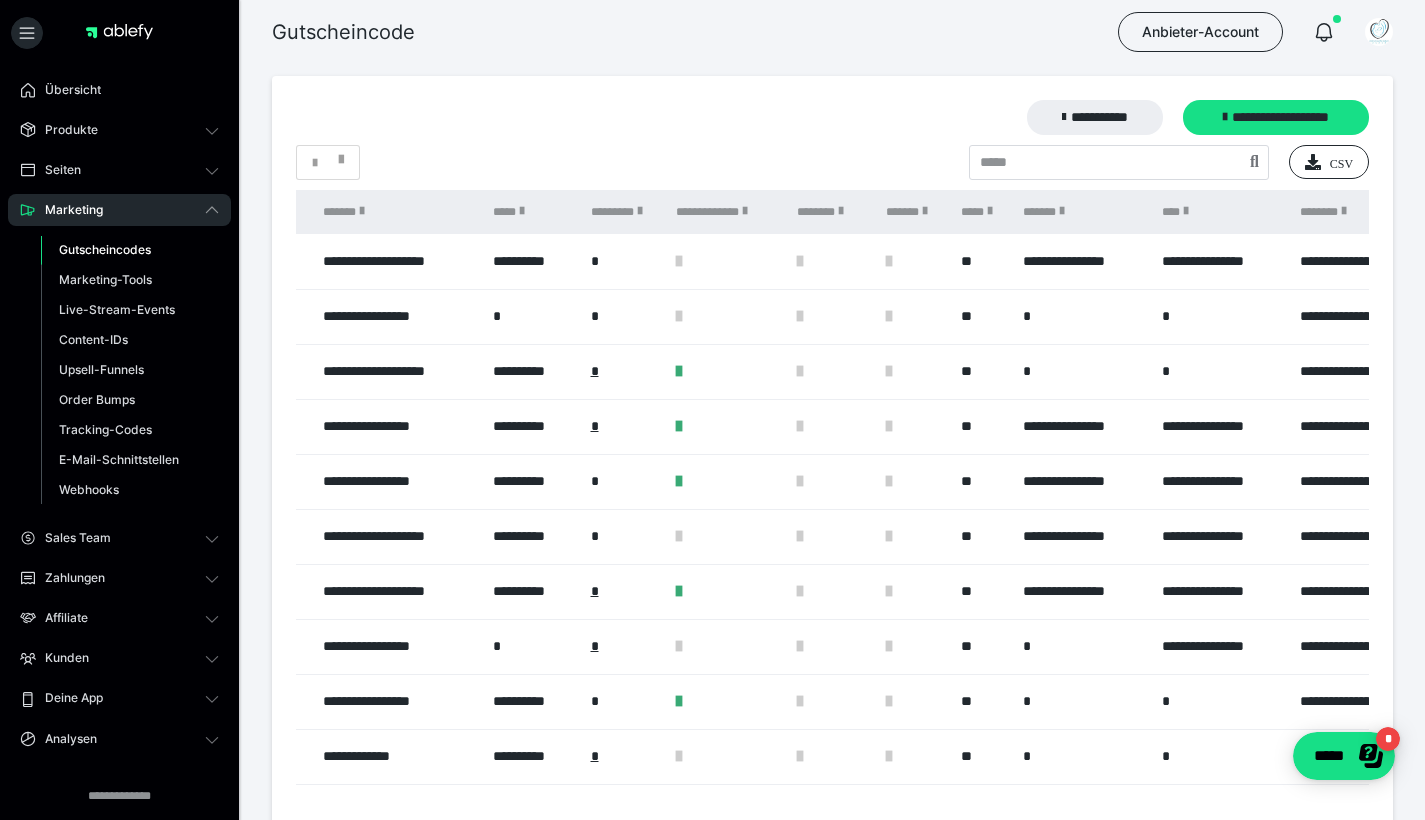 scroll, scrollTop: 0, scrollLeft: 793, axis: horizontal 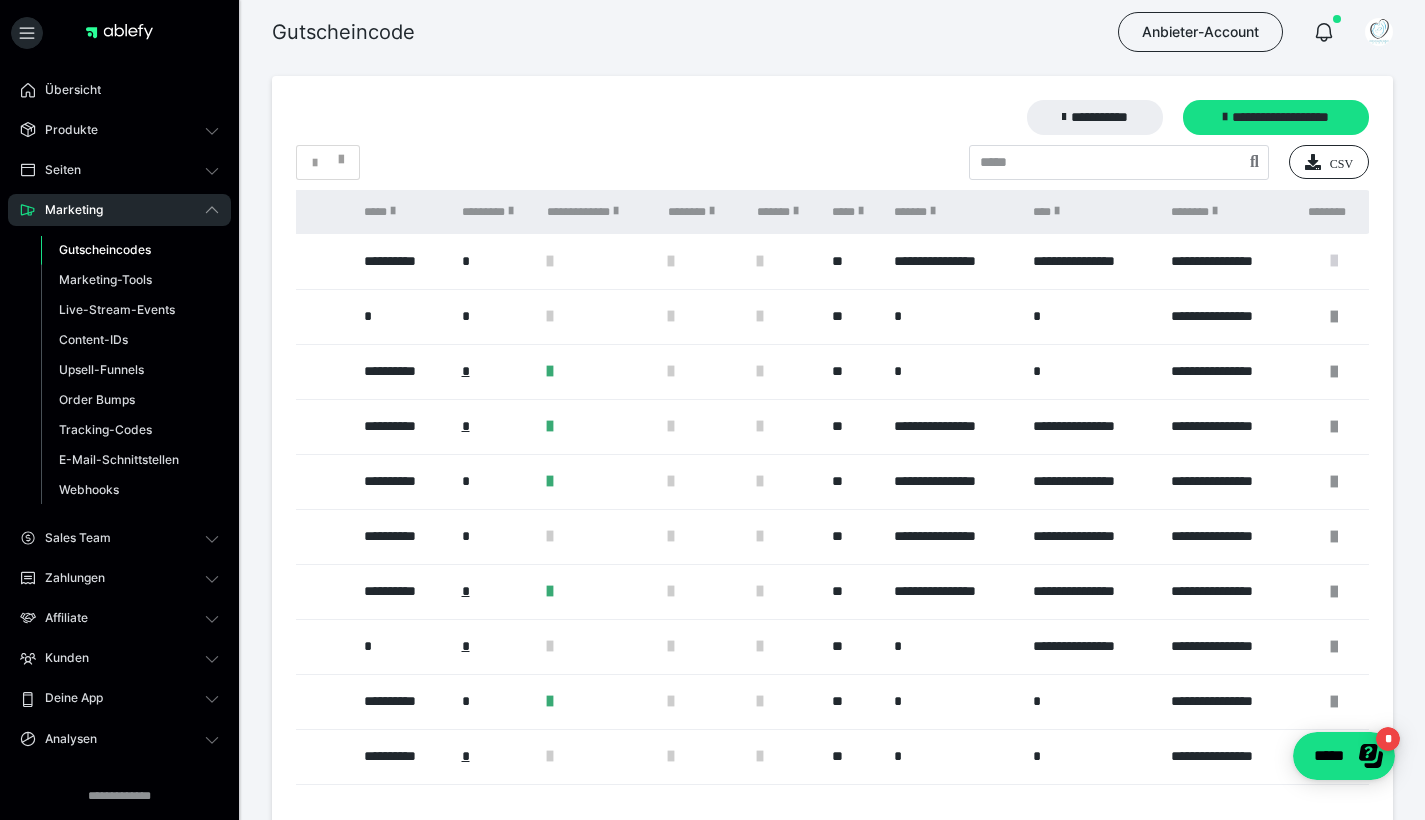 click at bounding box center [1334, 261] 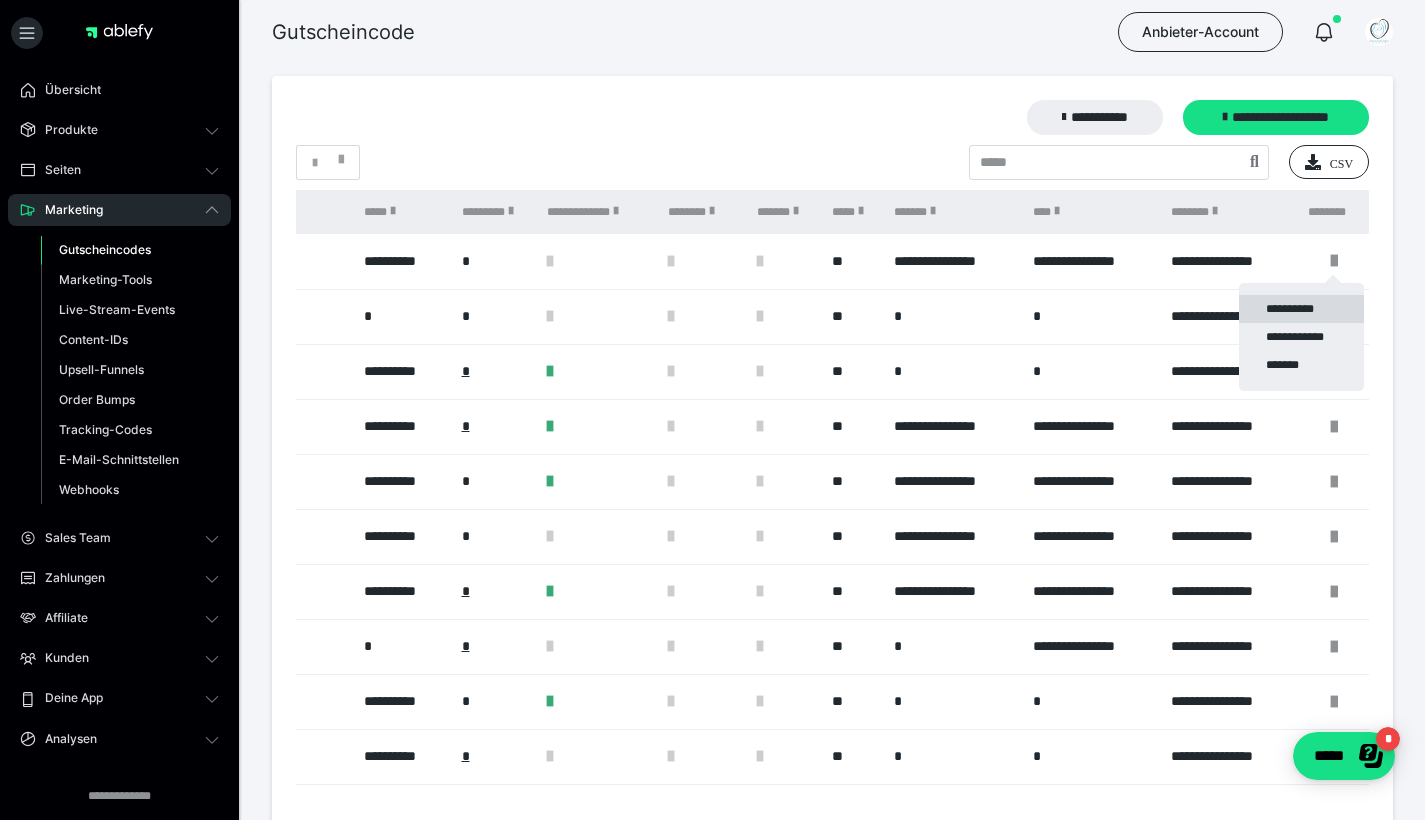 click on "**********" at bounding box center [1301, 309] 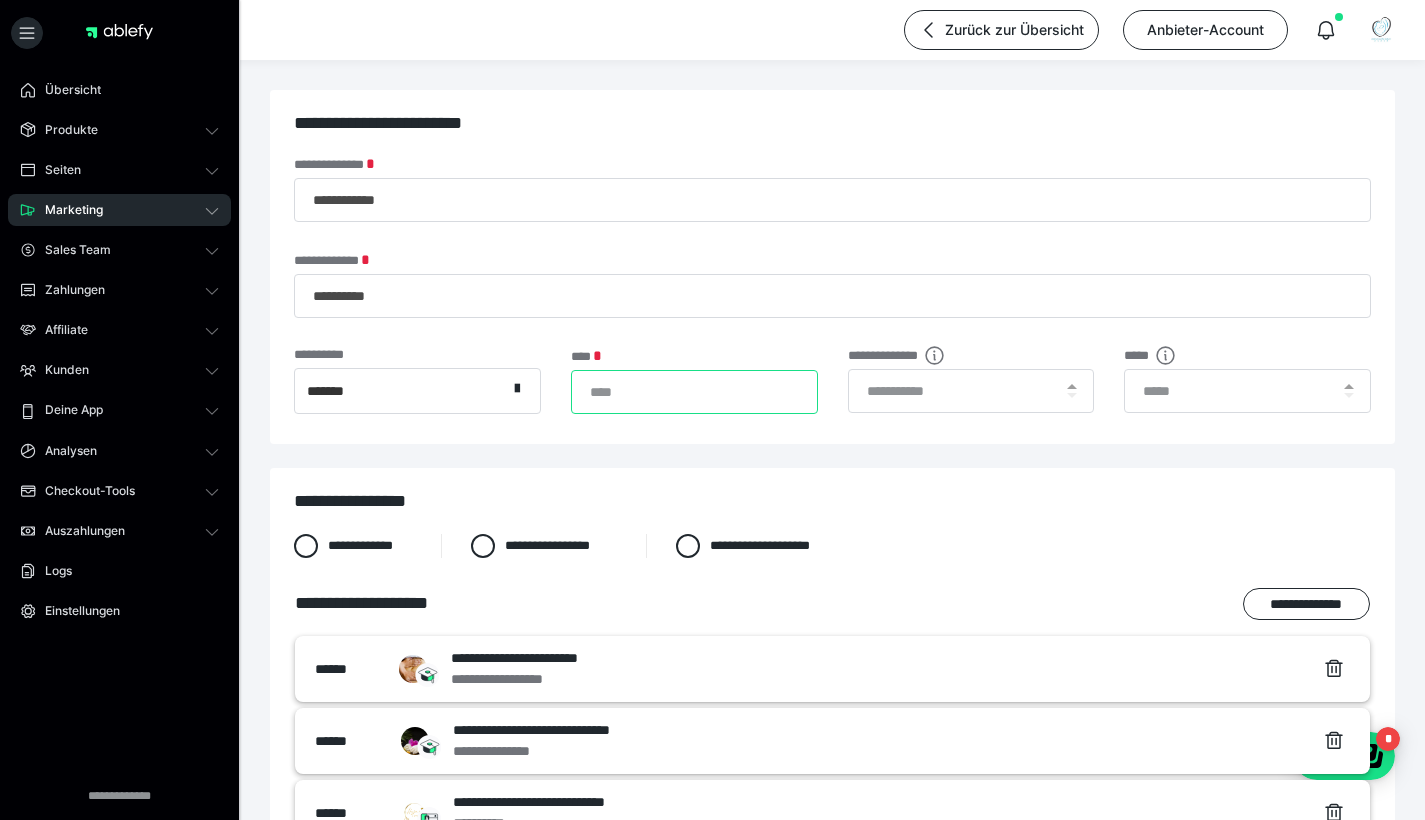 click on "****" at bounding box center [694, 392] 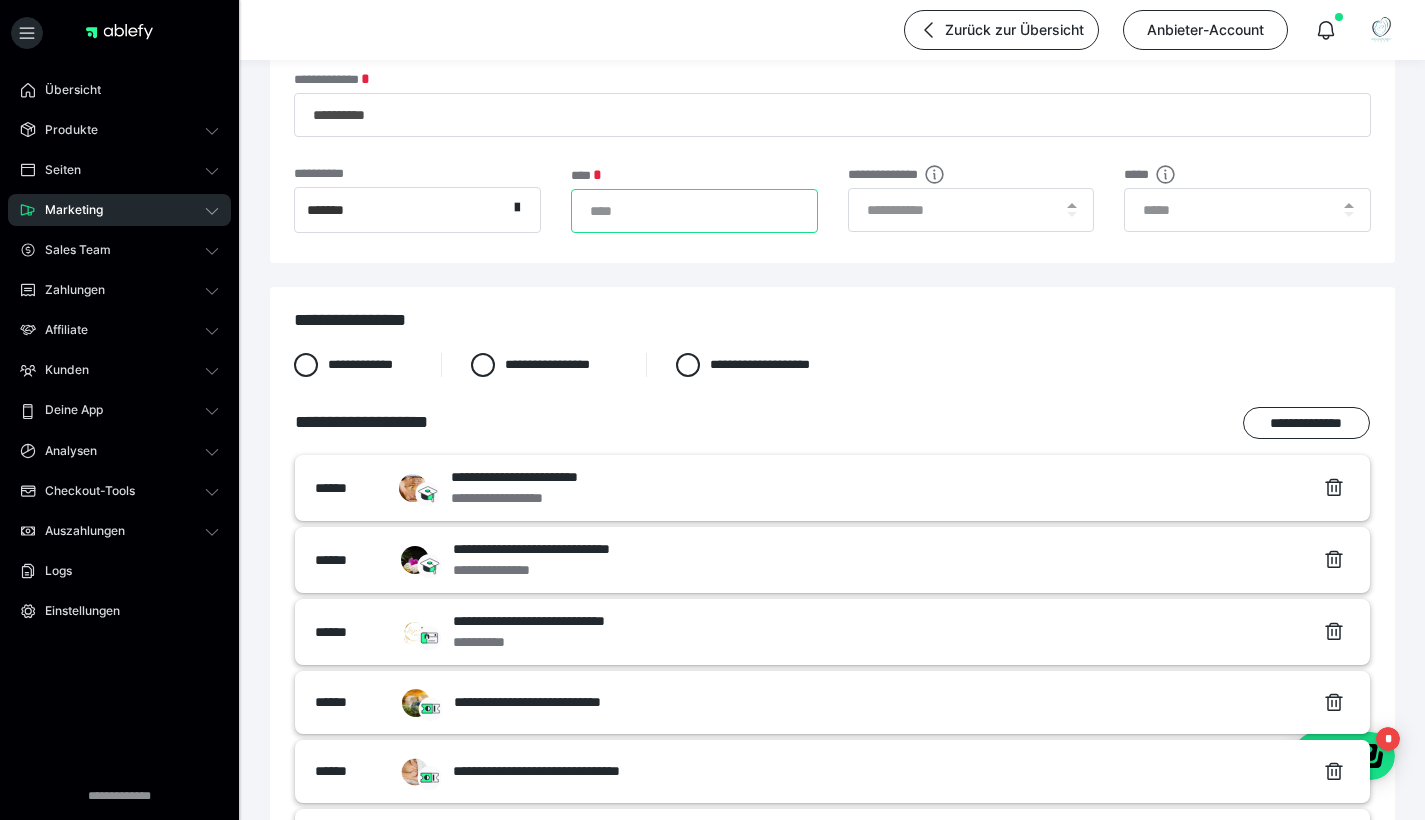 scroll, scrollTop: 339, scrollLeft: 0, axis: vertical 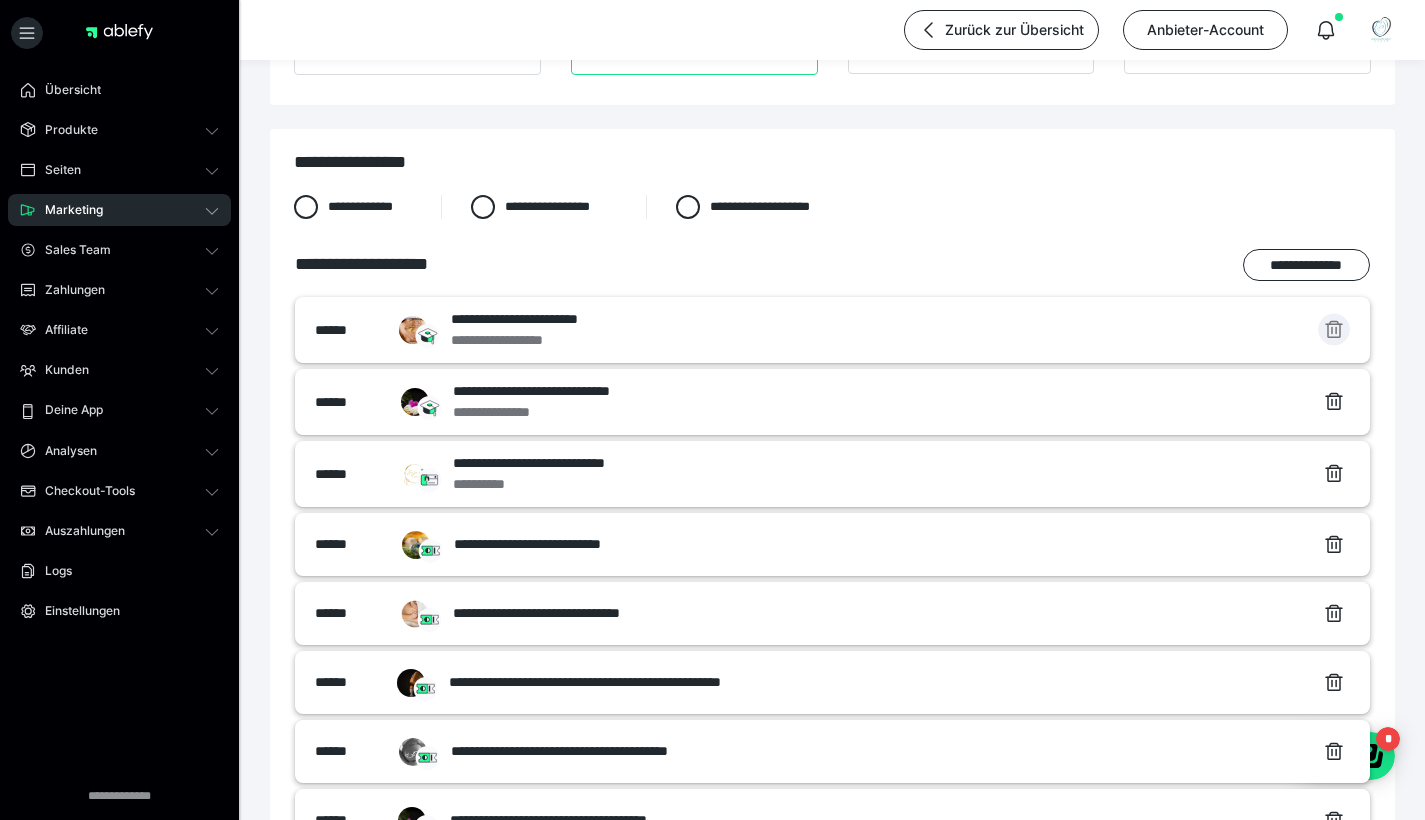 type on "****" 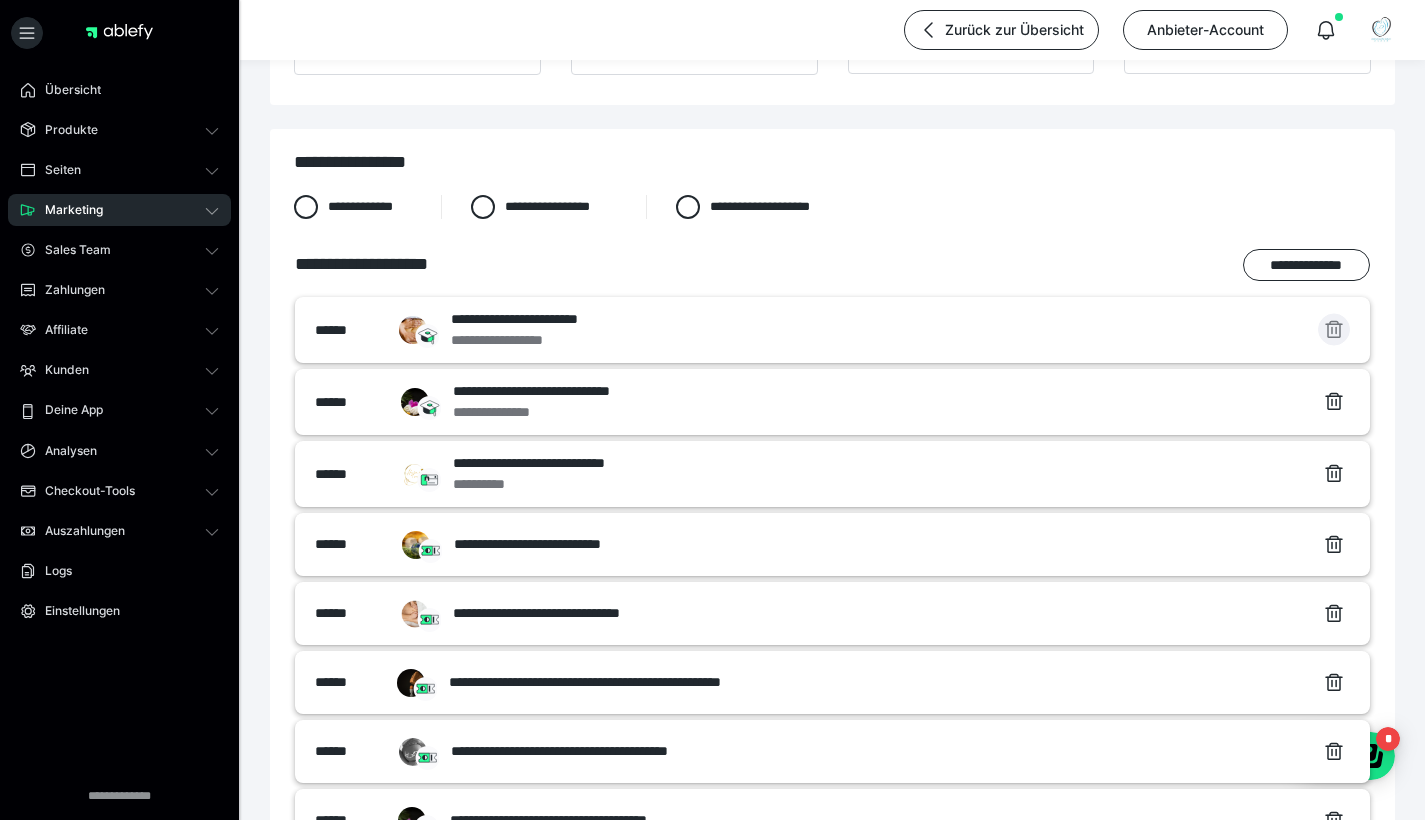 click 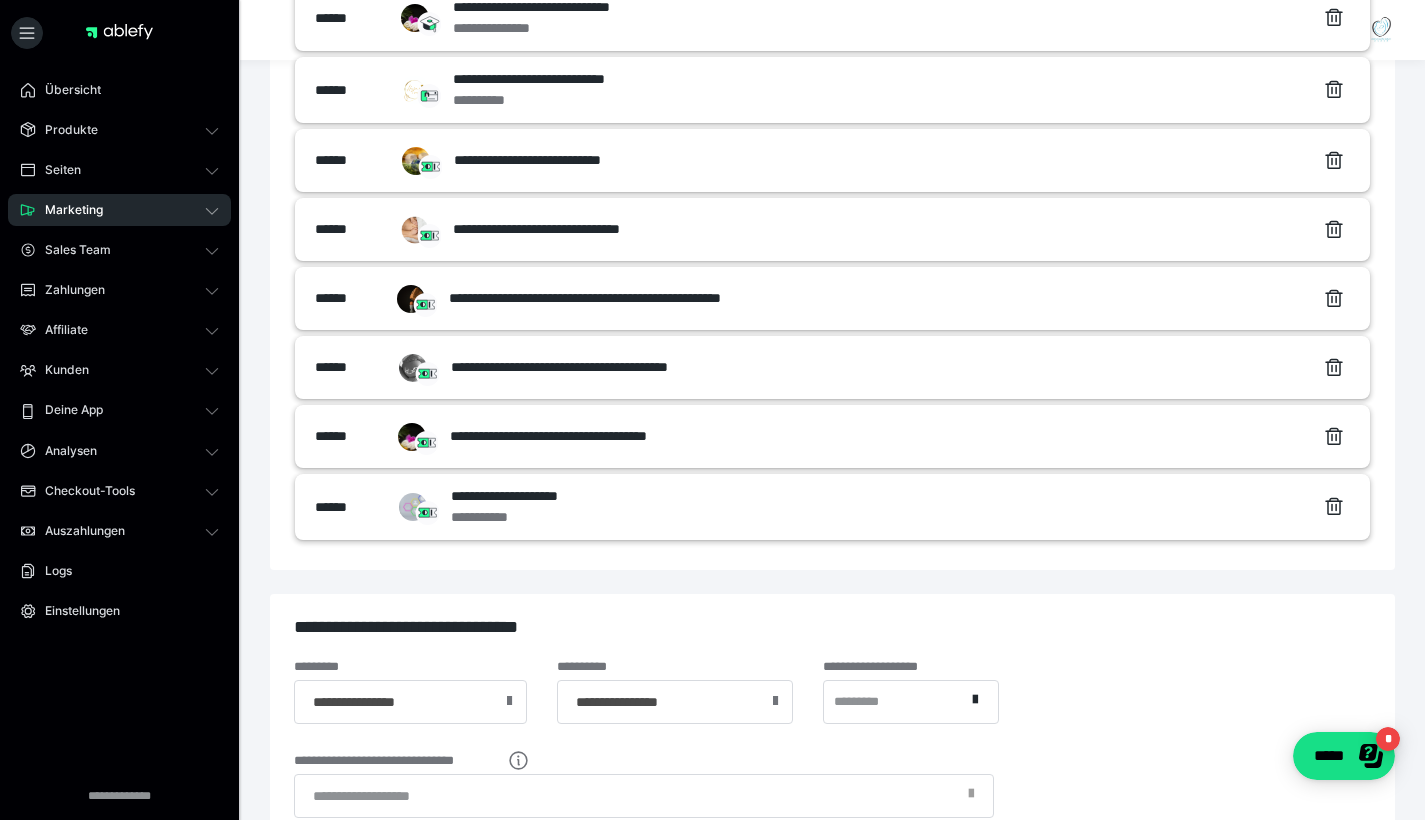 scroll, scrollTop: 314, scrollLeft: 0, axis: vertical 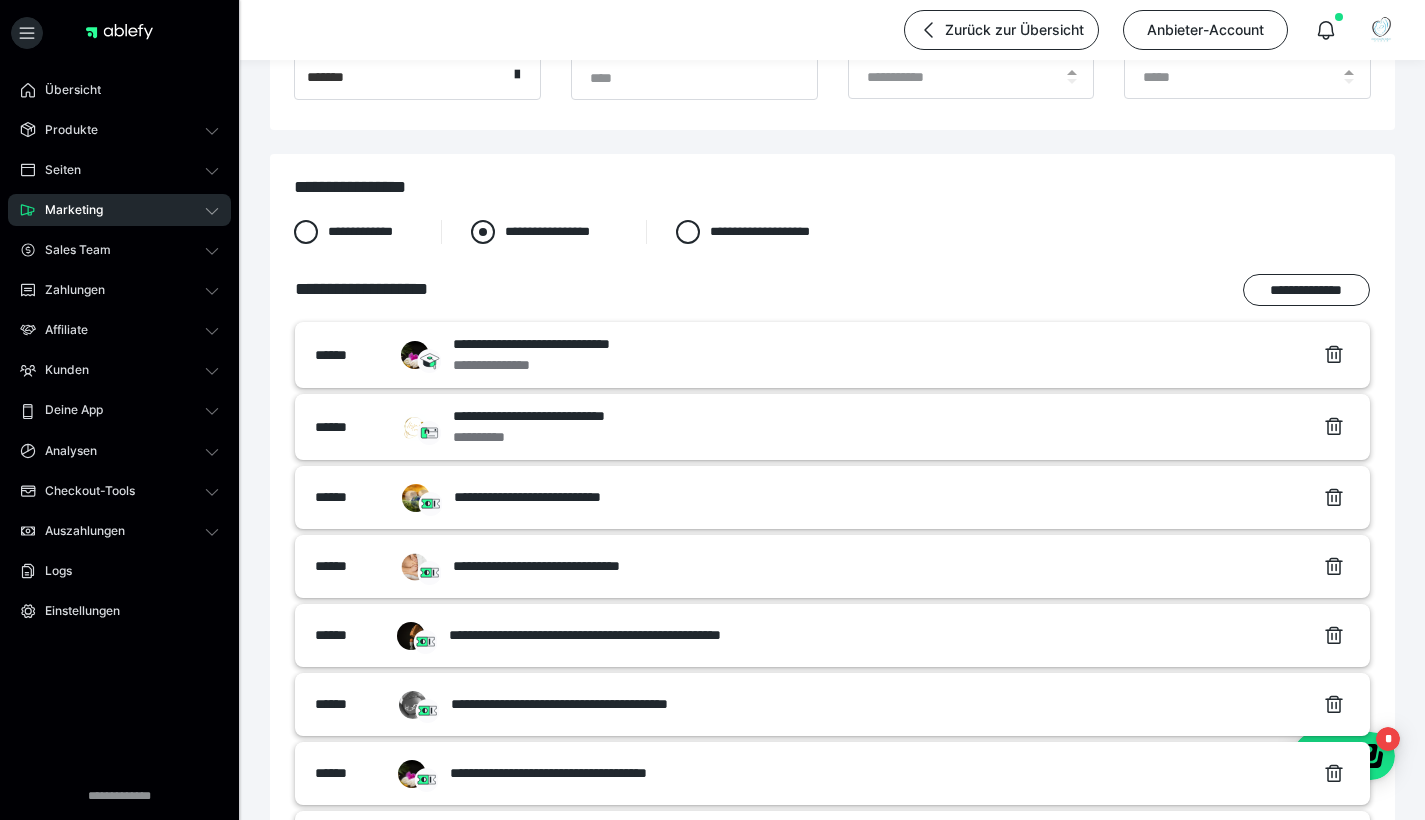 click at bounding box center [483, 232] 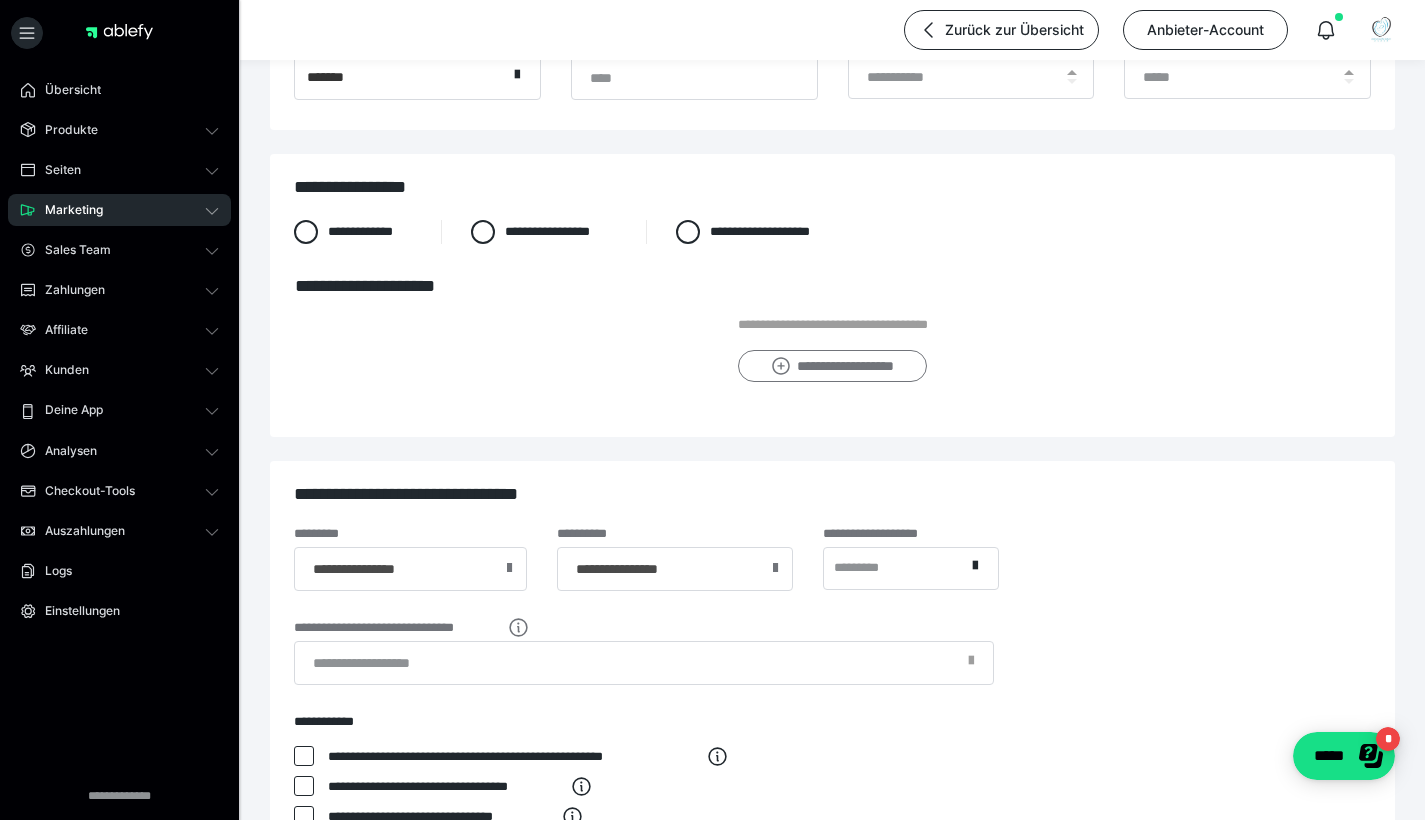 click on "**********" at bounding box center [832, 366] 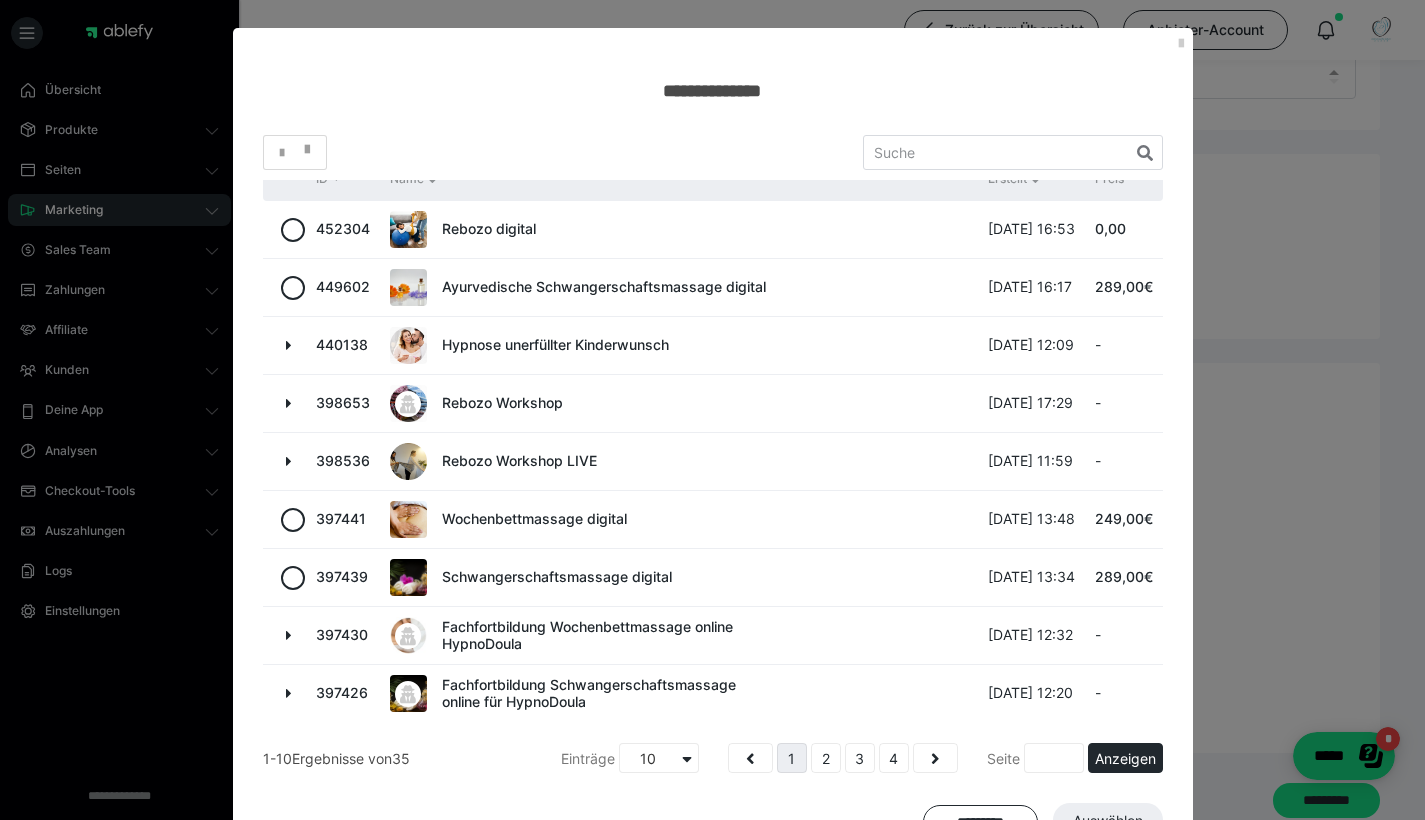 scroll, scrollTop: 102, scrollLeft: 0, axis: vertical 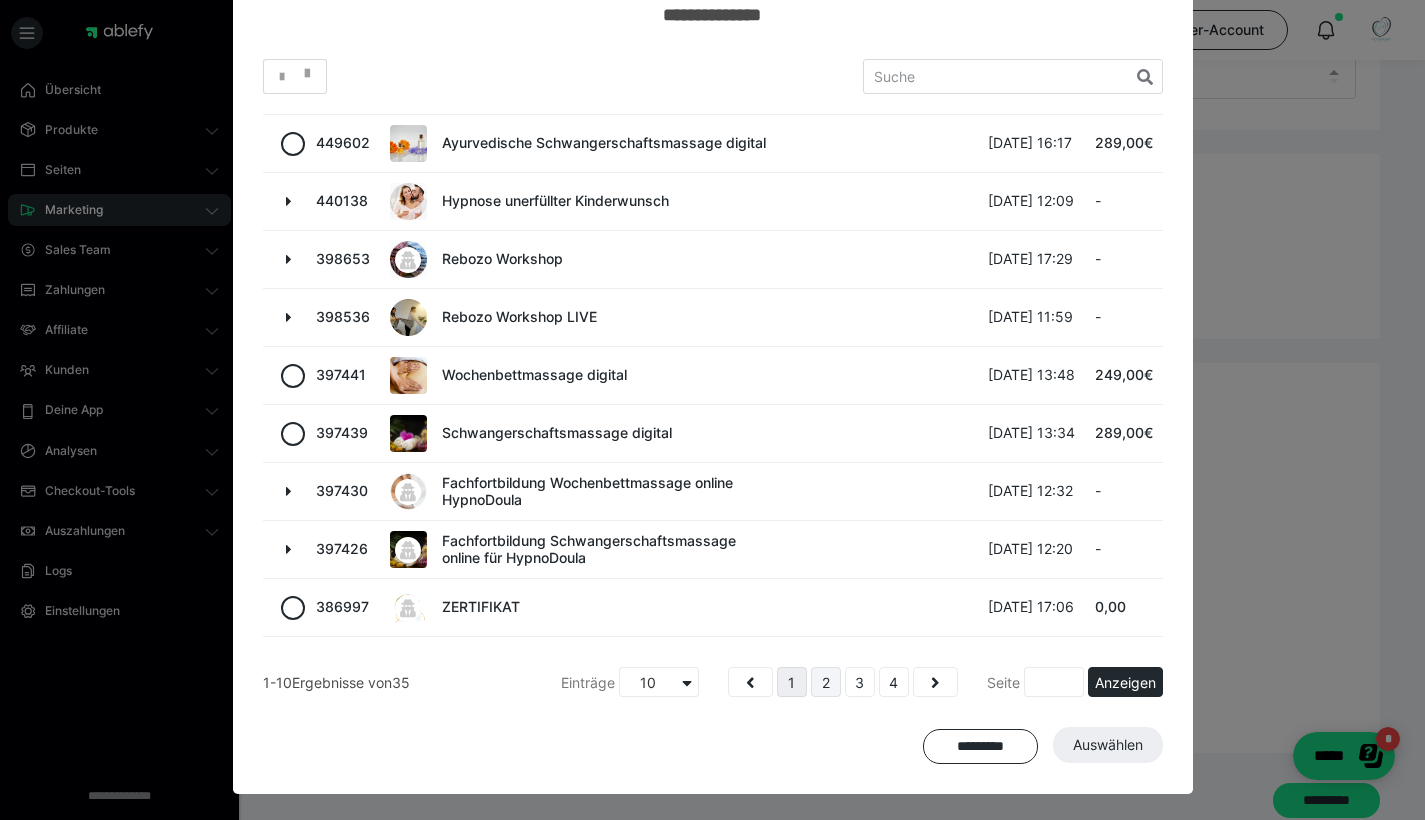 click on "2" at bounding box center (826, 682) 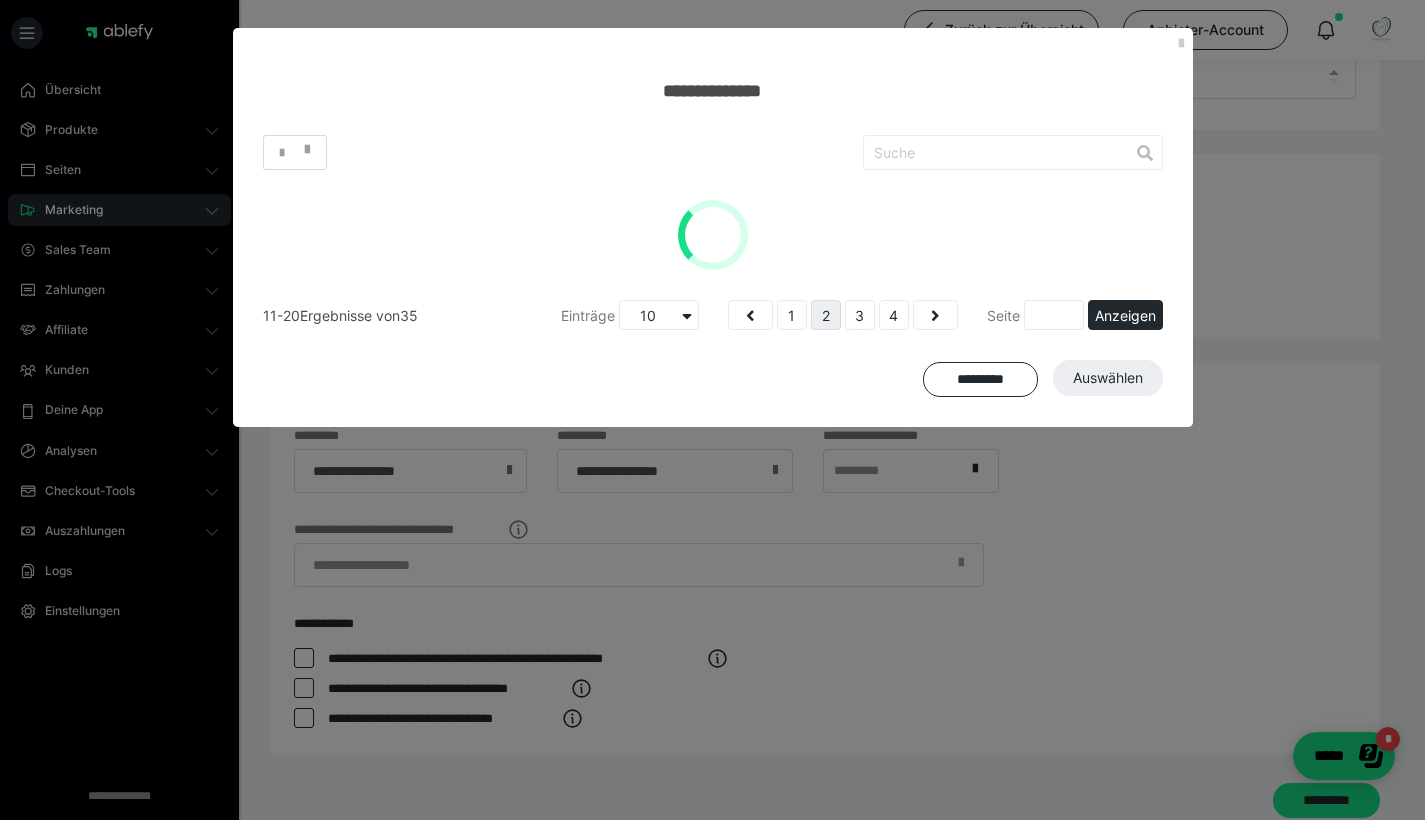 scroll, scrollTop: 0, scrollLeft: 0, axis: both 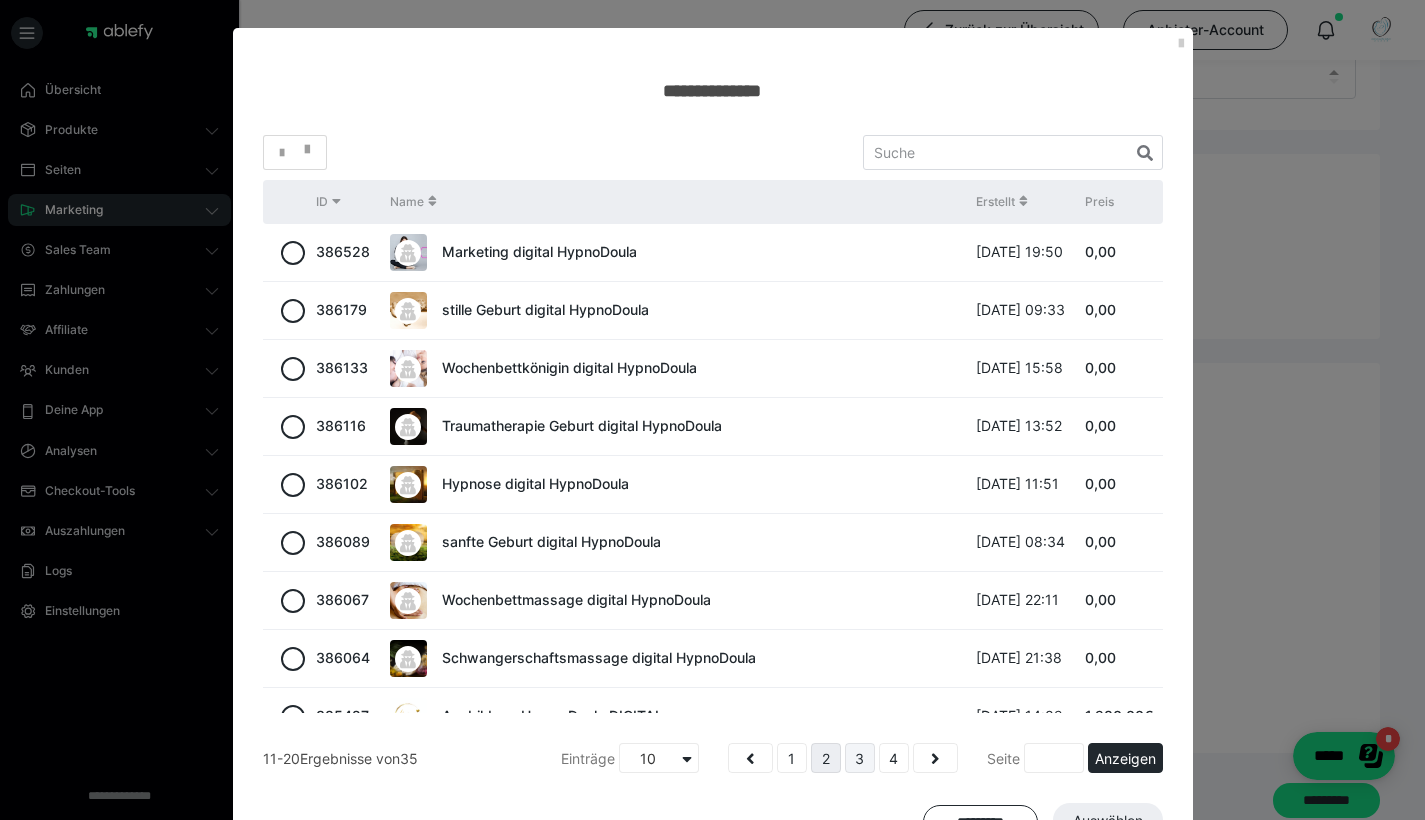 click on "3" at bounding box center (860, 758) 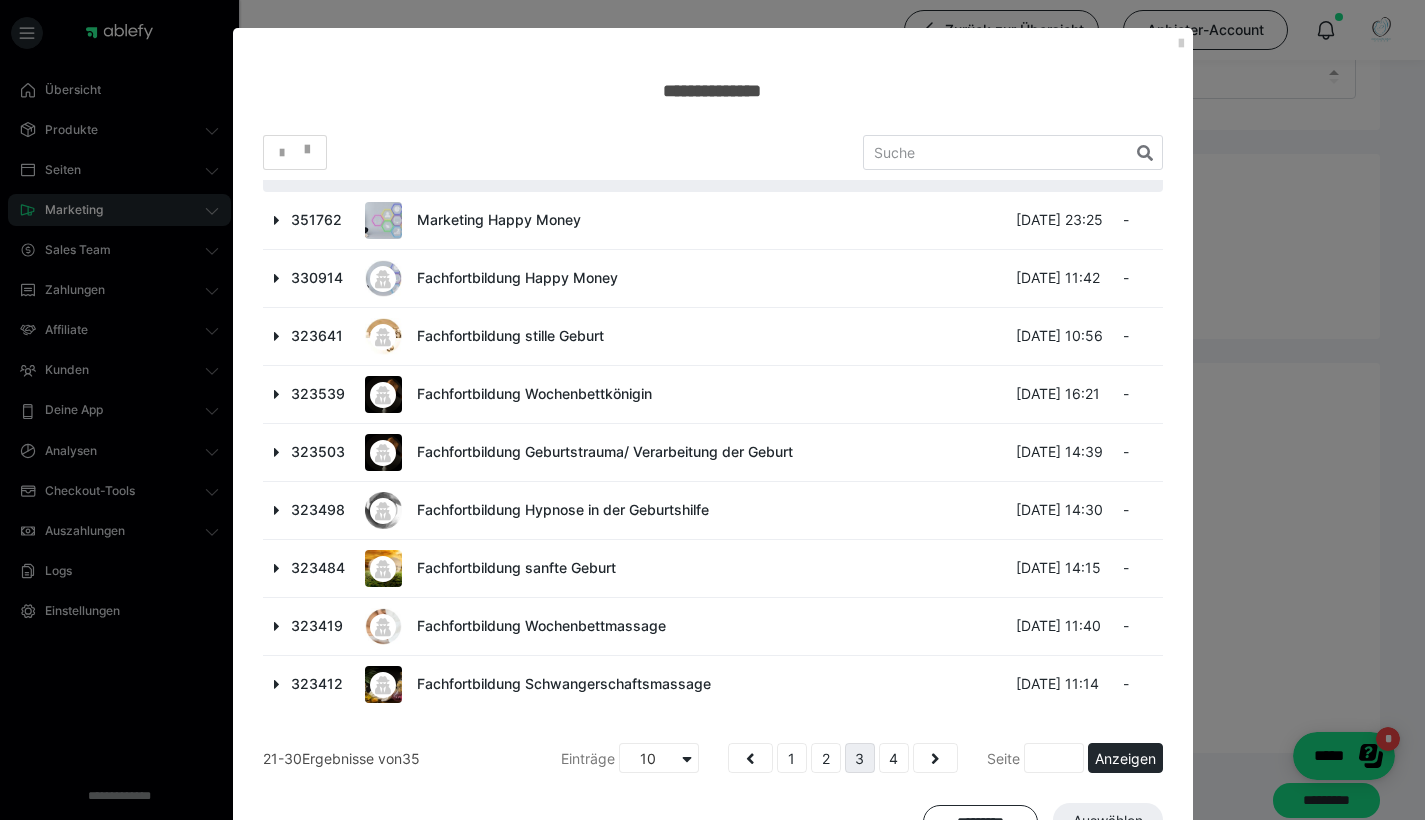 scroll, scrollTop: 91, scrollLeft: 0, axis: vertical 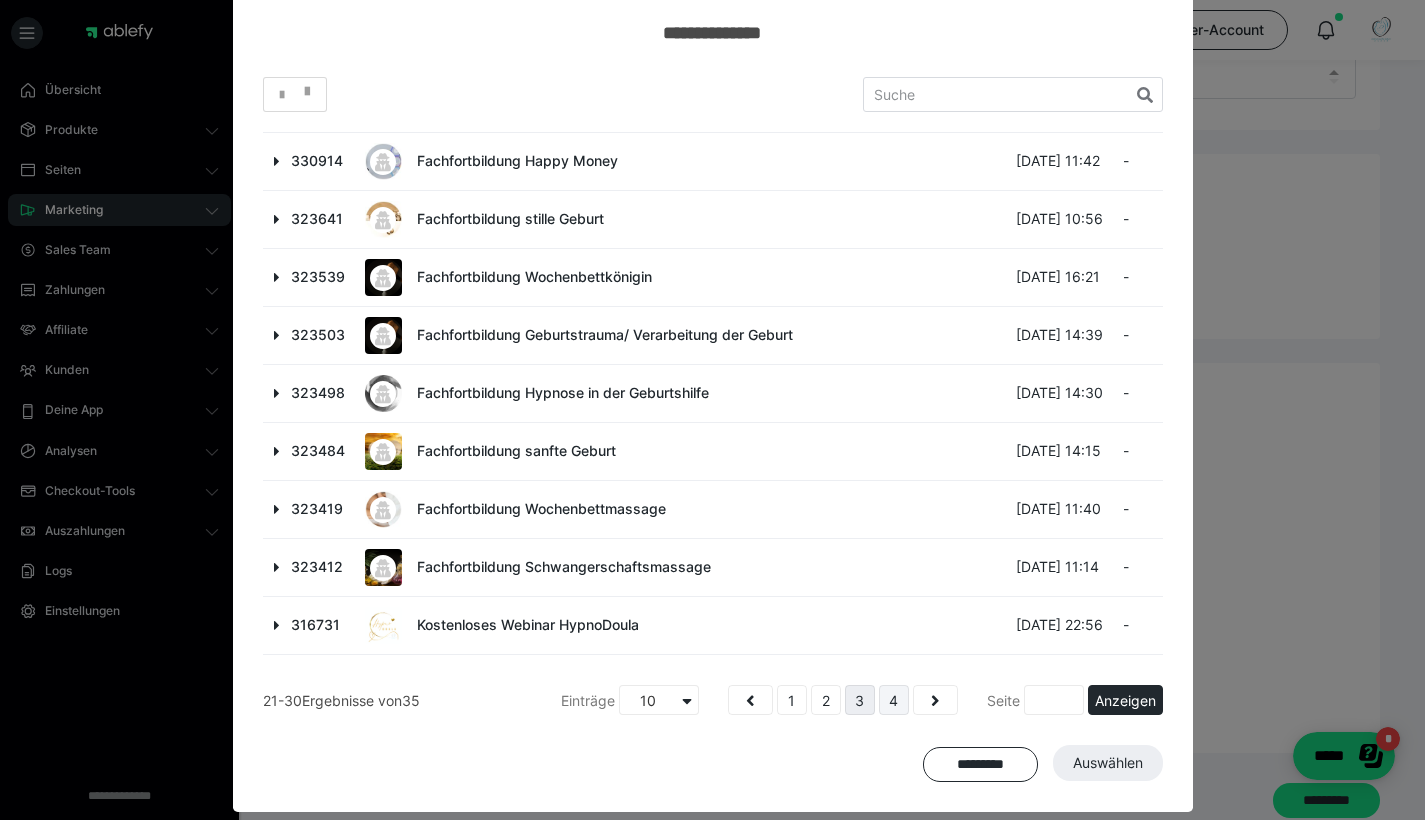click on "4" at bounding box center (894, 700) 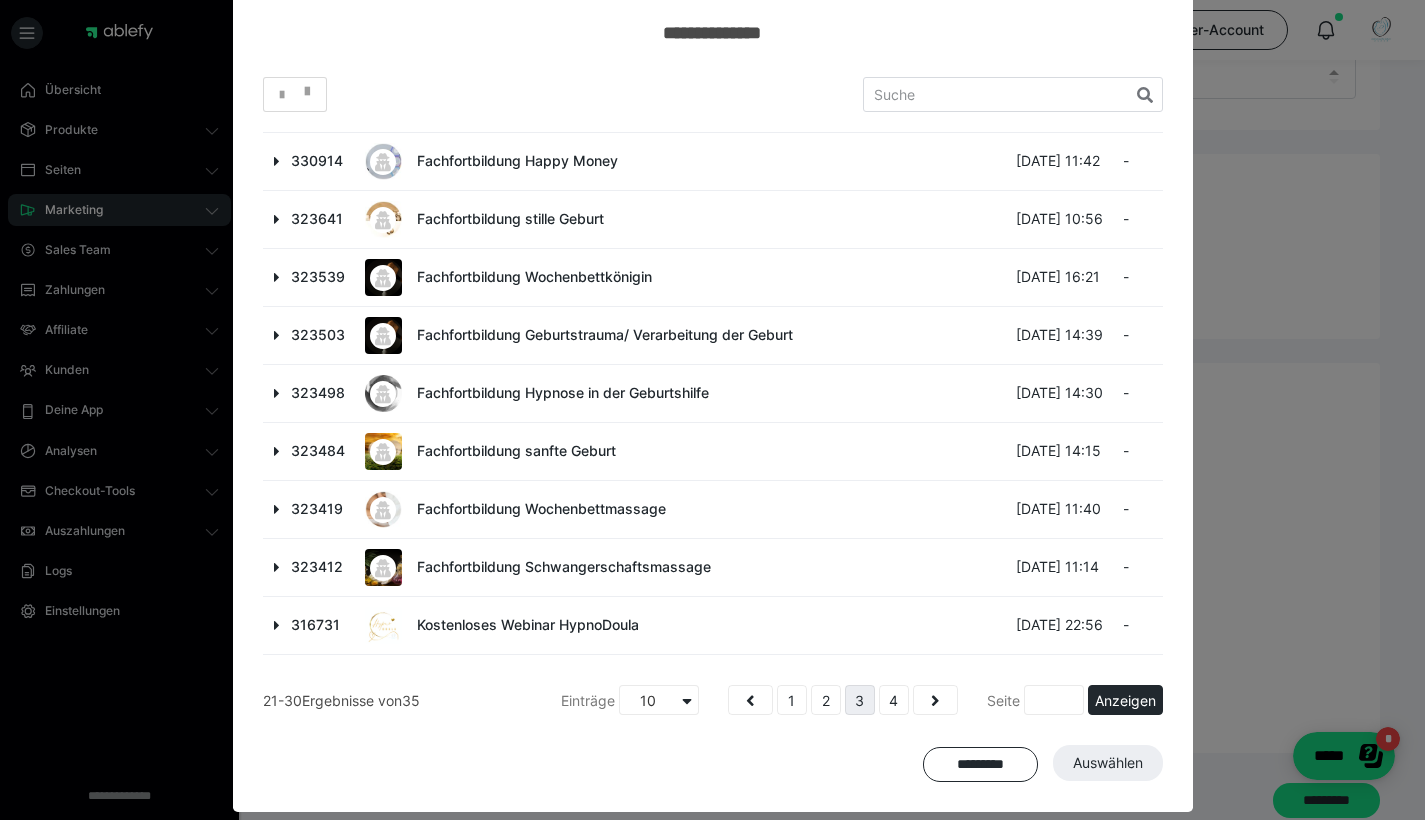 scroll, scrollTop: 0, scrollLeft: 0, axis: both 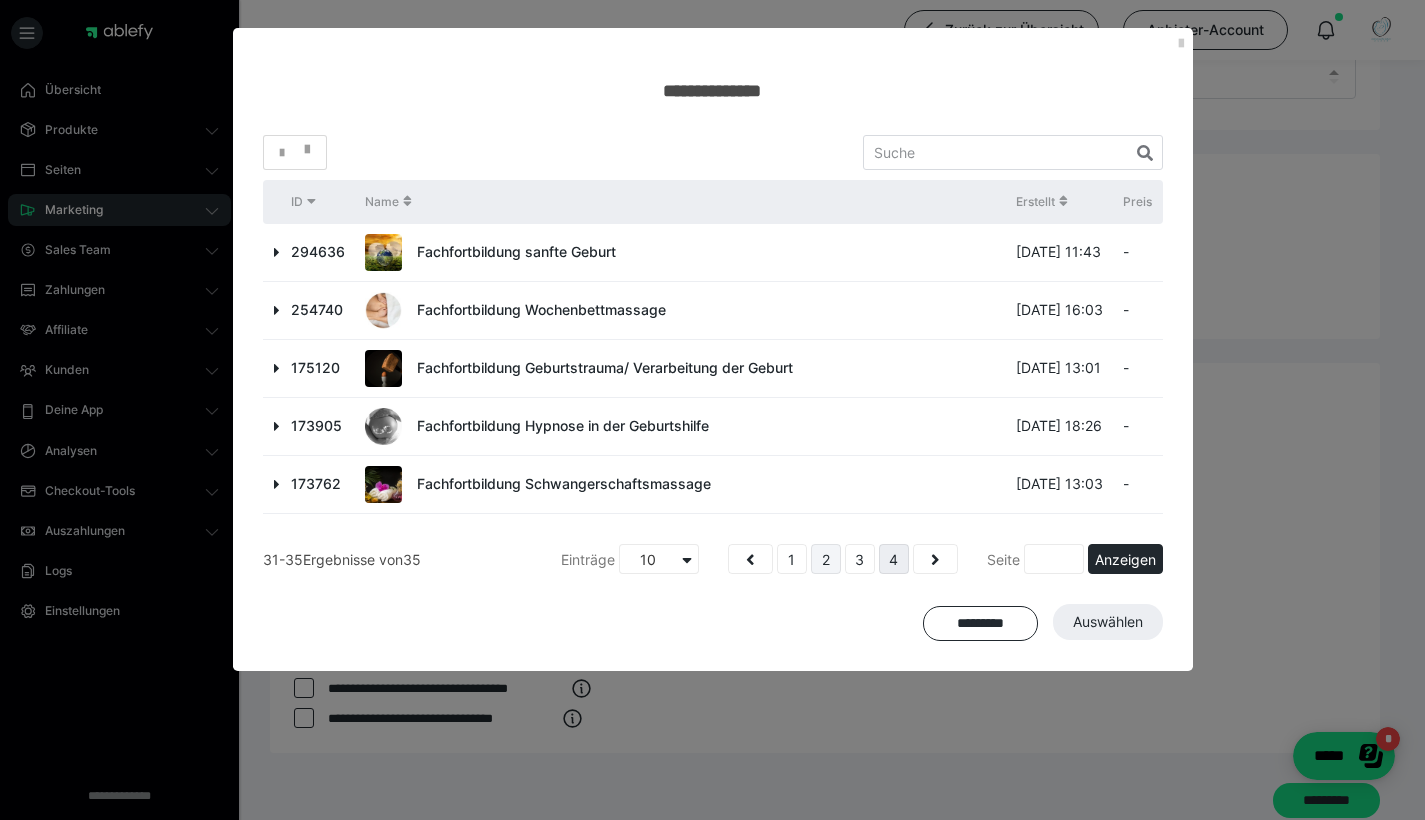 click on "2" at bounding box center [826, 559] 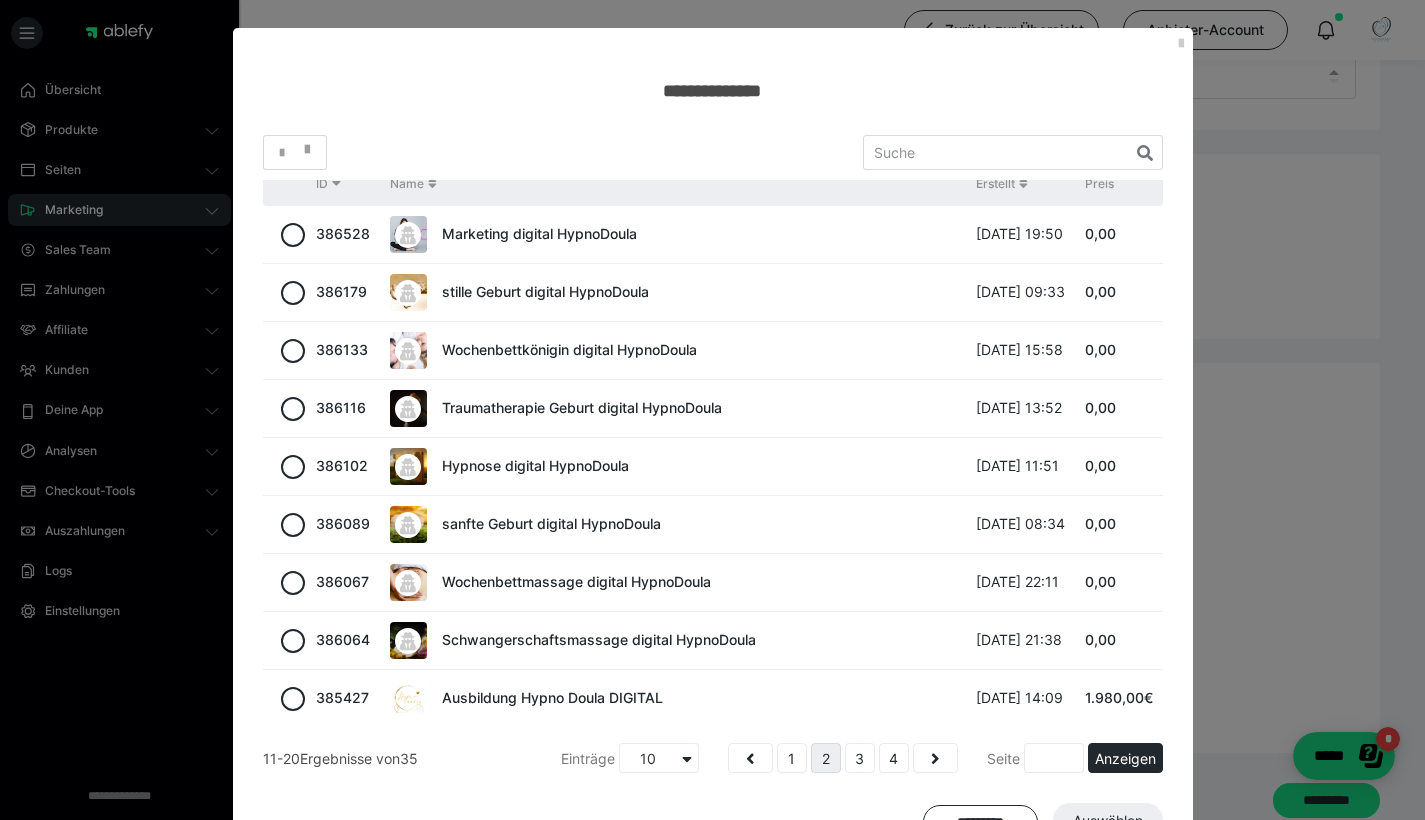 scroll, scrollTop: 91, scrollLeft: 0, axis: vertical 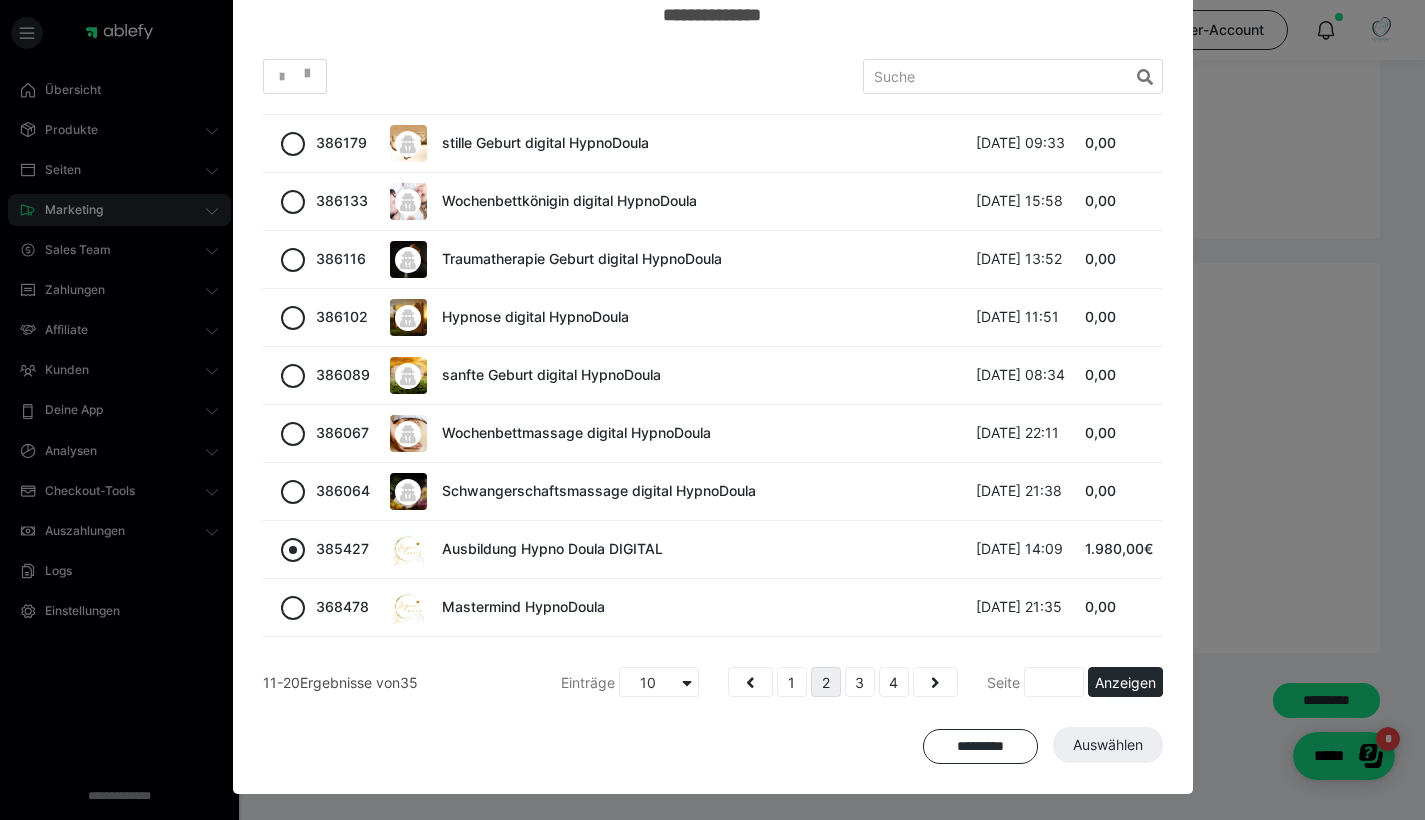 click at bounding box center (293, 550) 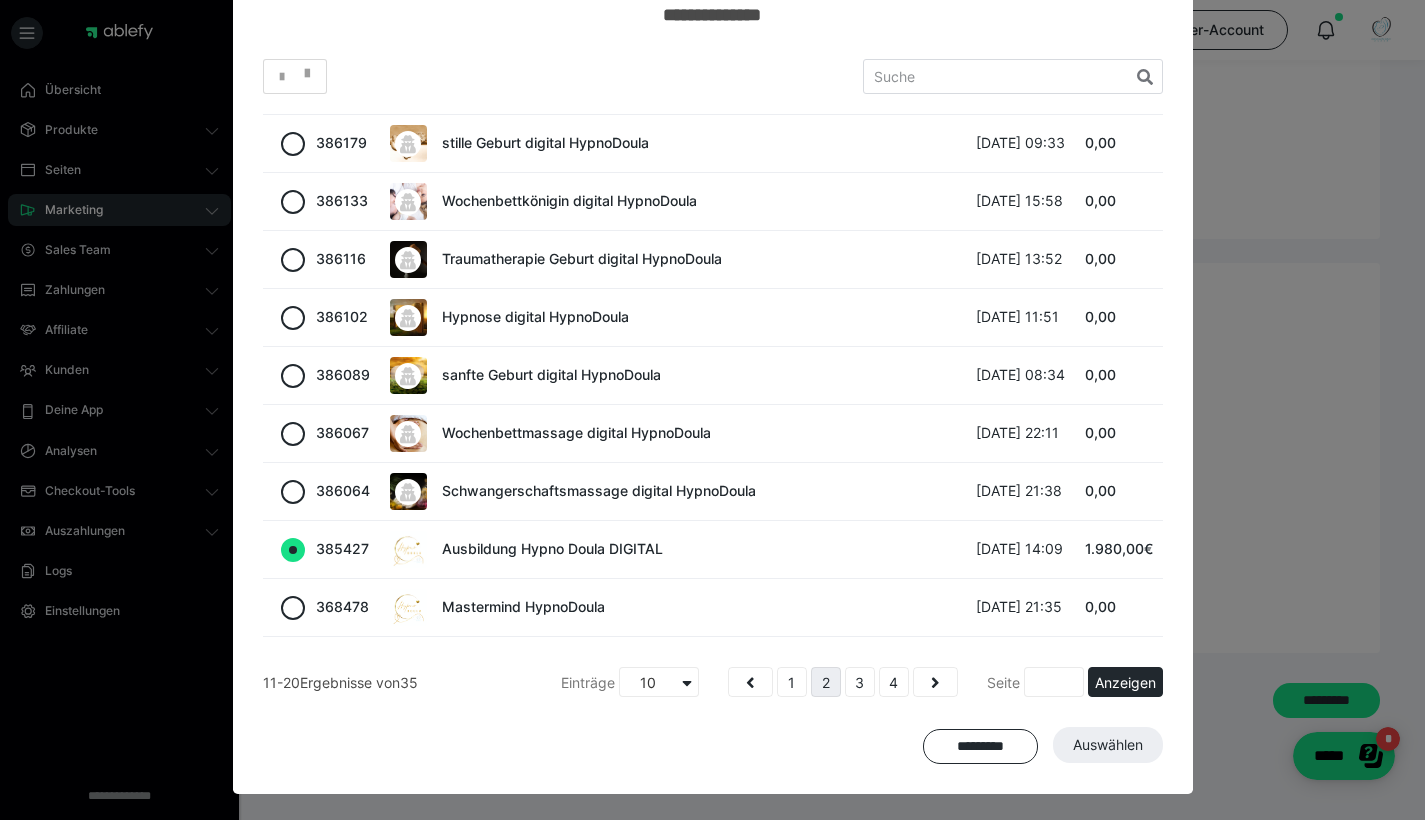 radio on "true" 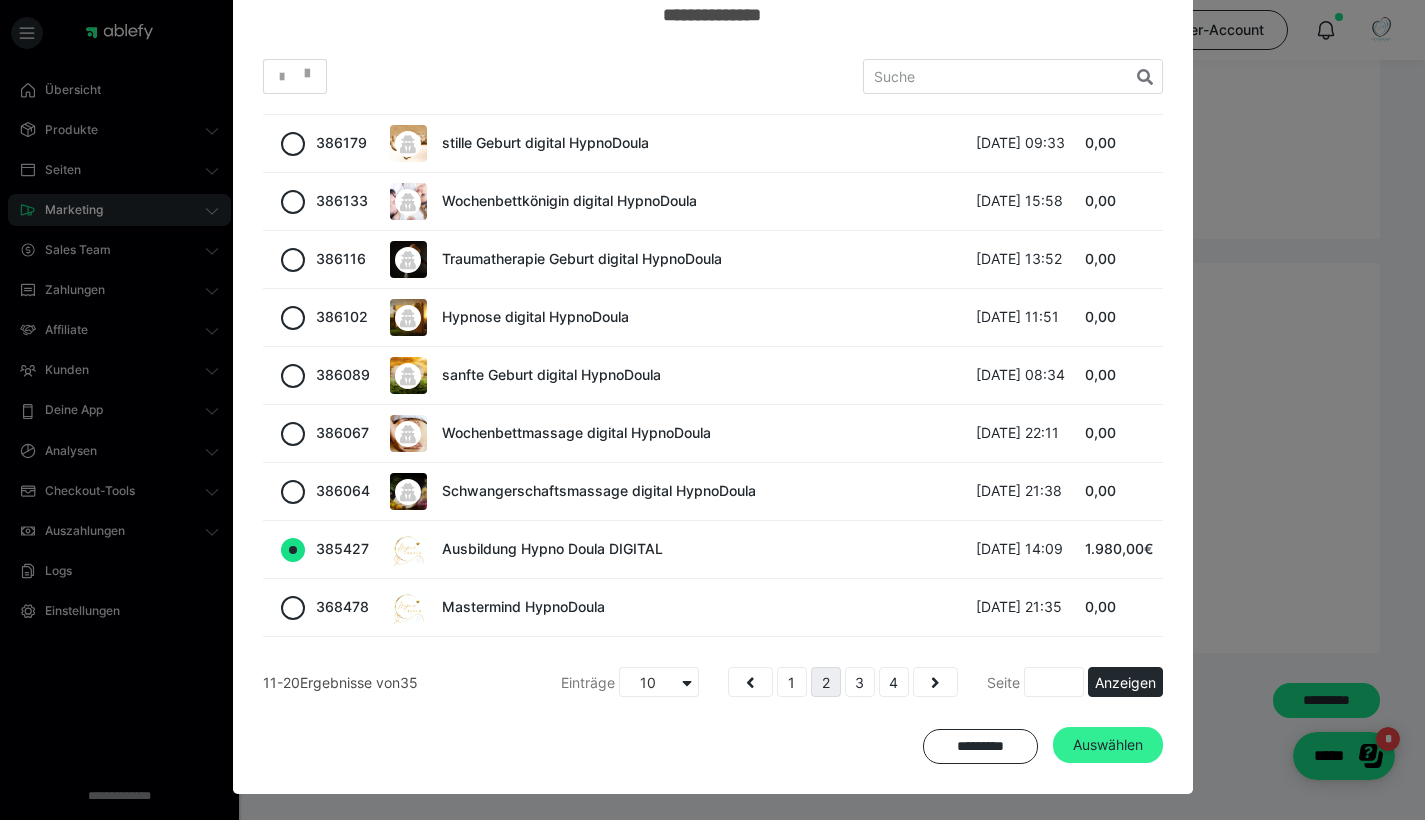click on "Auswählen" at bounding box center [1108, 745] 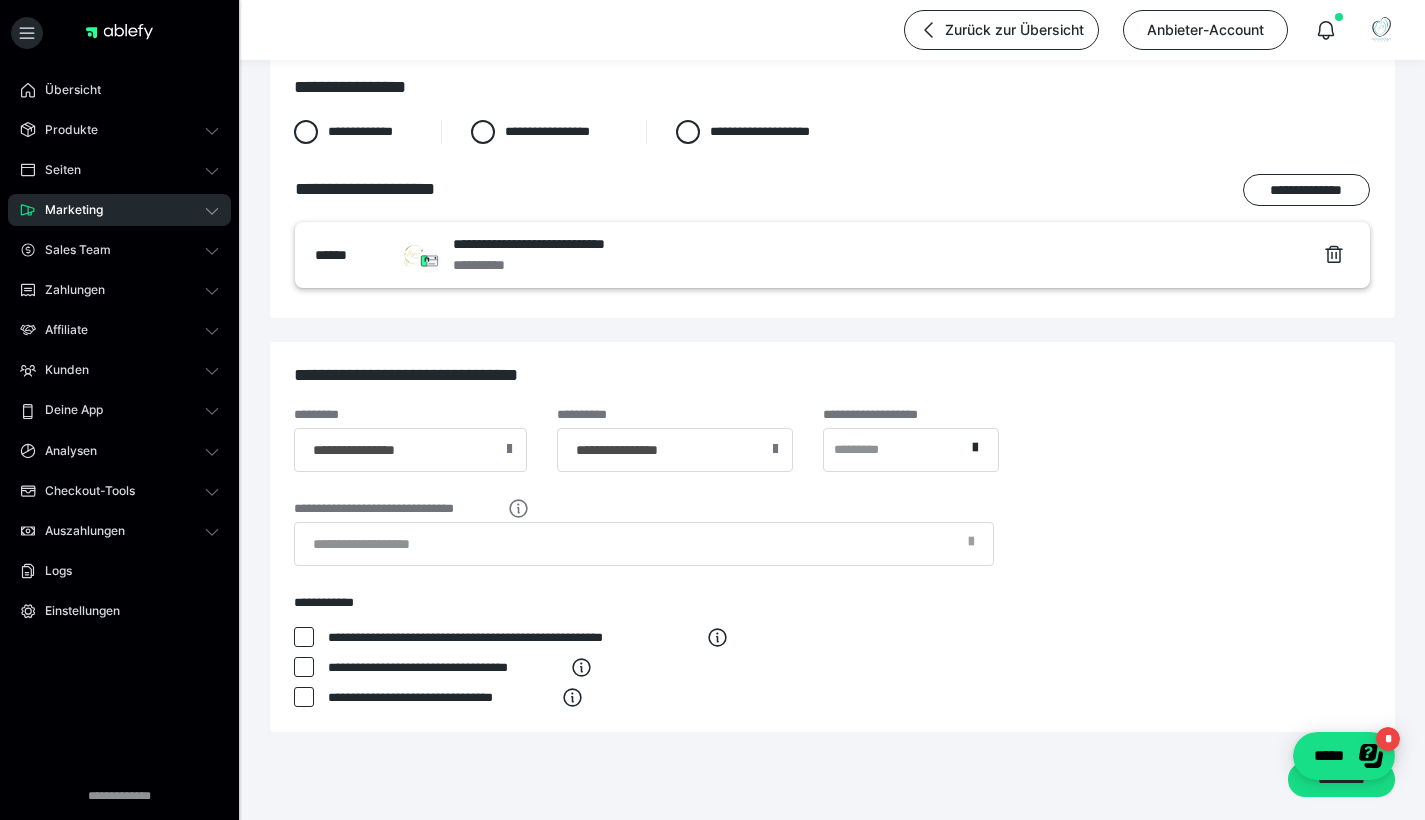 scroll, scrollTop: 256, scrollLeft: 0, axis: vertical 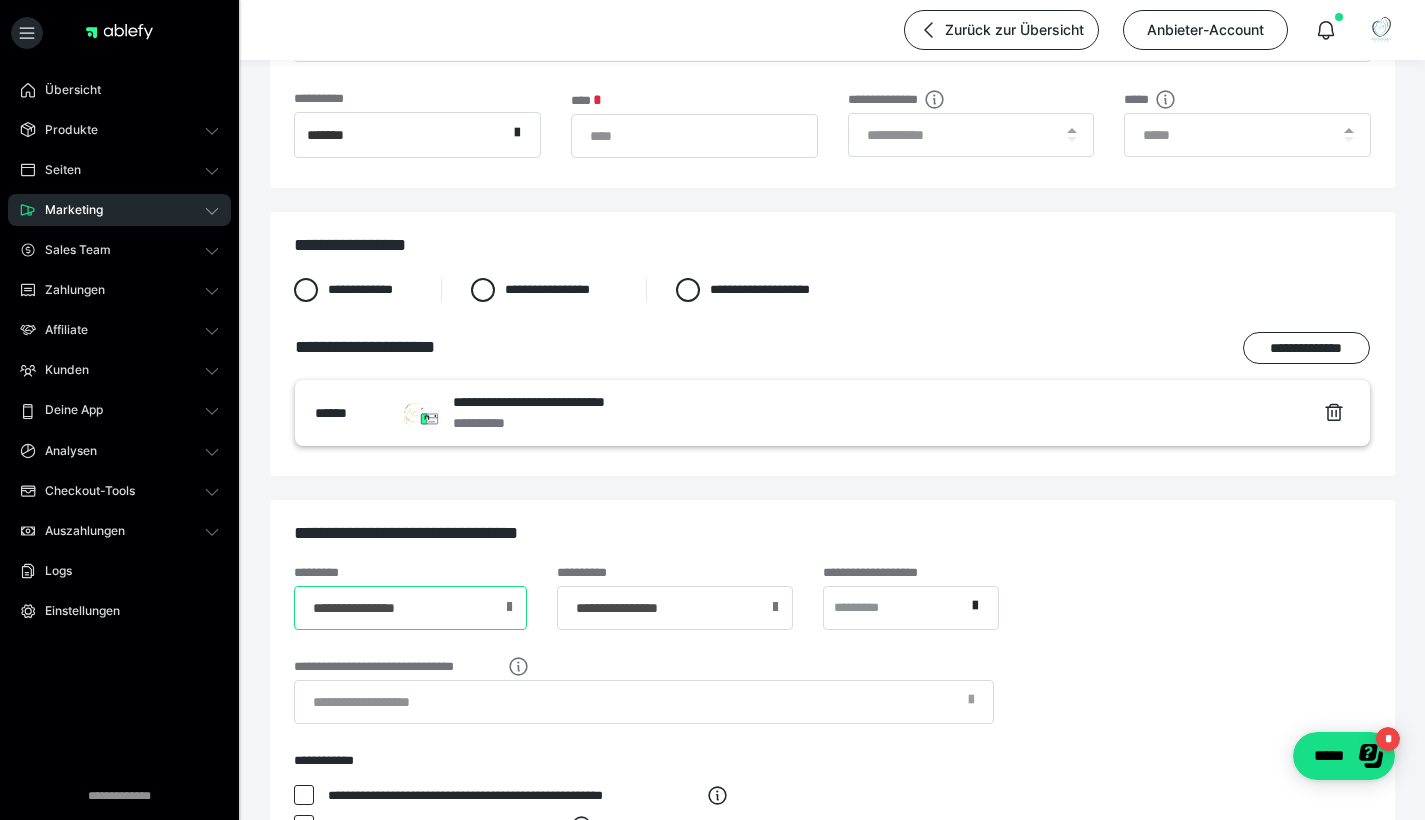 click on "**********" at bounding box center (410, 608) 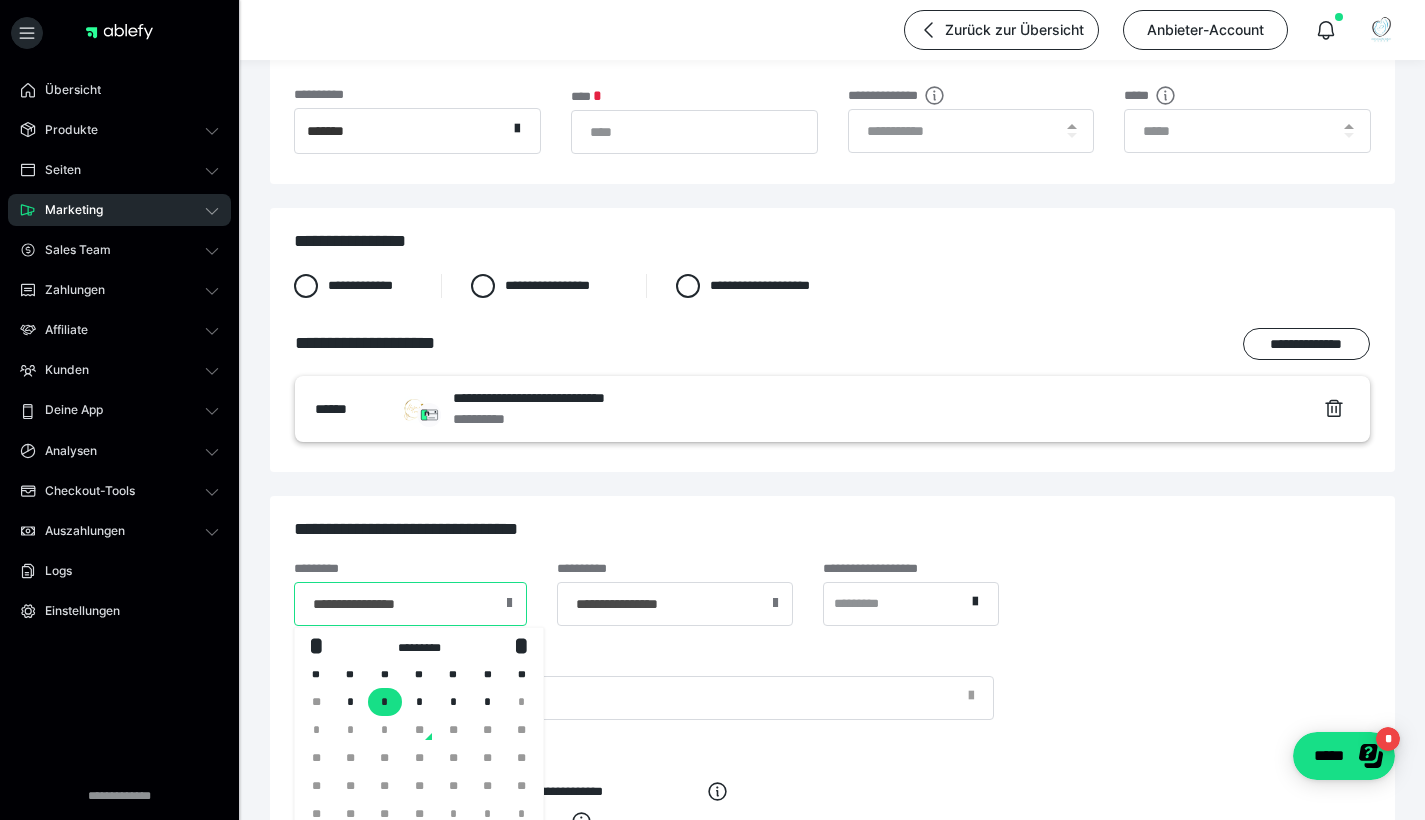 scroll, scrollTop: 264, scrollLeft: 0, axis: vertical 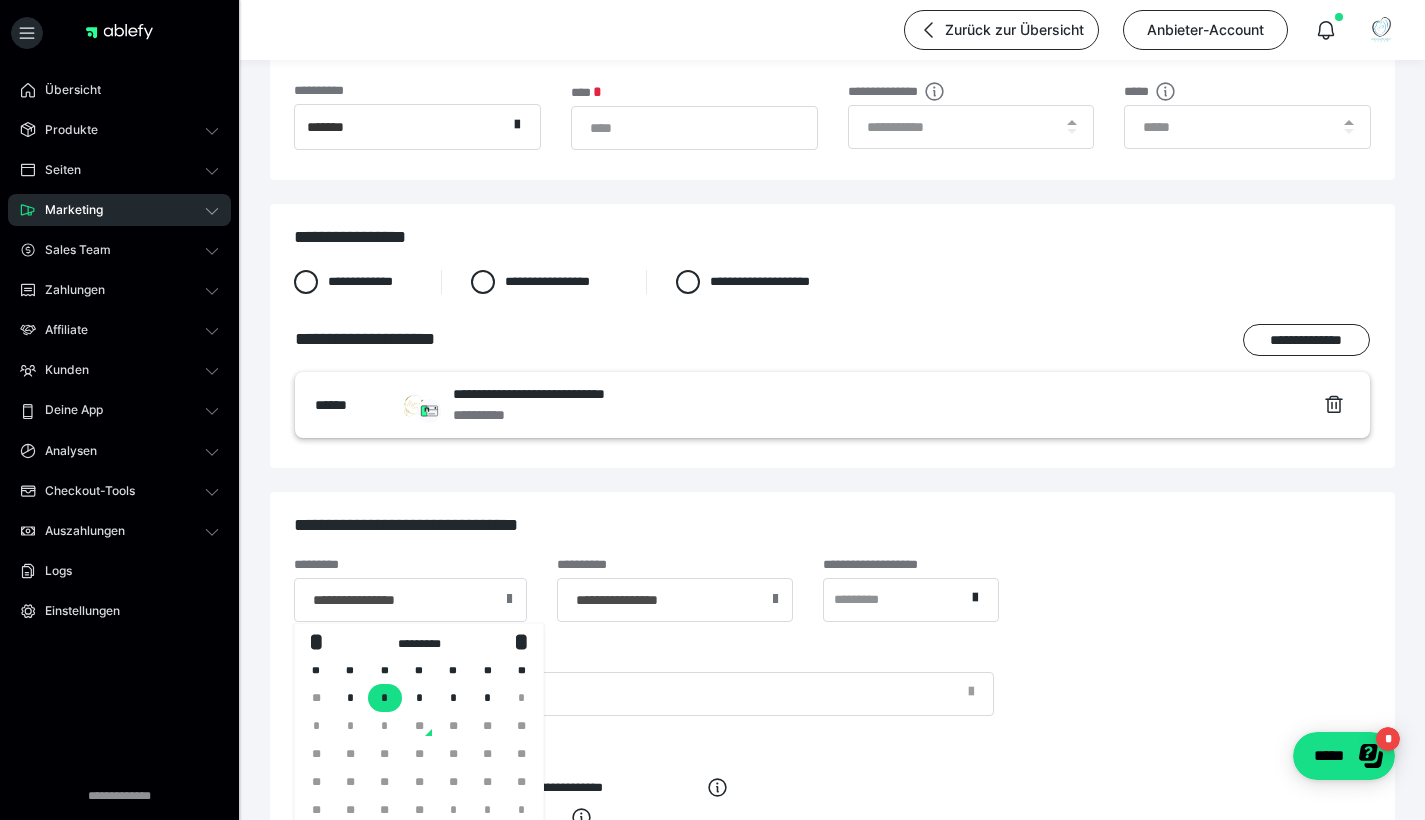 click on "**" at bounding box center [419, 726] 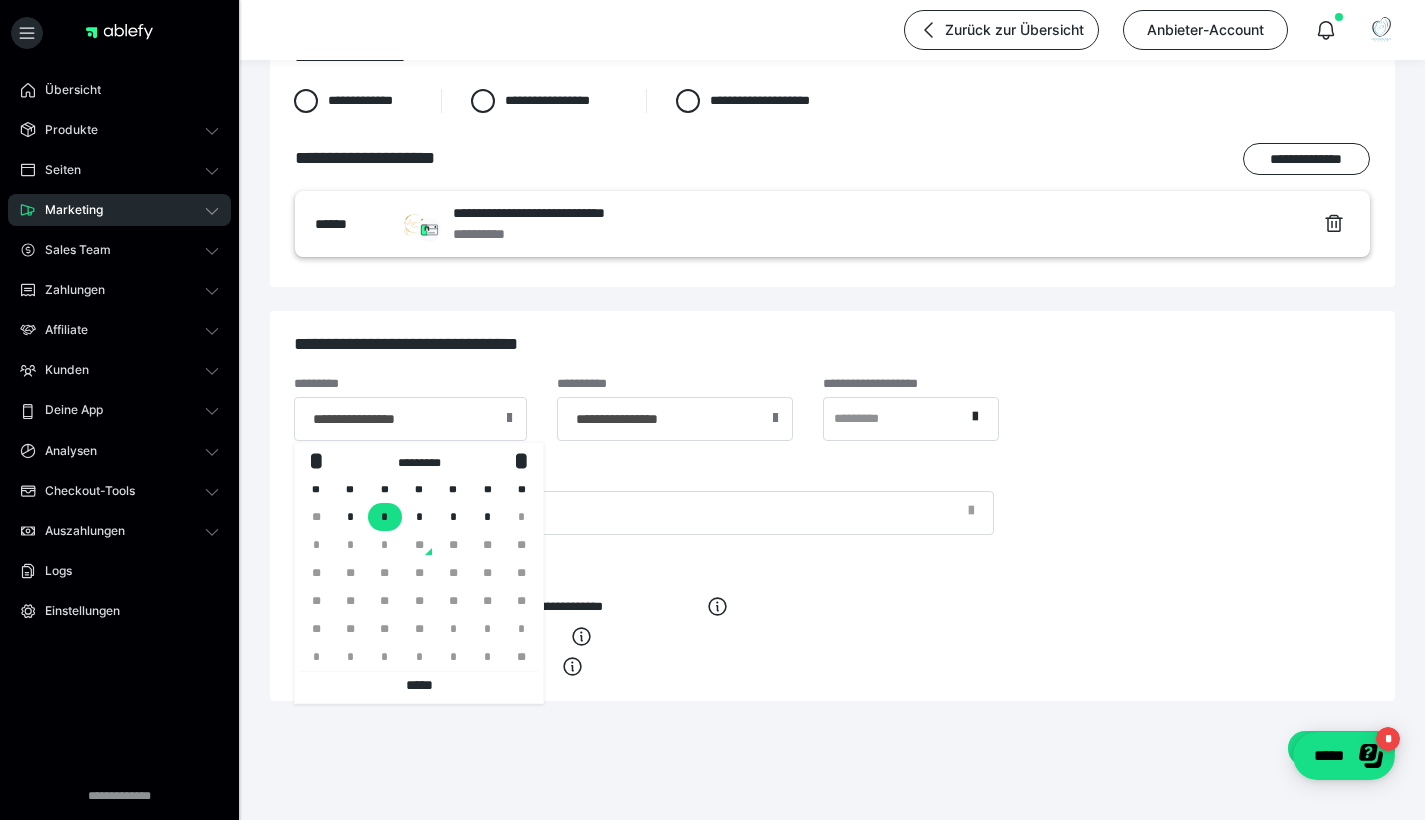 scroll, scrollTop: 495, scrollLeft: 0, axis: vertical 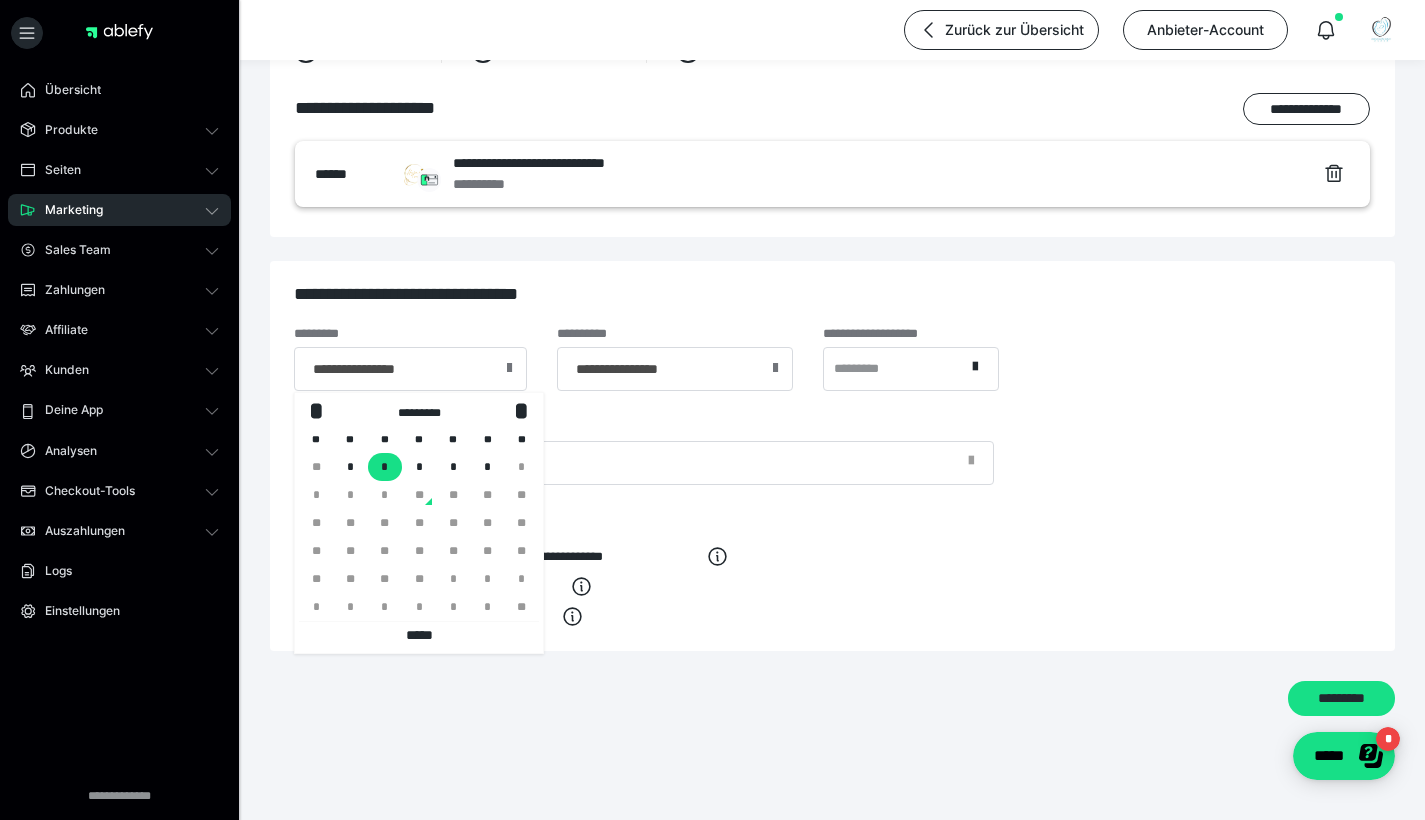 click on "**" at bounding box center (419, 495) 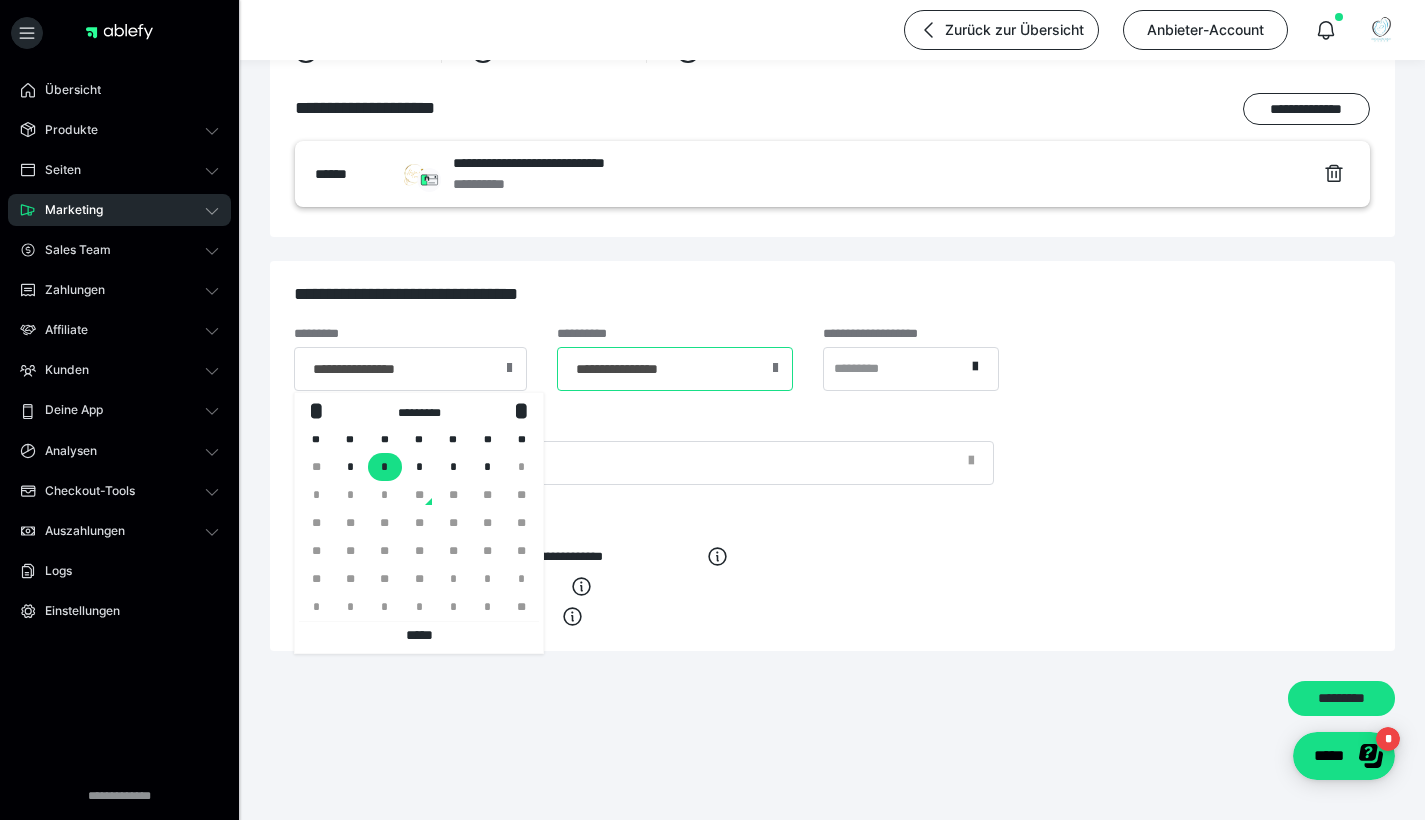 click on "**********" at bounding box center [675, 369] 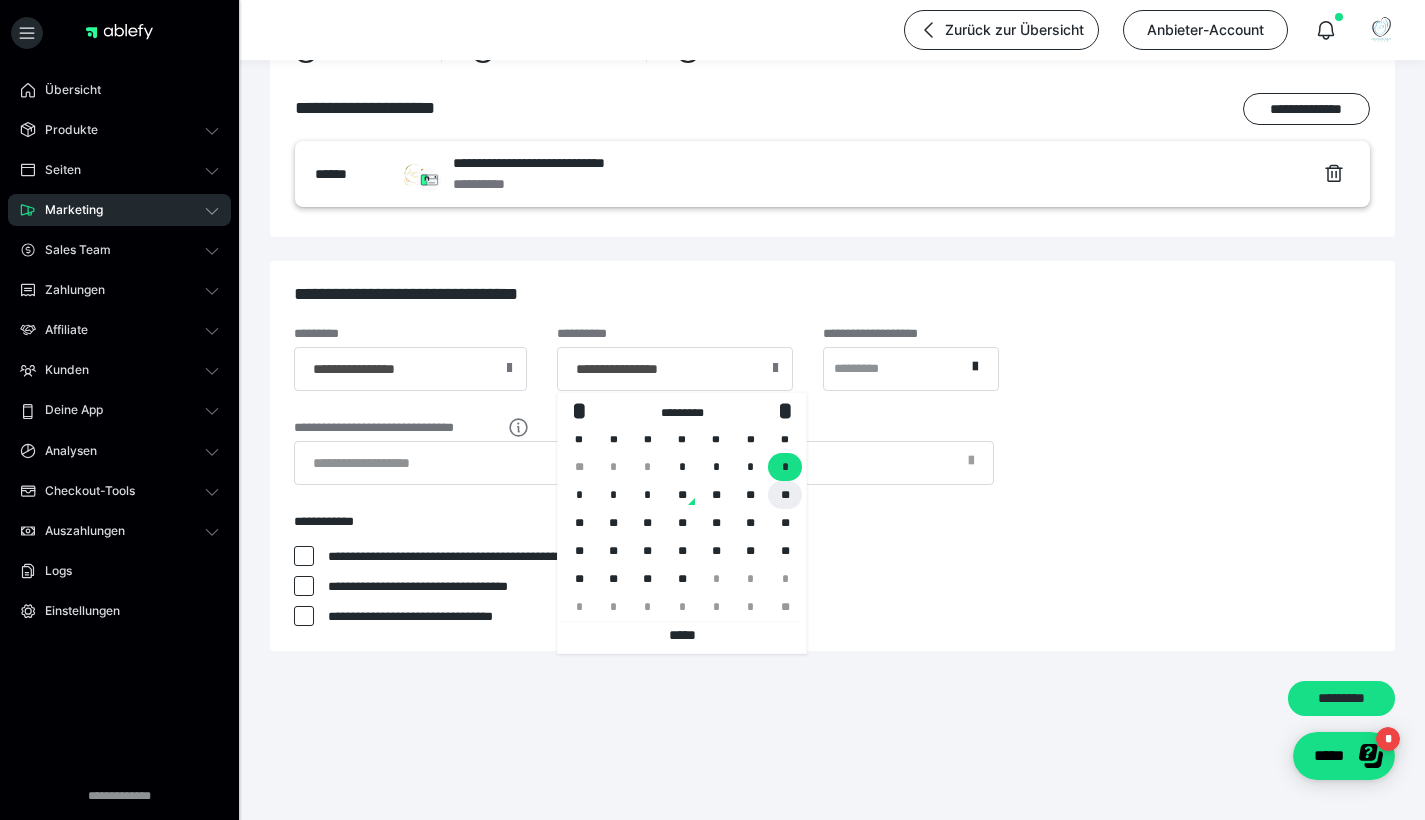 click on "**" at bounding box center (785, 495) 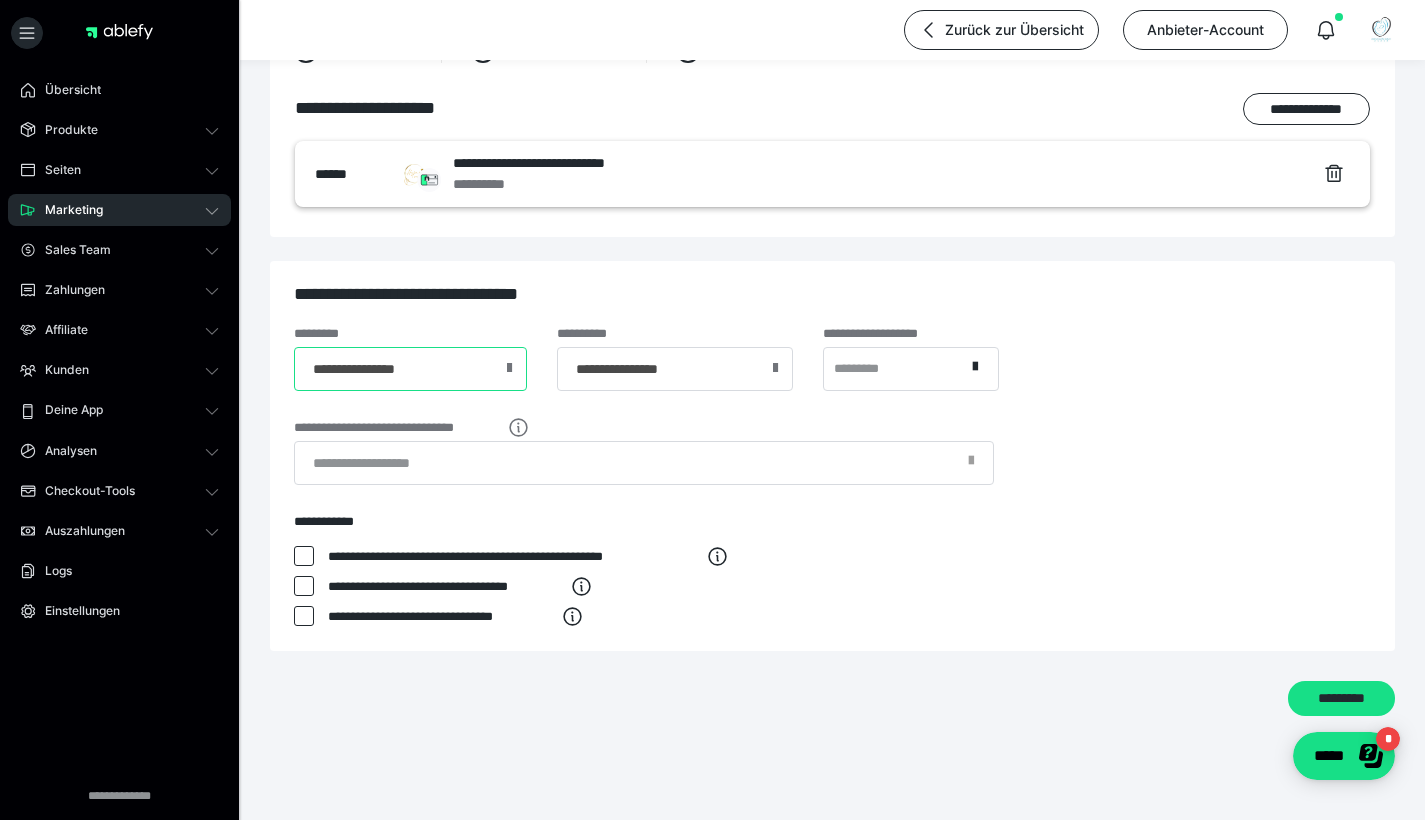 click on "**********" at bounding box center [410, 369] 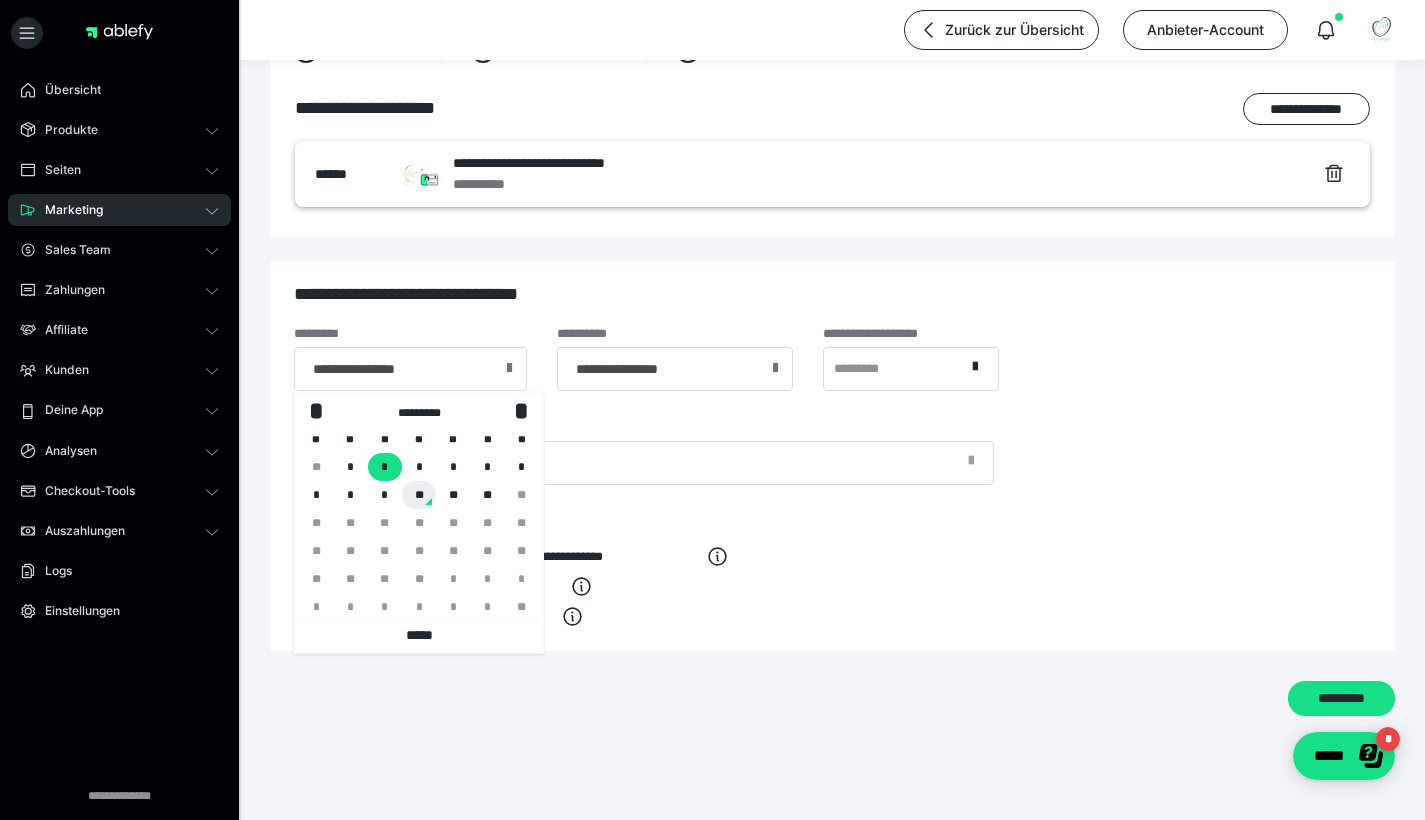 click on "**" at bounding box center [419, 495] 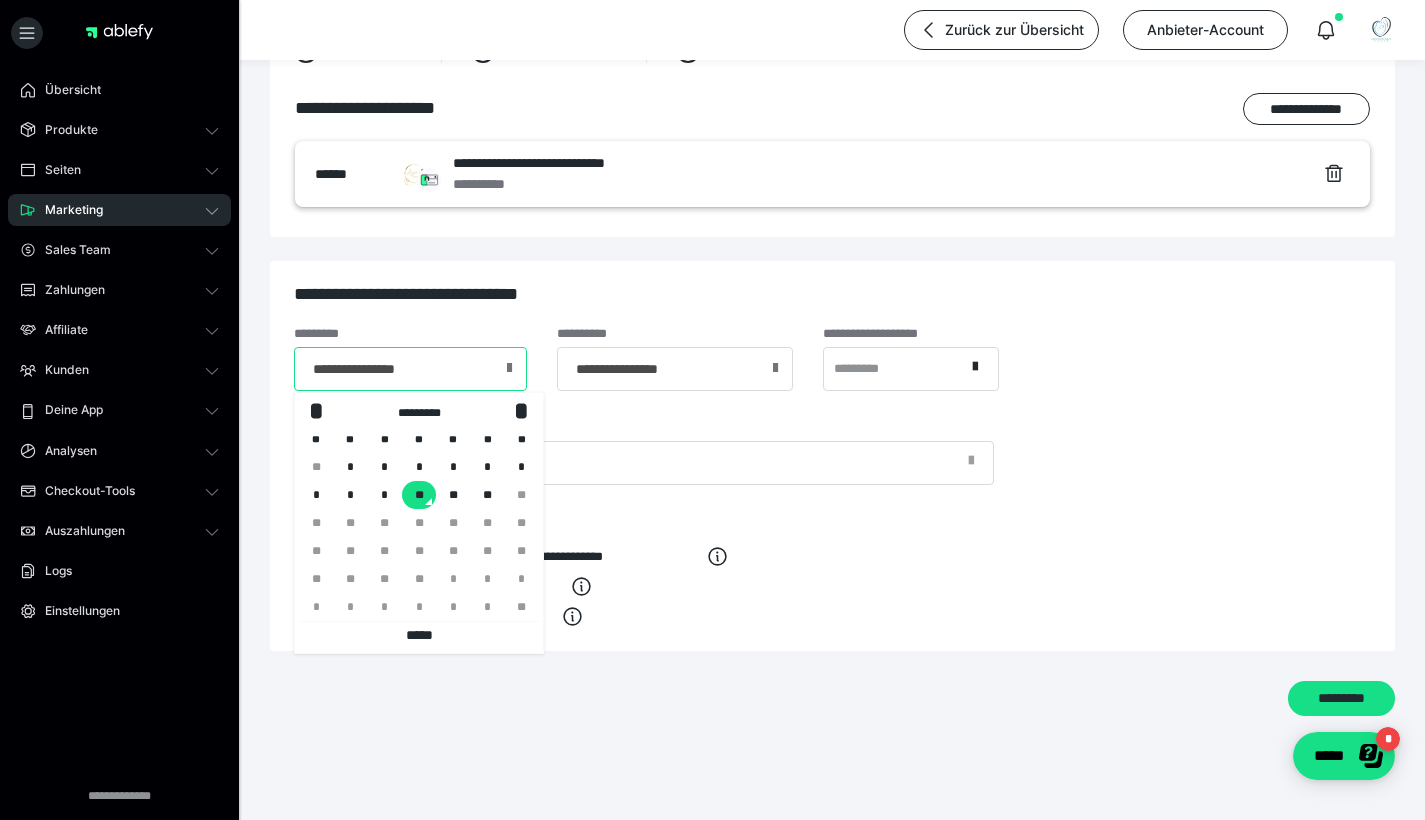 drag, startPoint x: 387, startPoint y: 374, endPoint x: 405, endPoint y: 376, distance: 18.110771 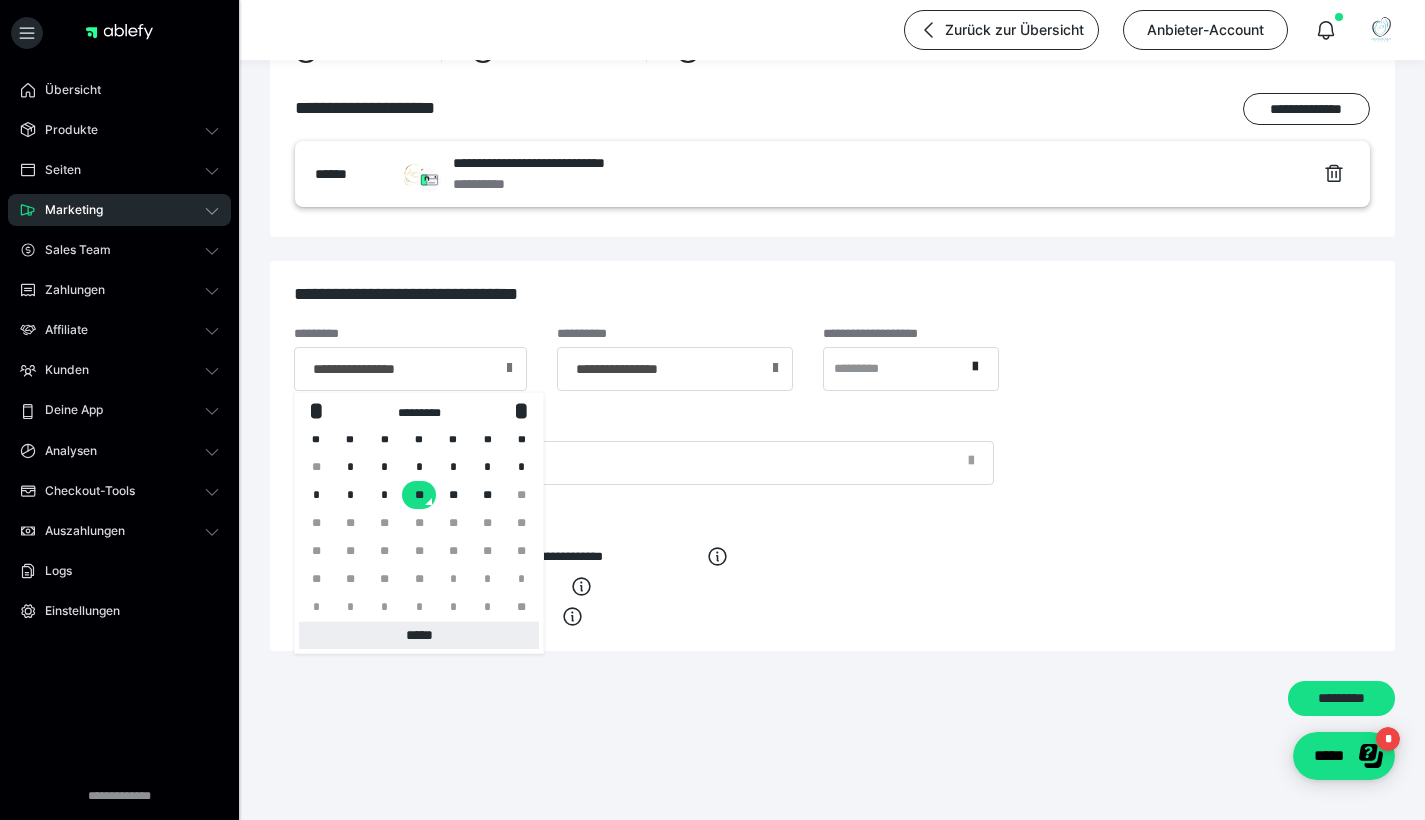 click on "*****" at bounding box center (419, 635) 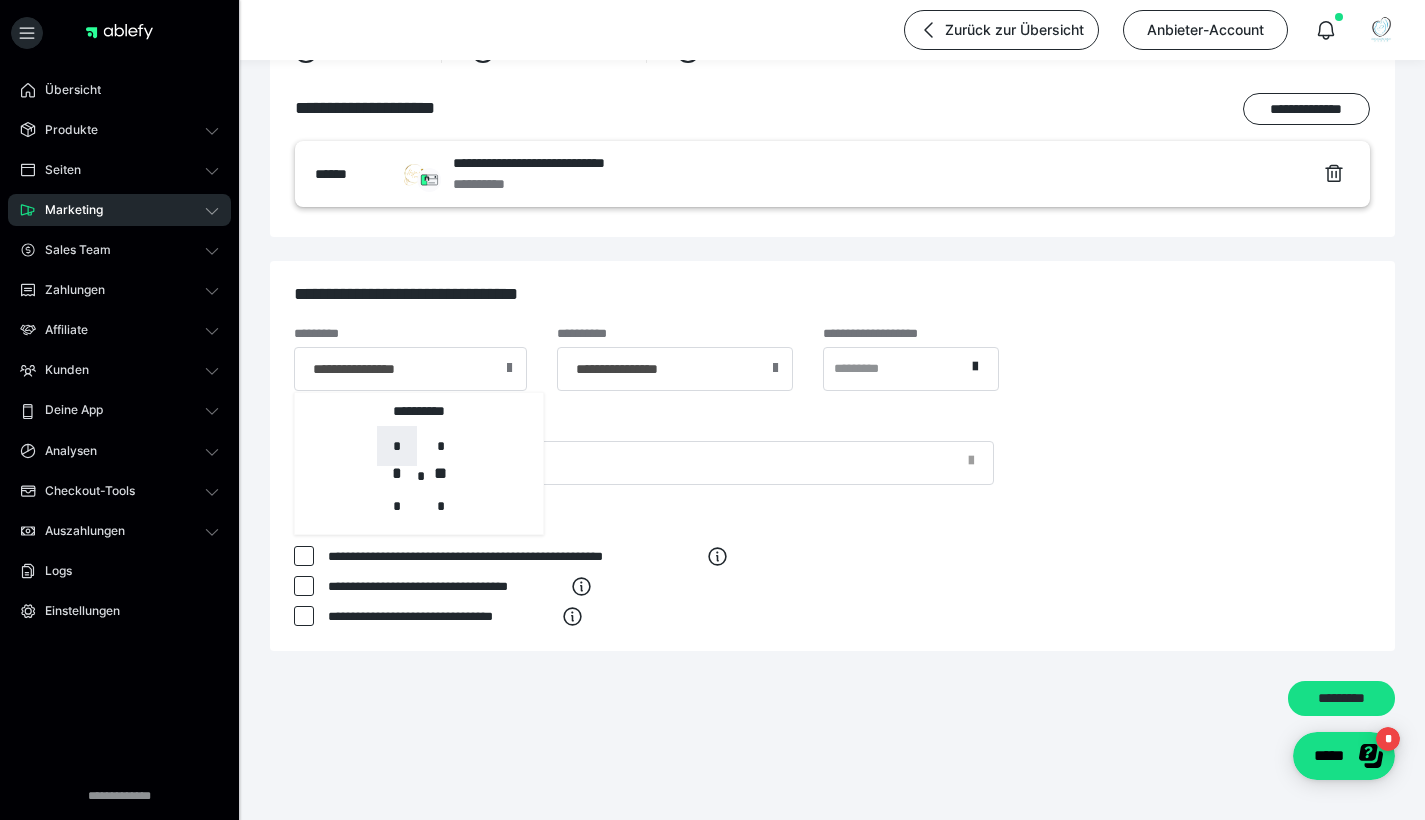 click on "*" at bounding box center (397, 446) 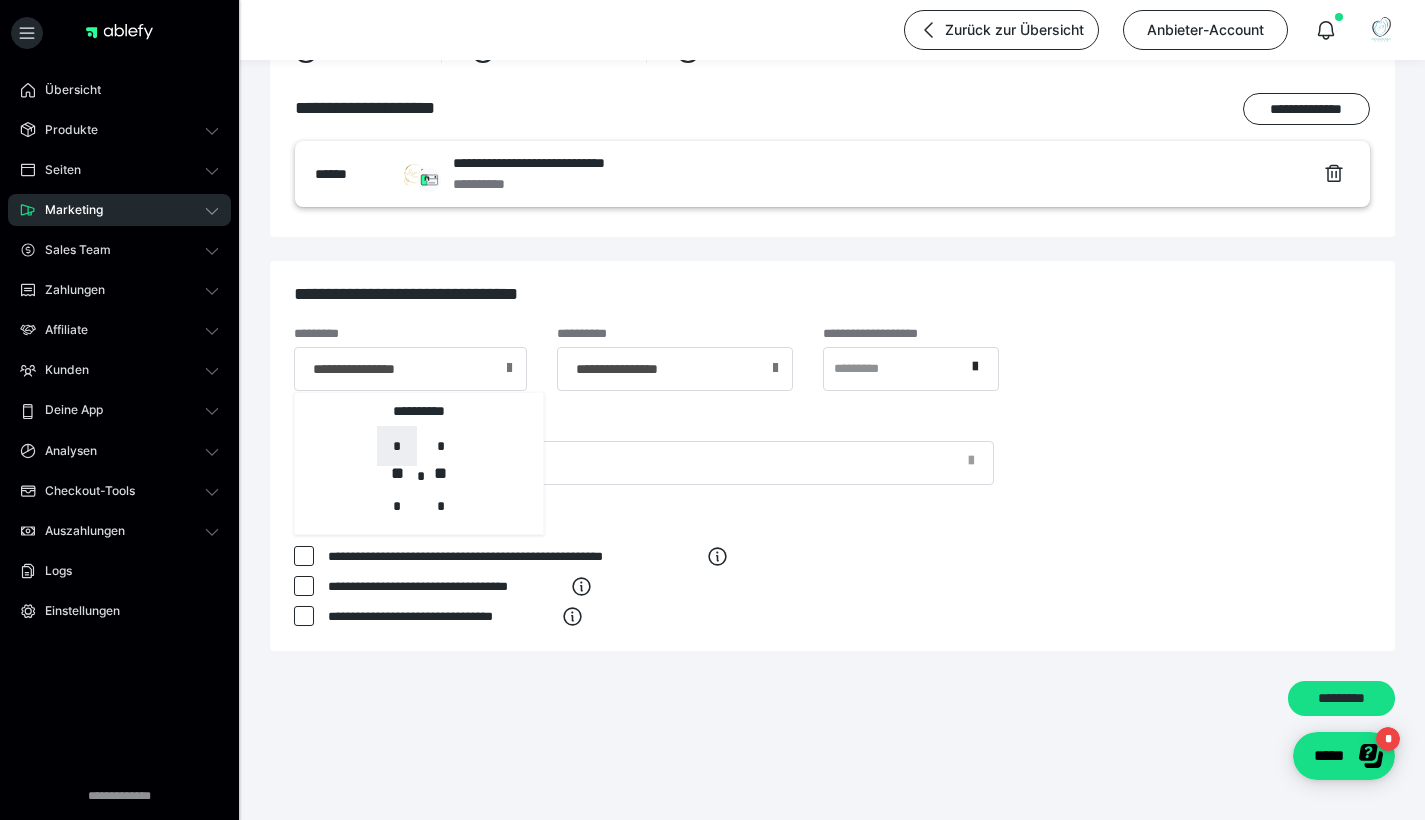 click on "*" at bounding box center [397, 446] 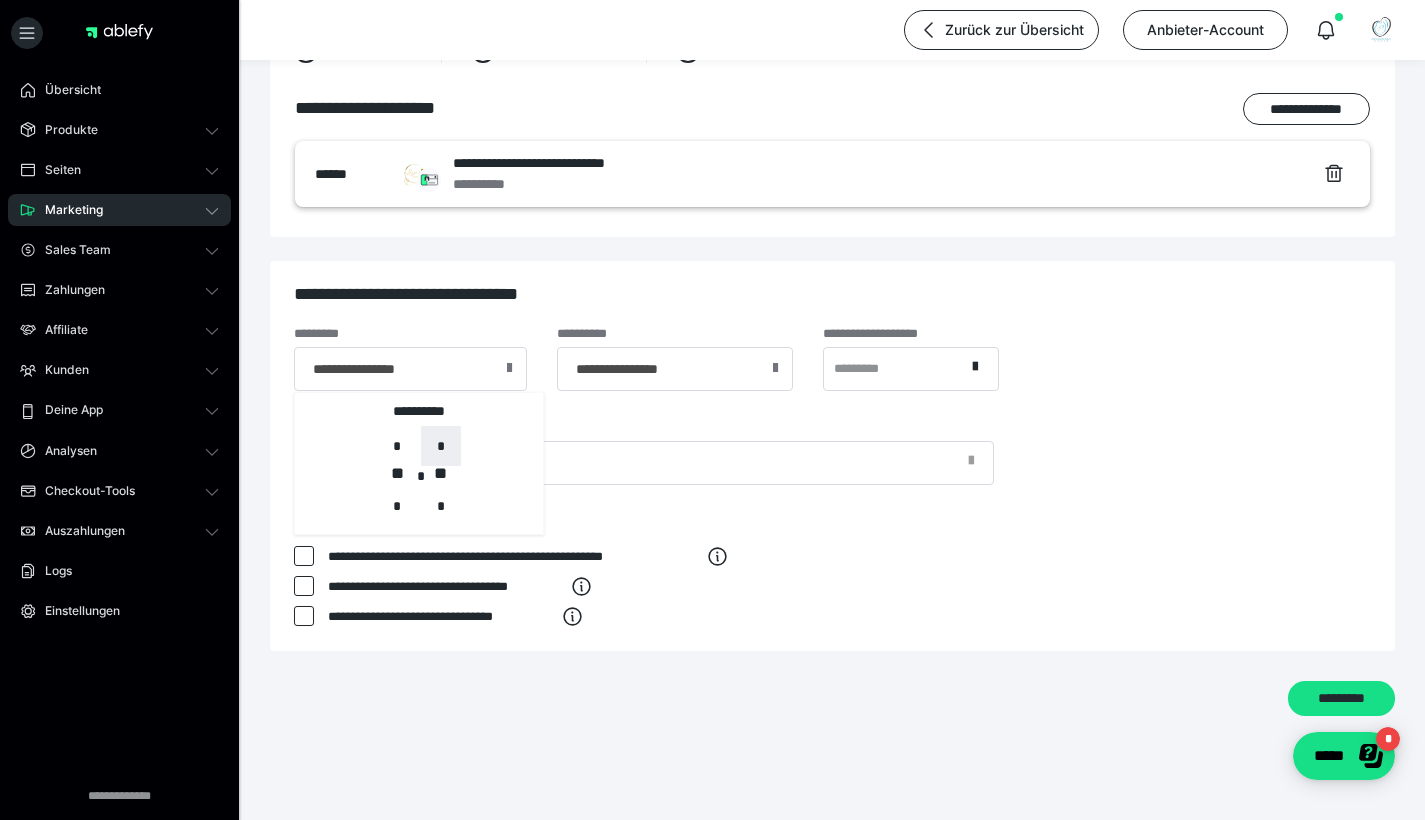 click on "*" at bounding box center (441, 446) 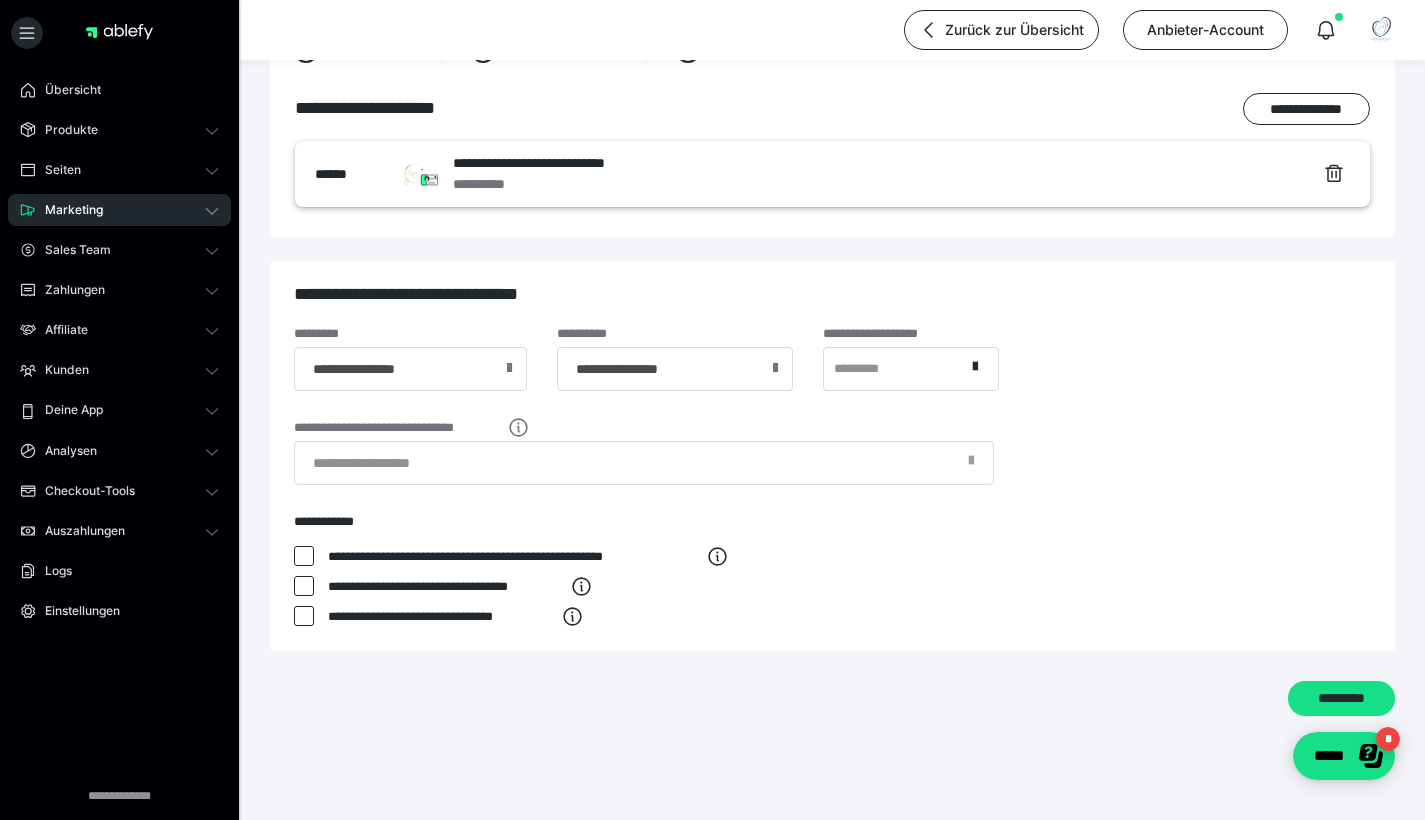click on "**********" at bounding box center [832, 456] 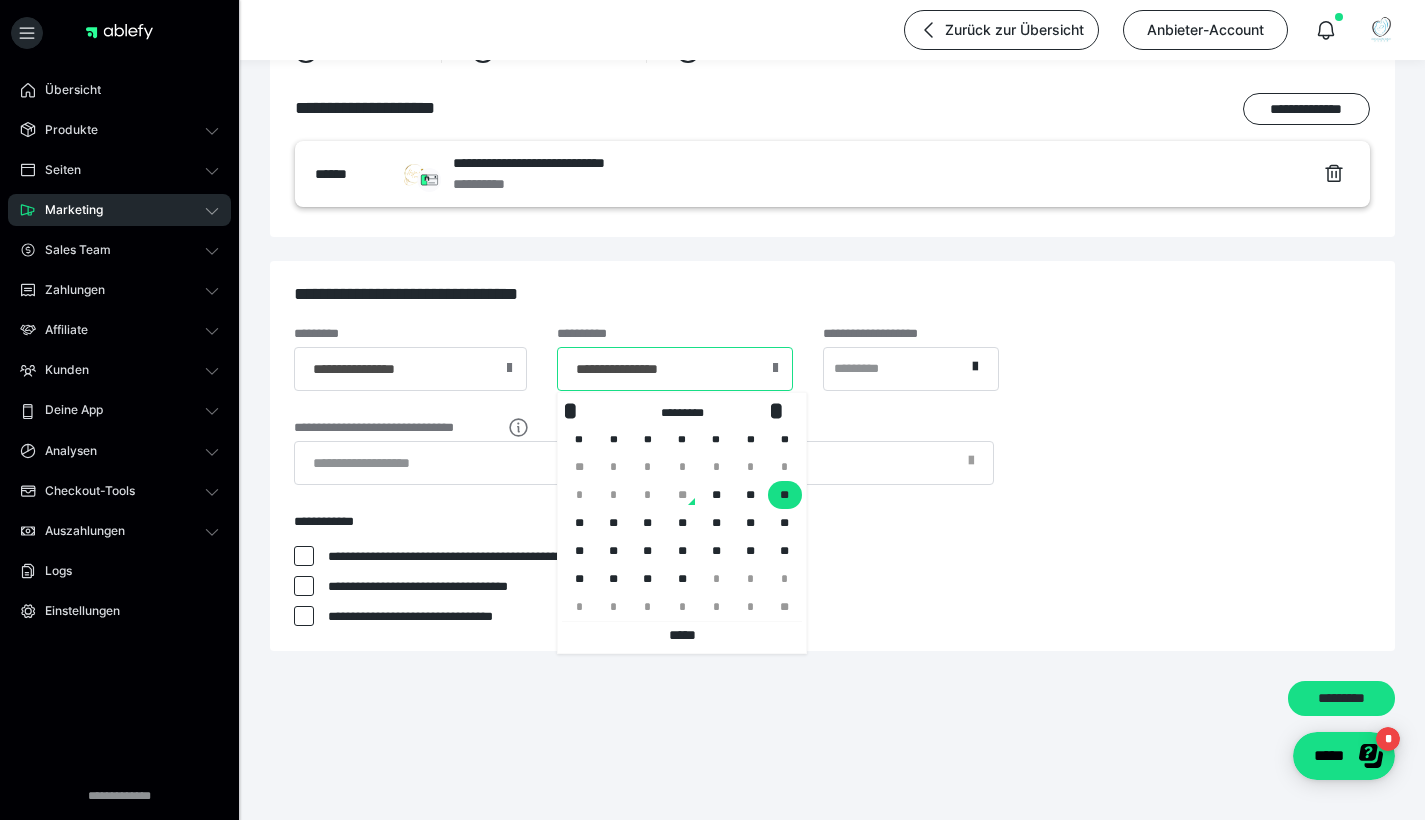 click on "**********" at bounding box center (675, 369) 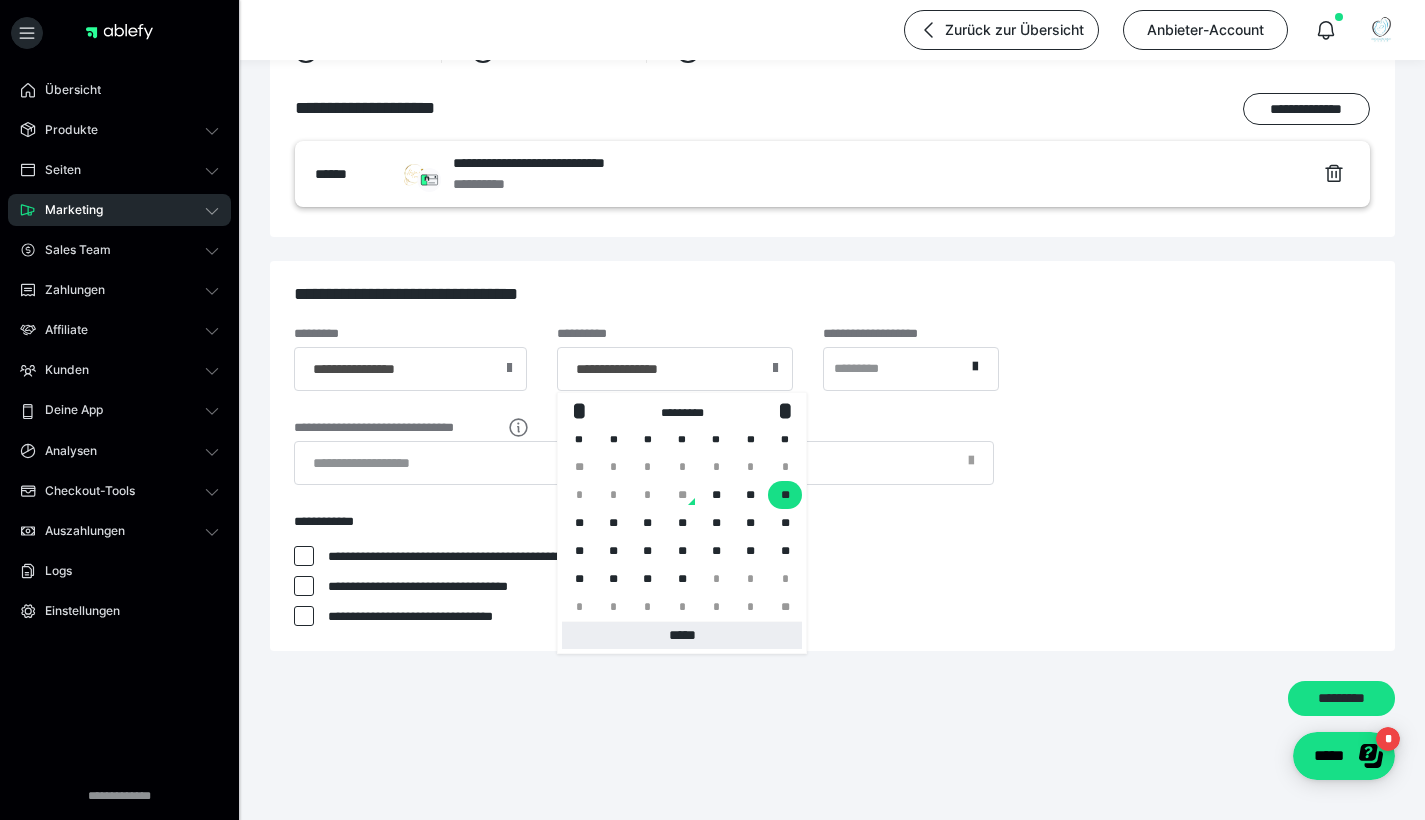 click on "*****" at bounding box center [682, 635] 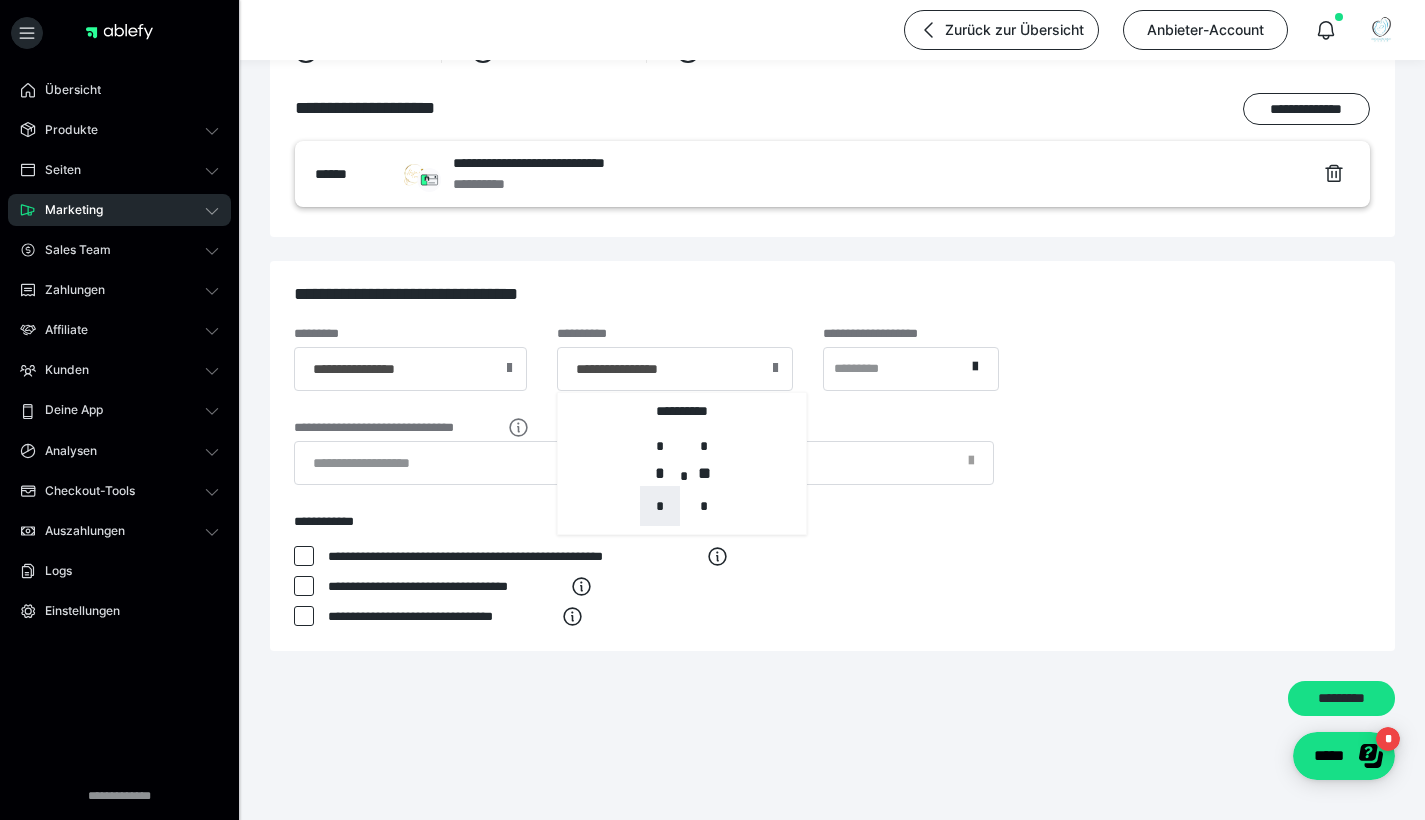 click on "*" at bounding box center (660, 506) 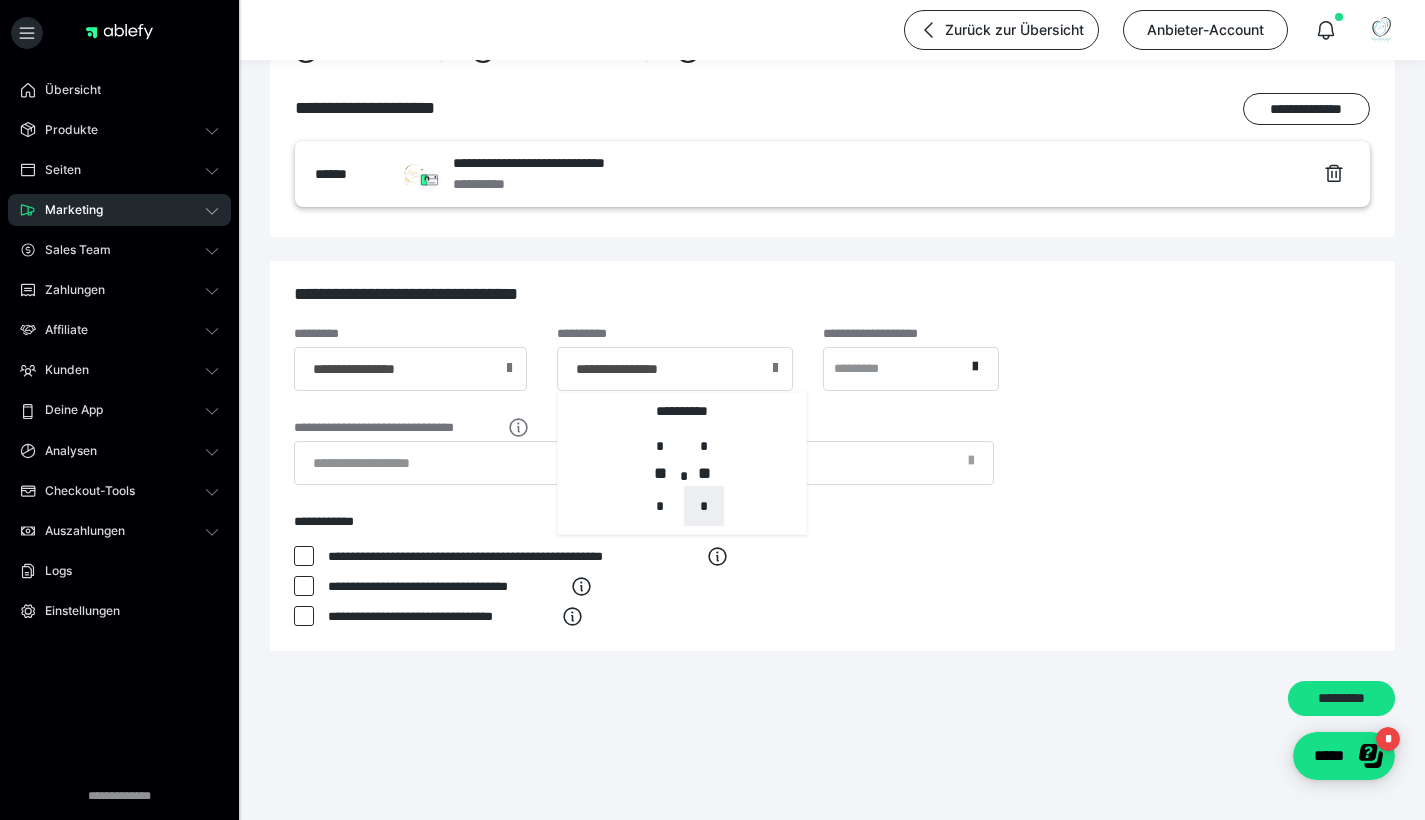 click on "*" at bounding box center (704, 506) 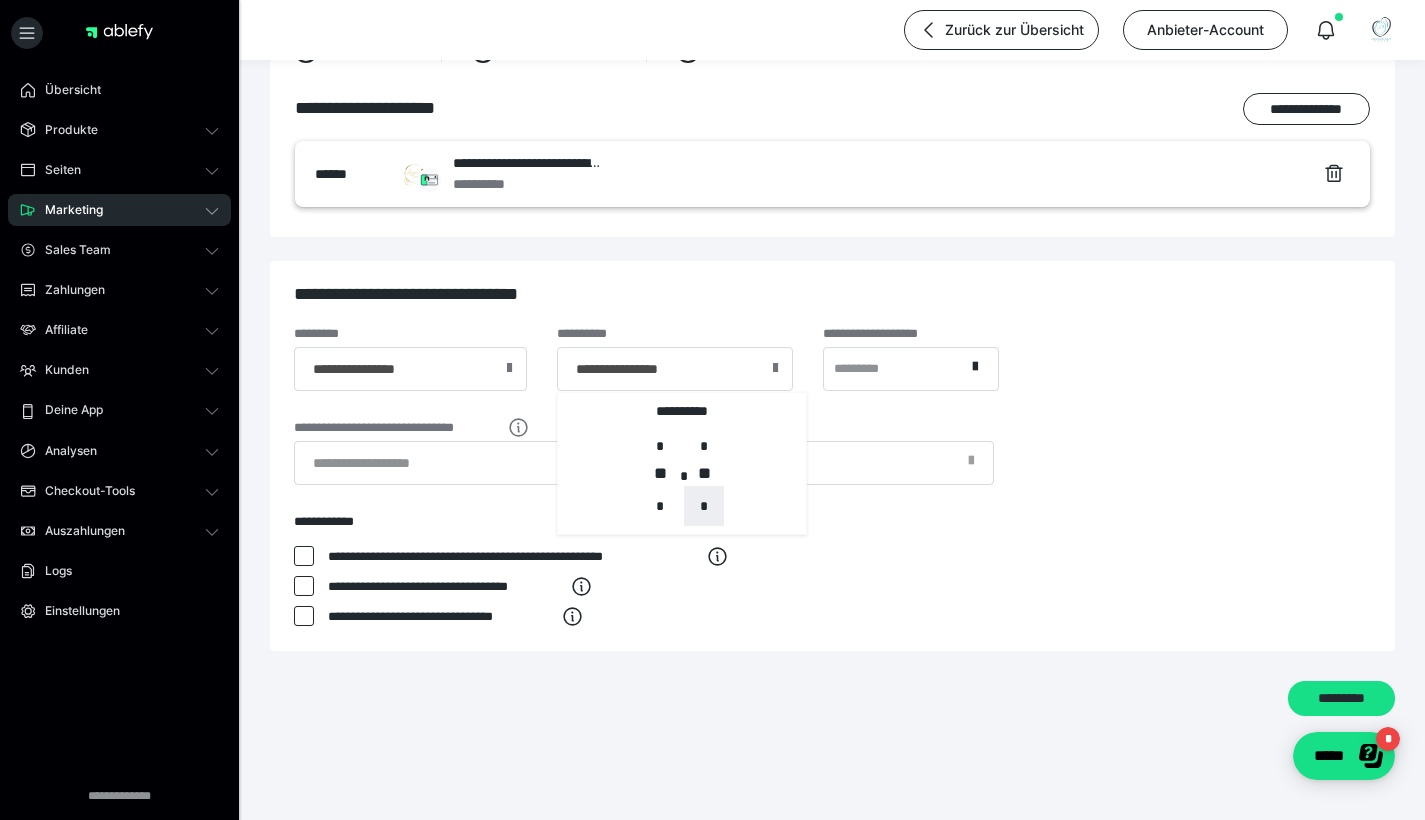 type on "**********" 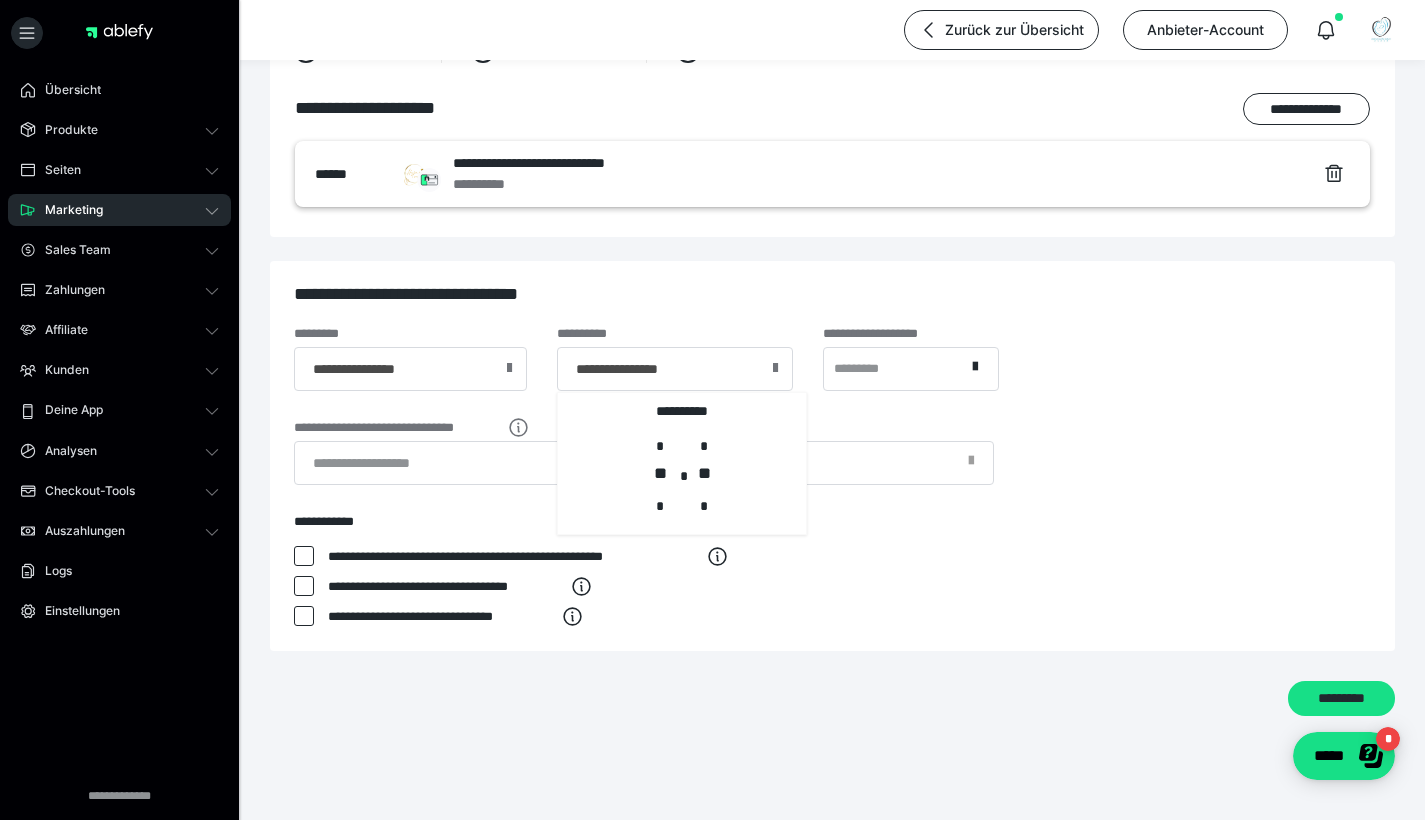 click on "**********" at bounding box center [832, 456] 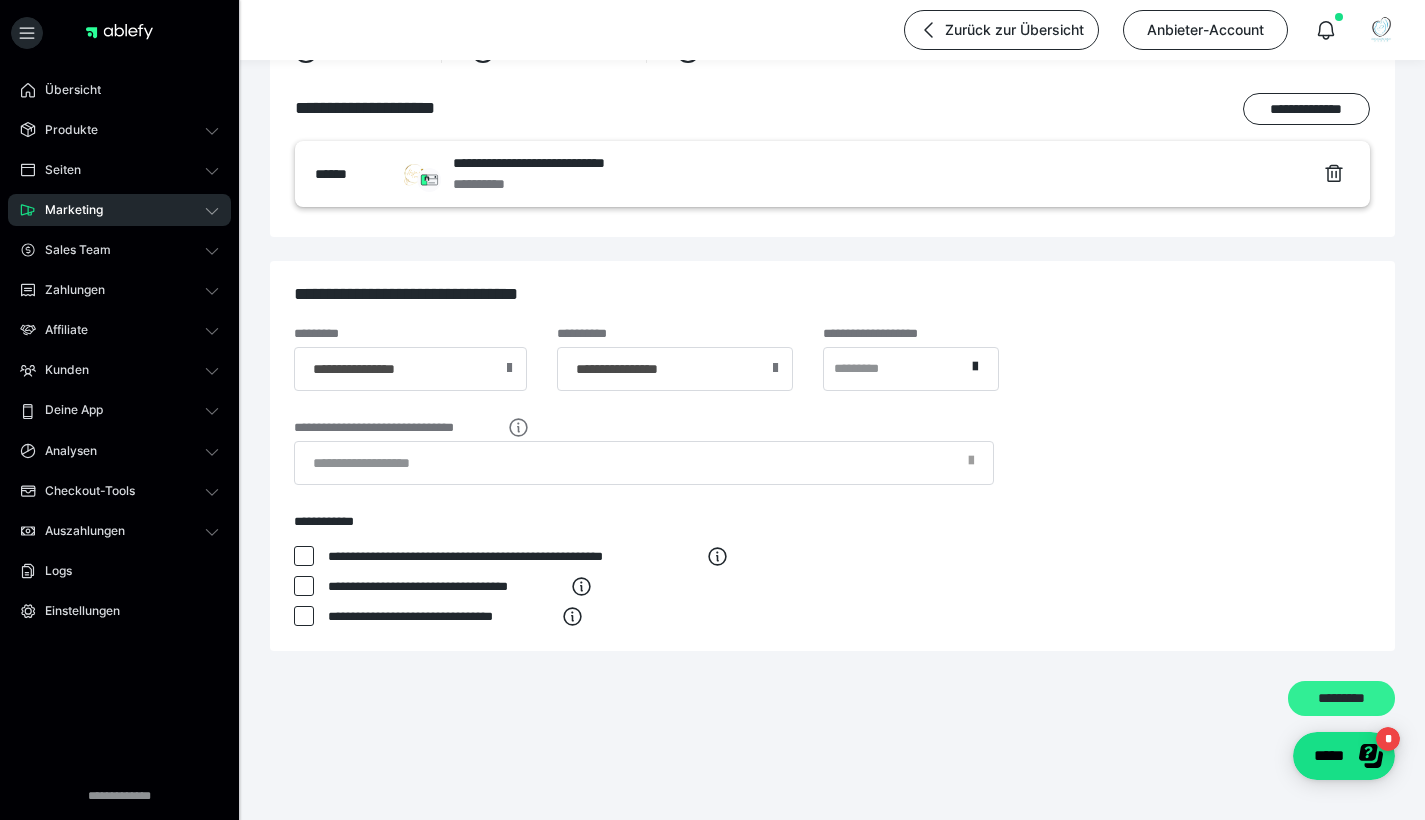 click on "*********" at bounding box center [1341, 698] 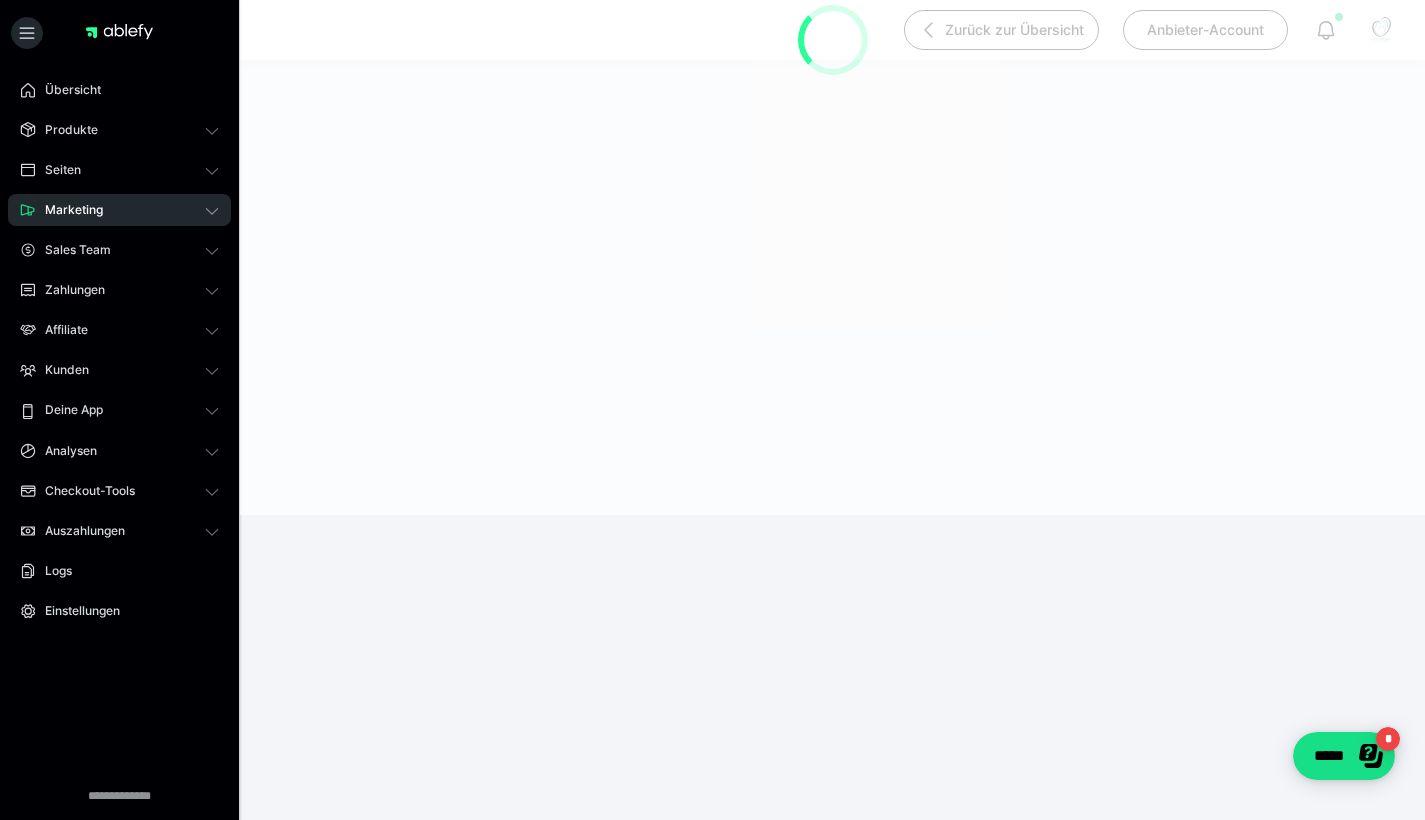 scroll, scrollTop: 190, scrollLeft: 0, axis: vertical 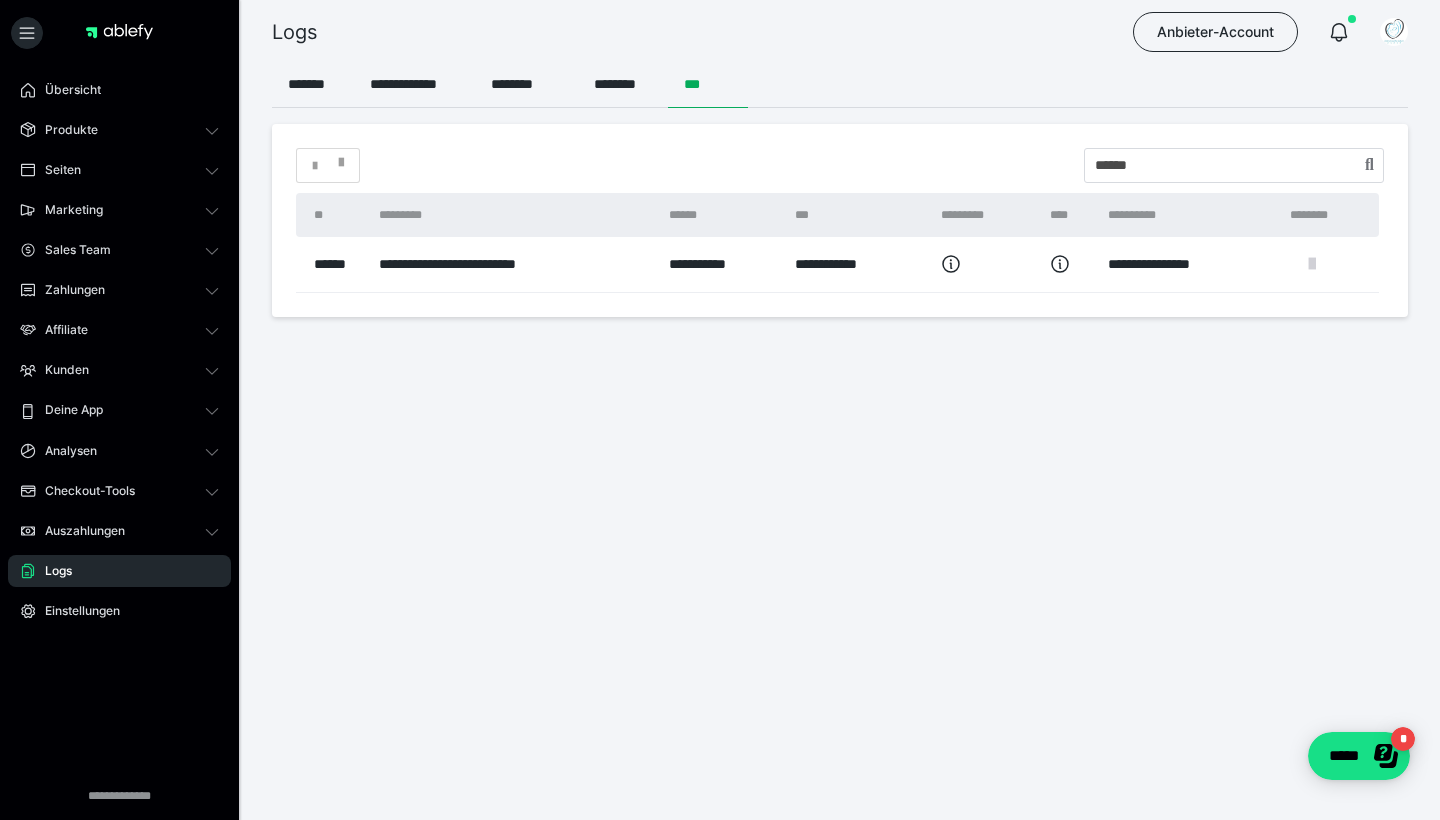 click at bounding box center [1312, 264] 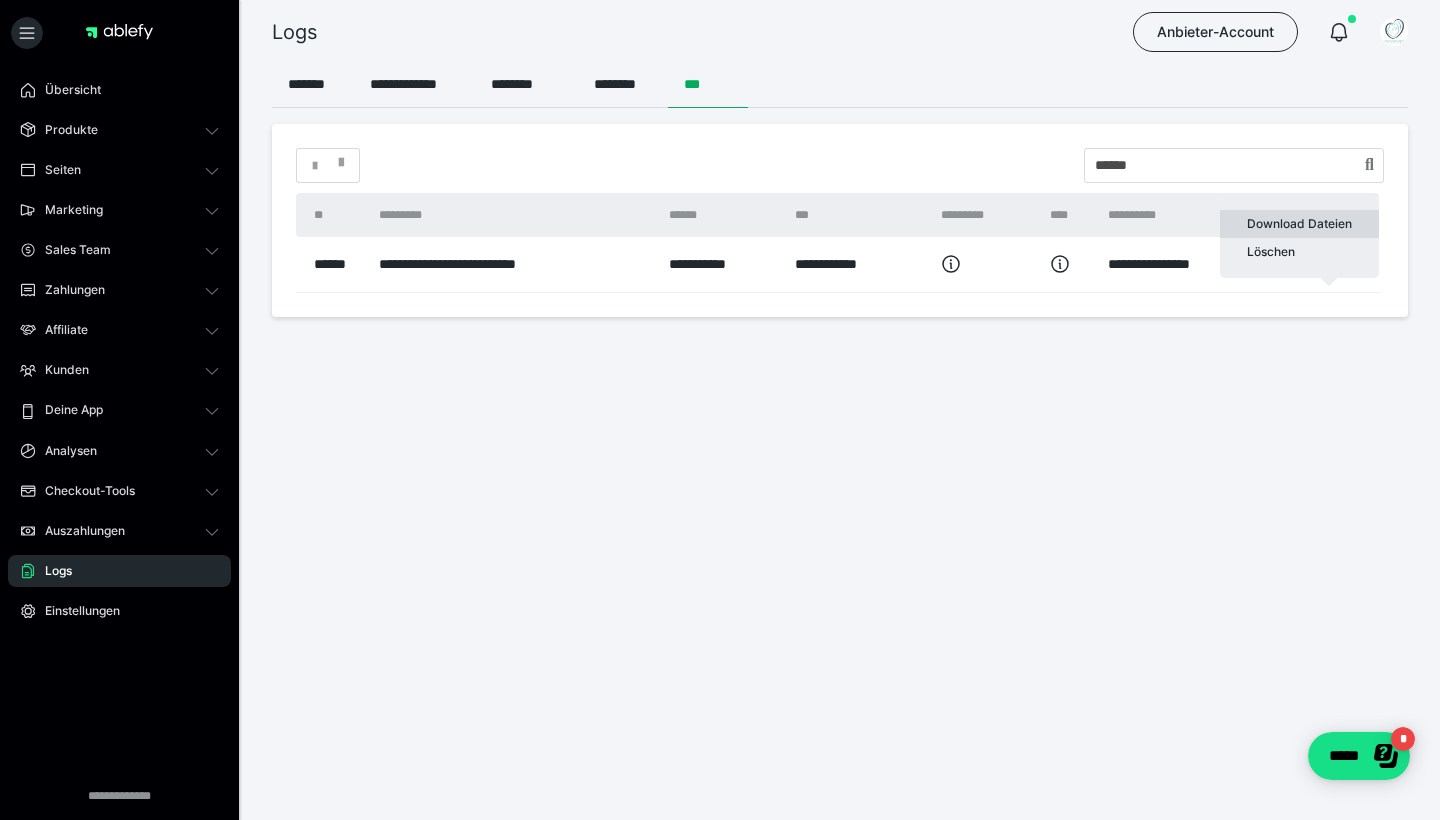 click on "Download Dateien" at bounding box center [1299, 224] 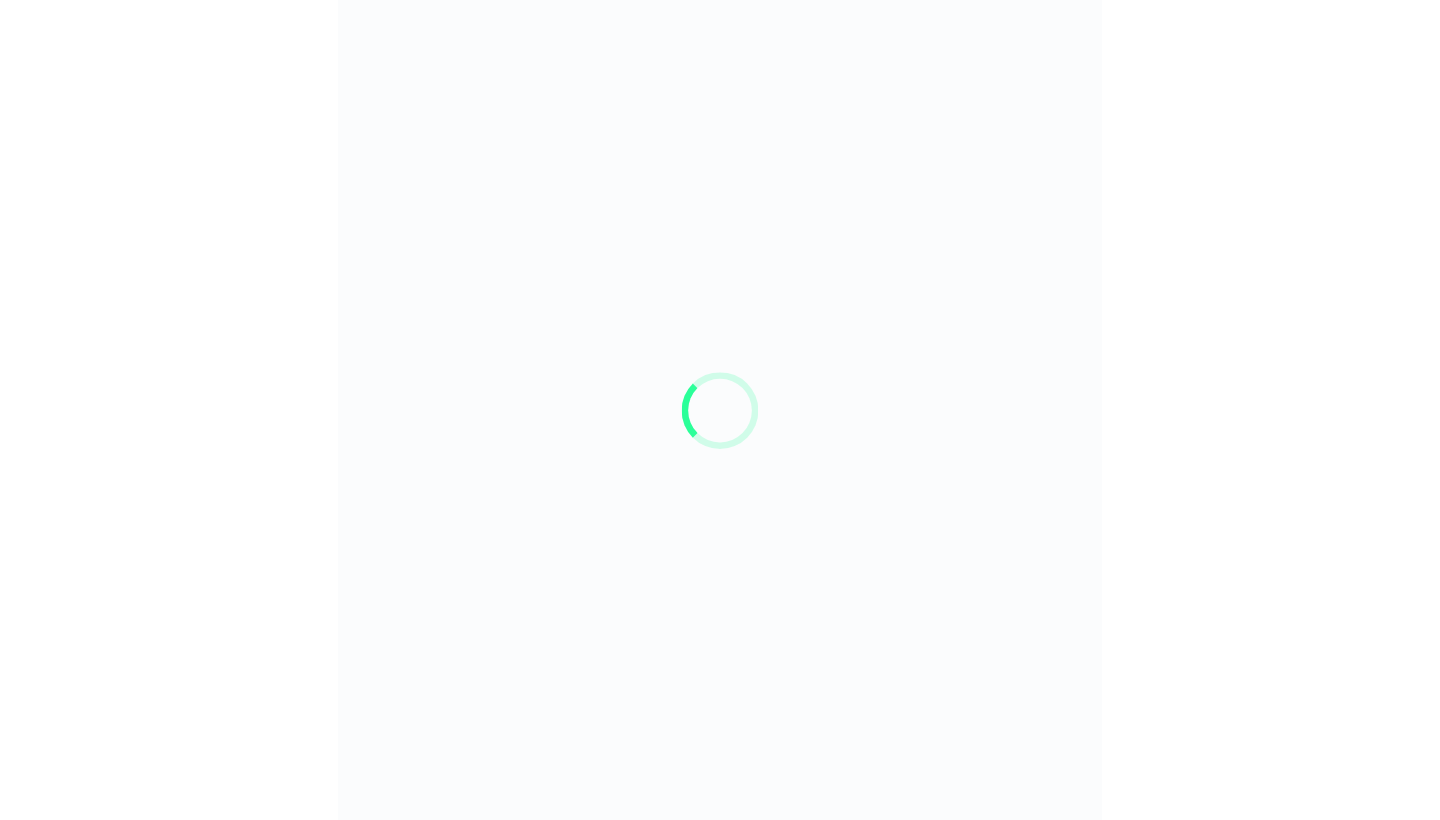 scroll, scrollTop: 0, scrollLeft: 0, axis: both 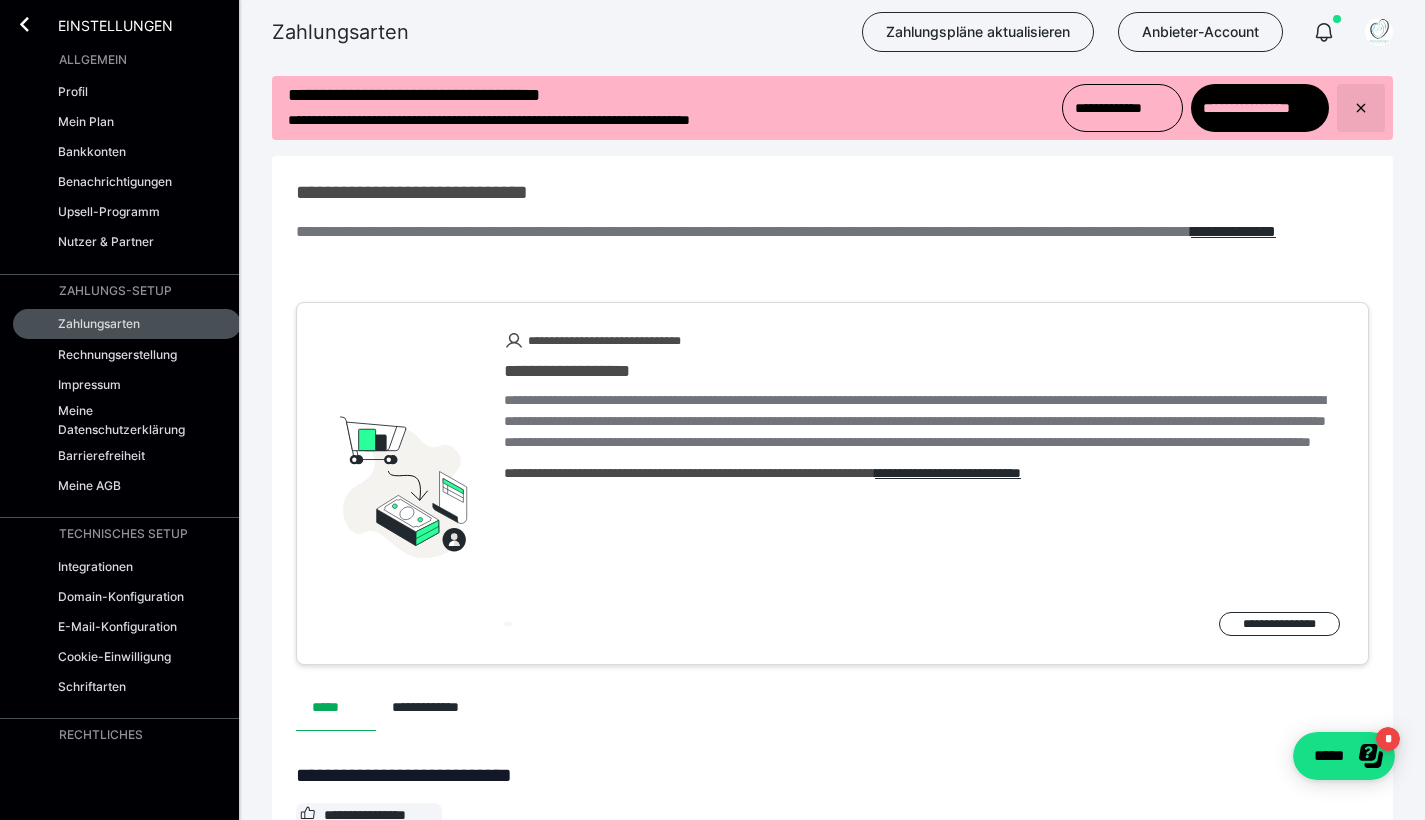 click 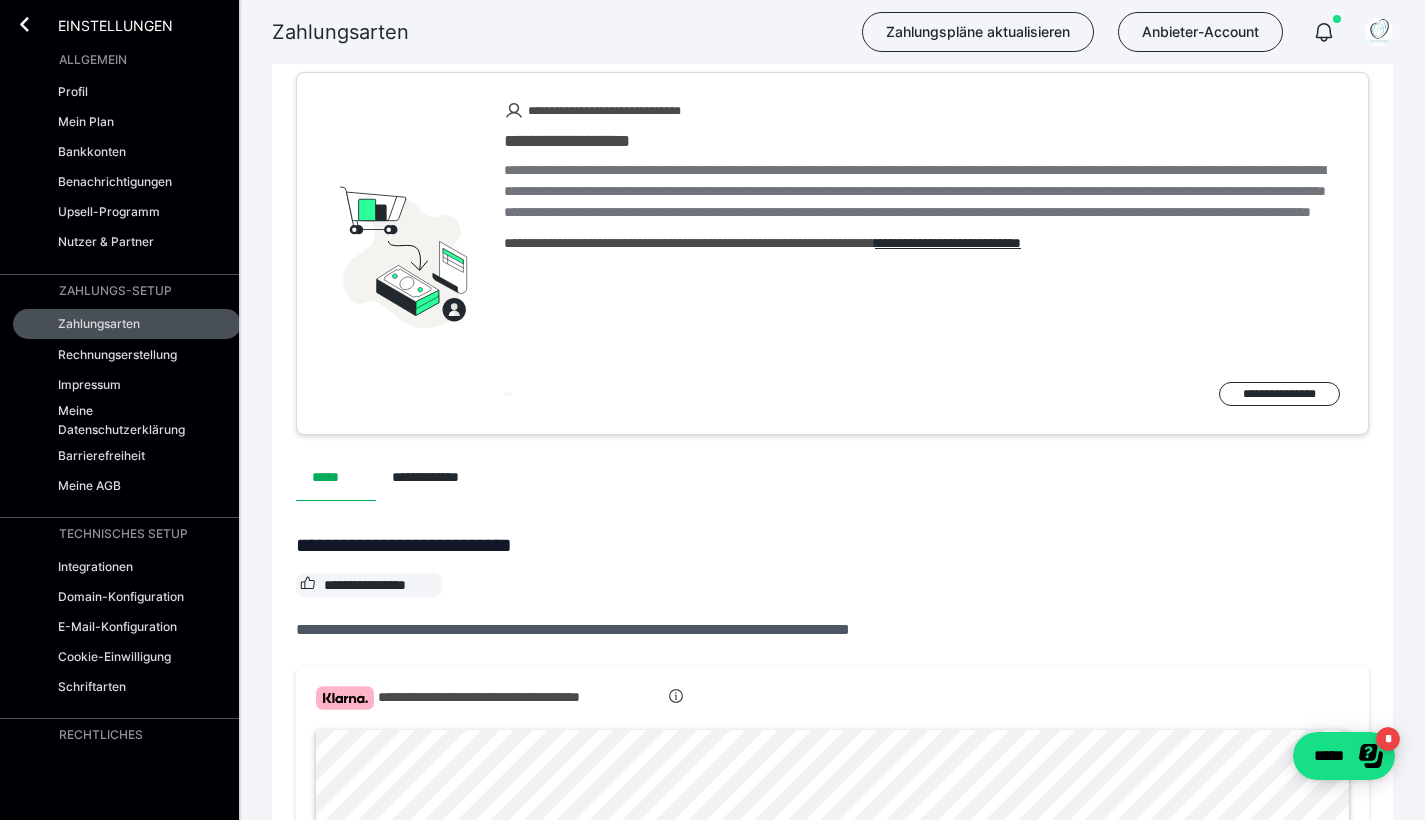 scroll, scrollTop: 459, scrollLeft: 0, axis: vertical 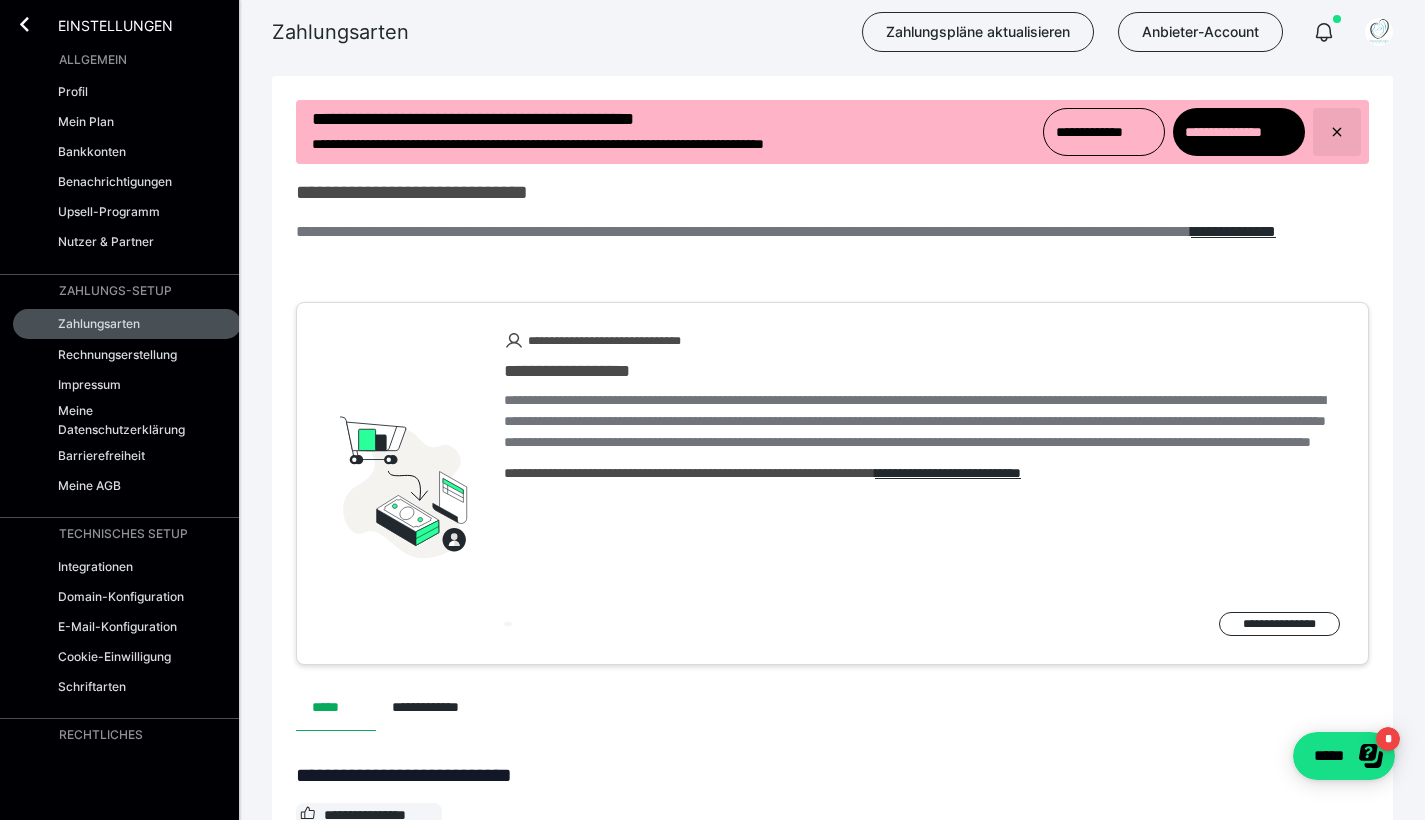 click 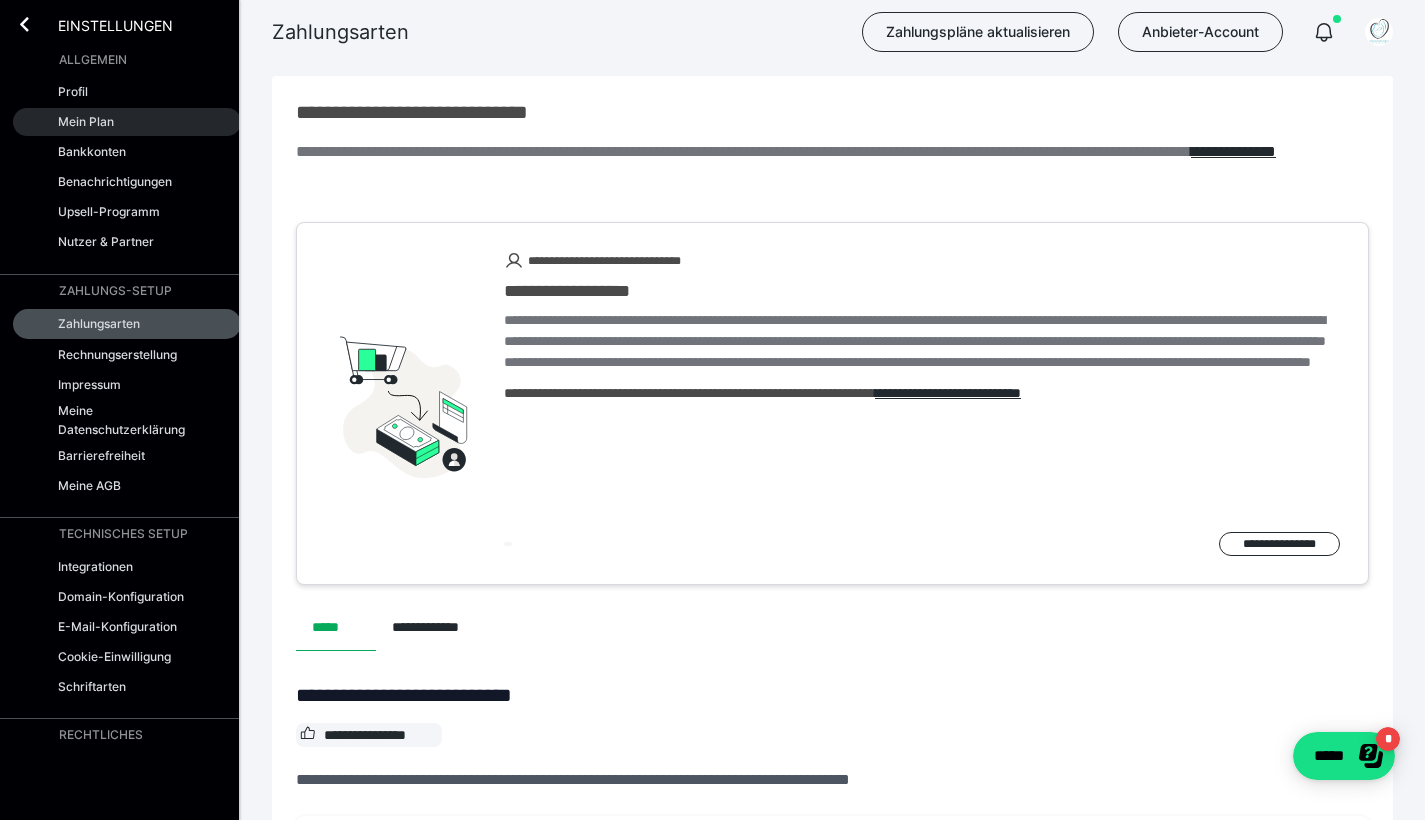 click on "Mein Plan" at bounding box center (86, 121) 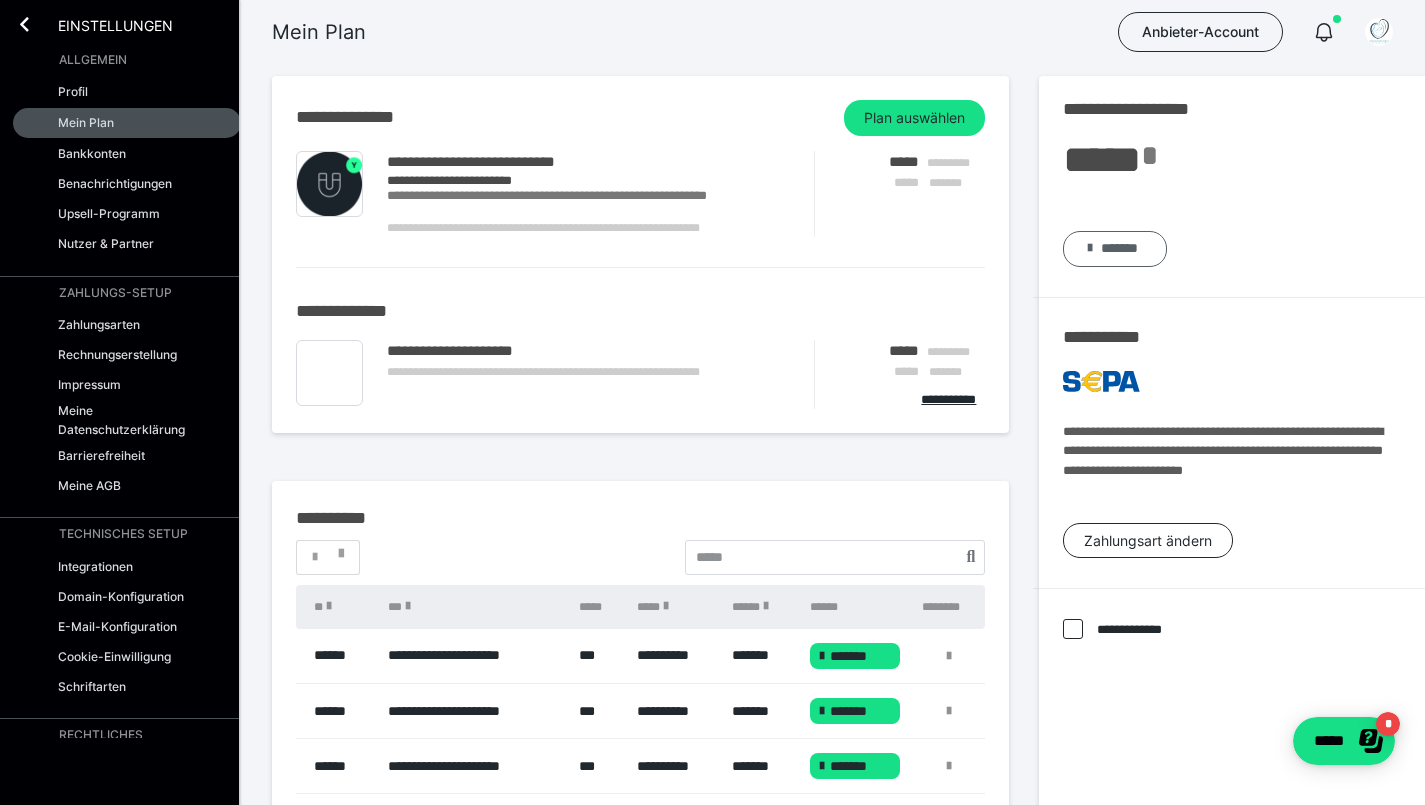 click on "*******" at bounding box center [1119, 248] 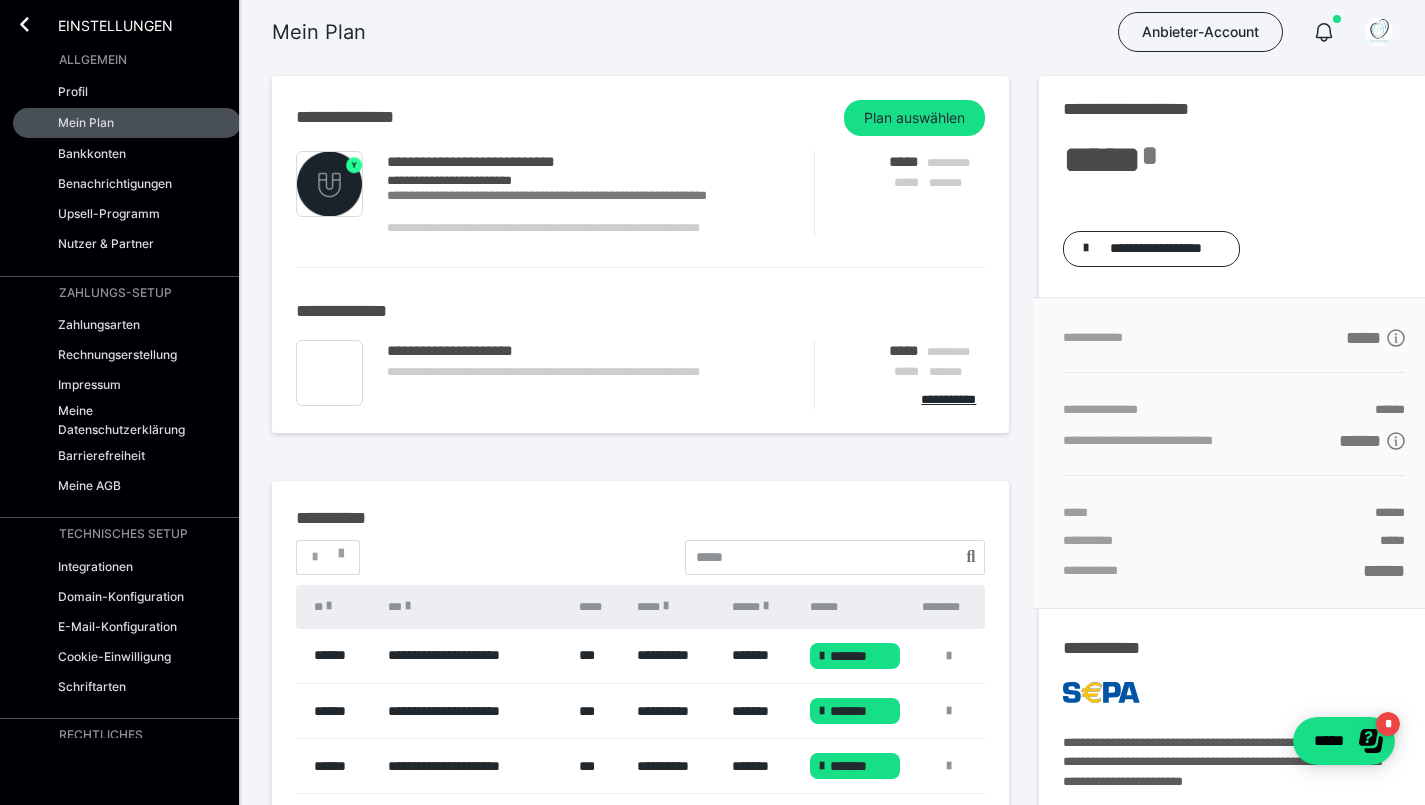 click 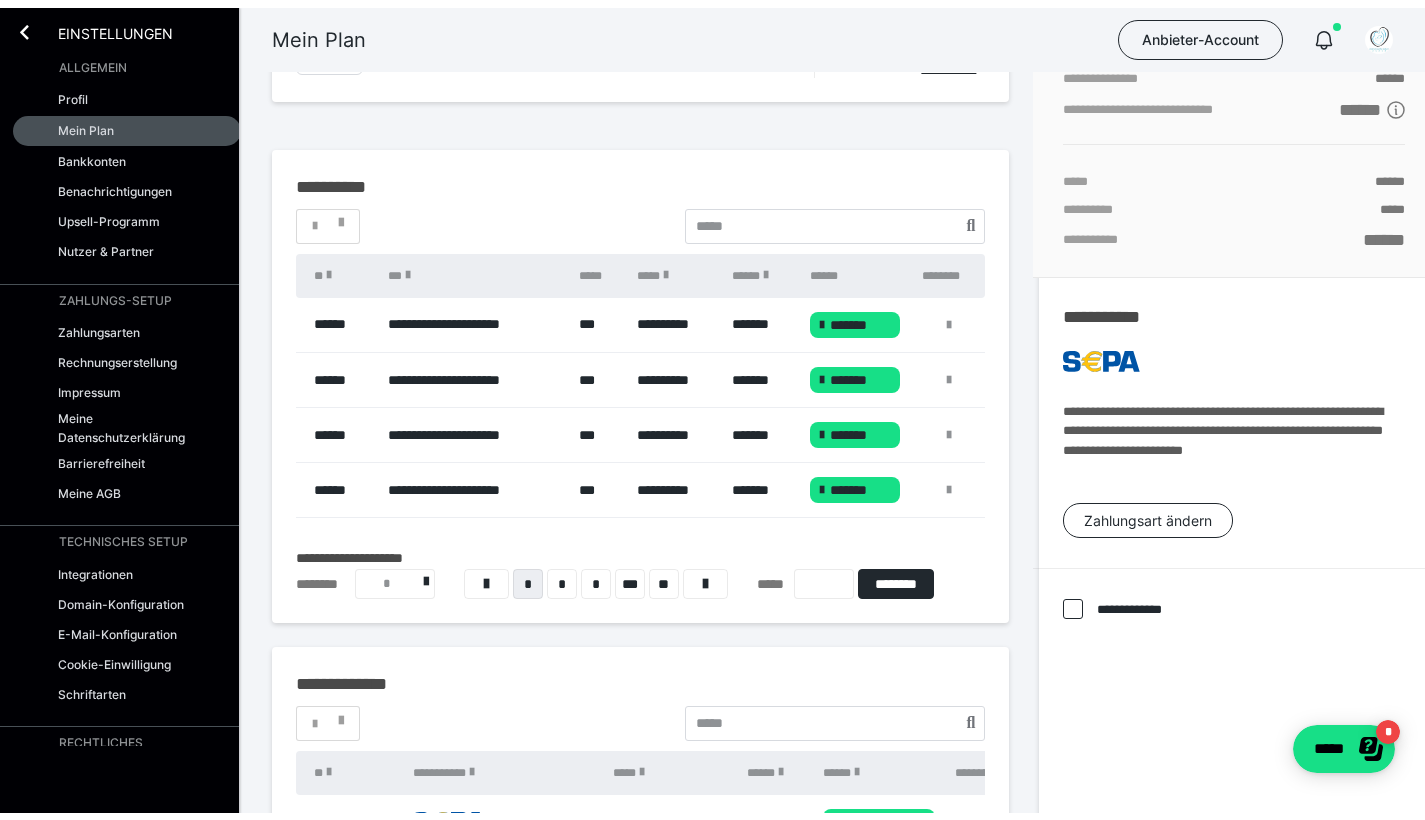 scroll, scrollTop: 0, scrollLeft: 0, axis: both 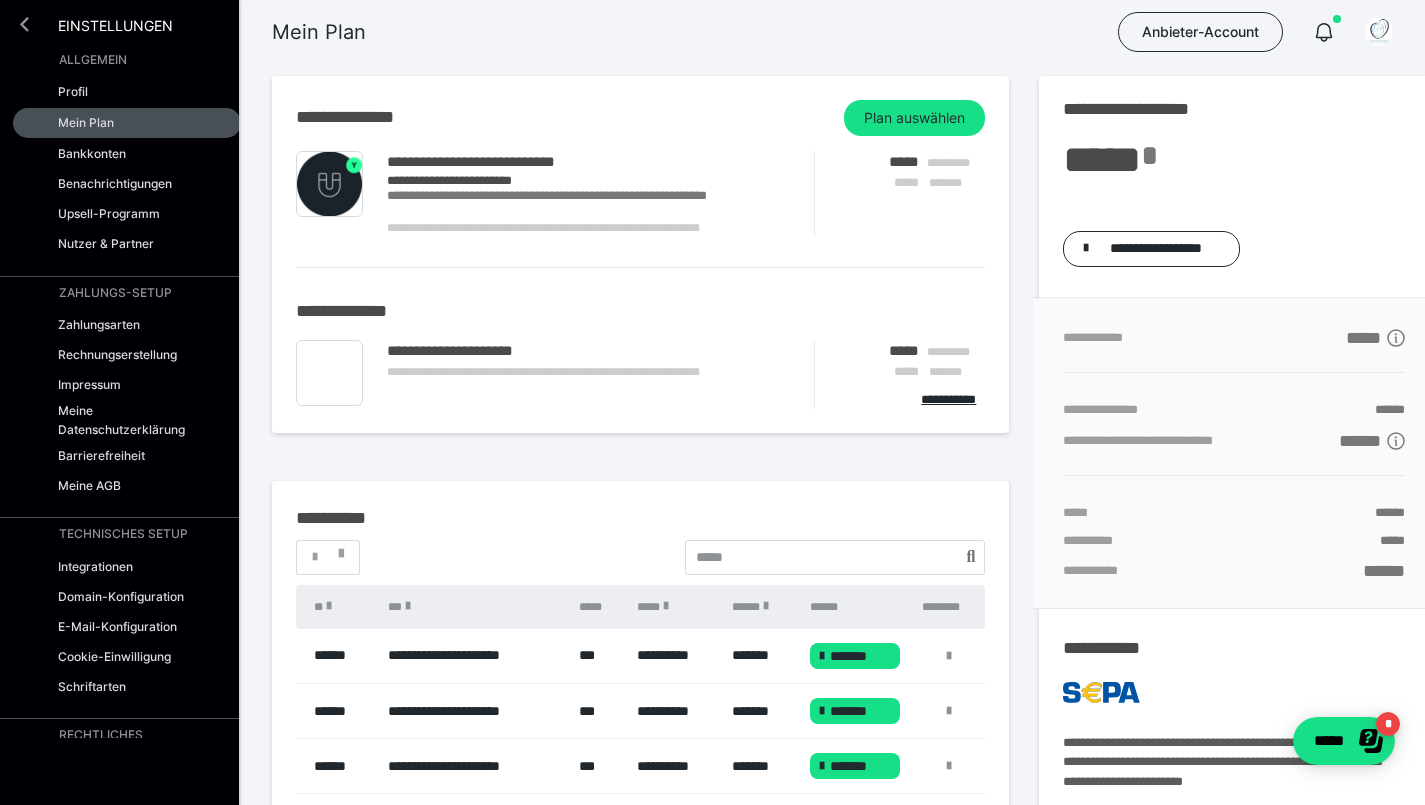 click at bounding box center [24, 24] 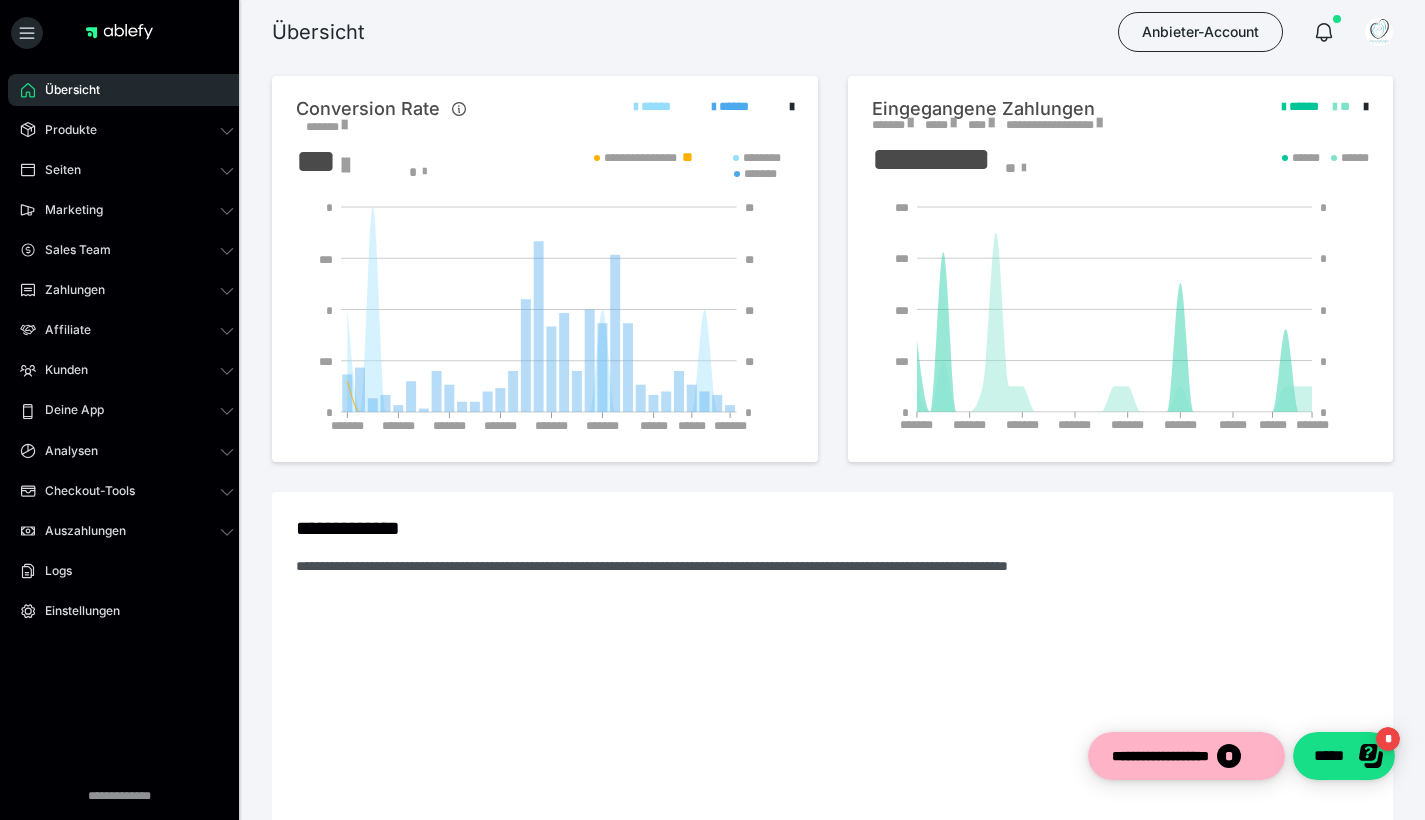 scroll, scrollTop: 0, scrollLeft: 0, axis: both 